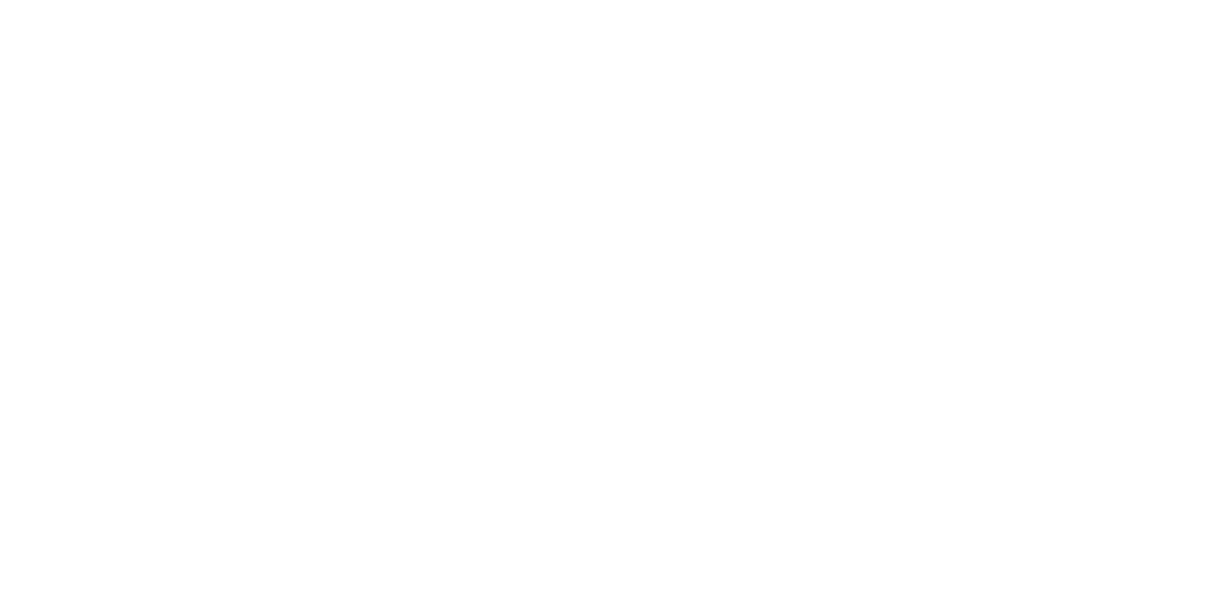 scroll, scrollTop: 0, scrollLeft: 0, axis: both 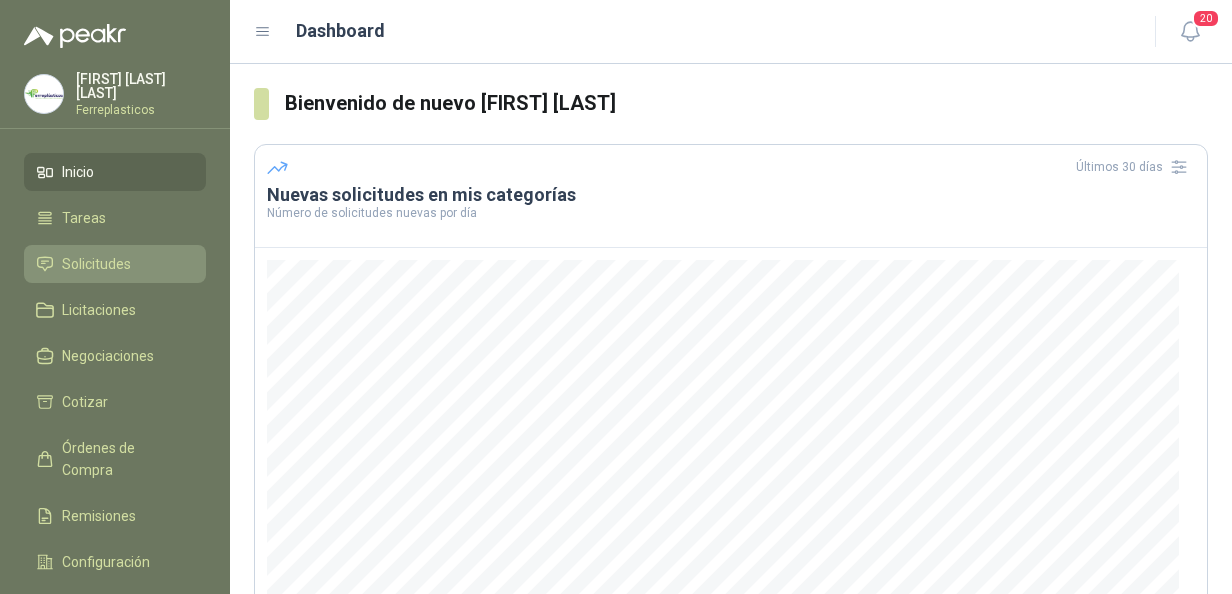 click on "Solicitudes" at bounding box center (96, 264) 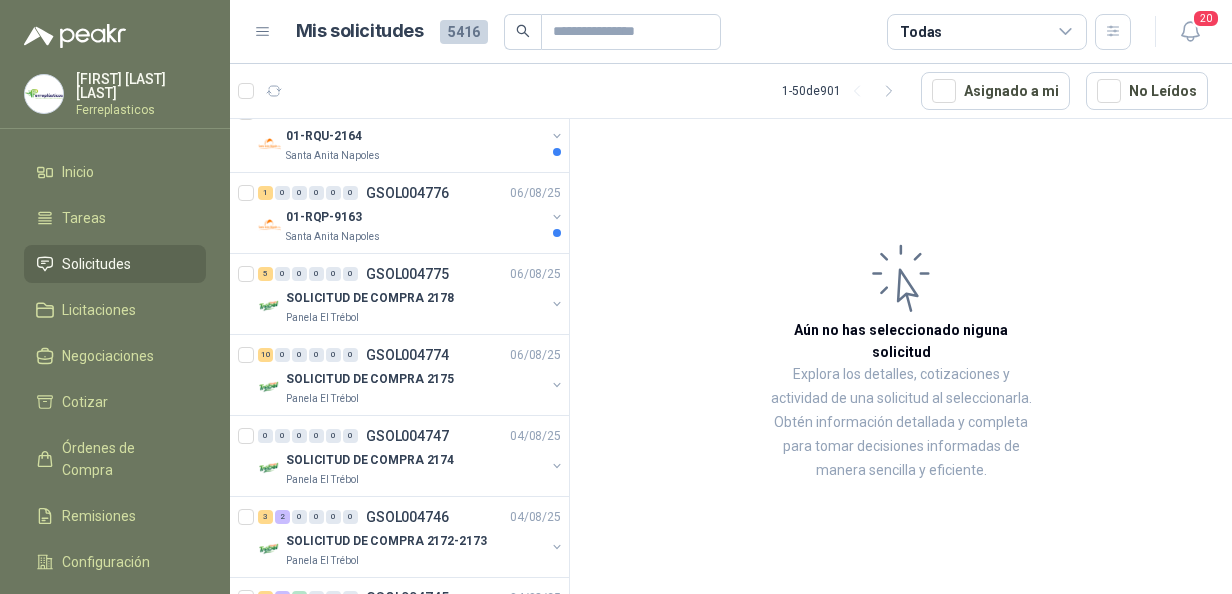 scroll, scrollTop: 700, scrollLeft: 0, axis: vertical 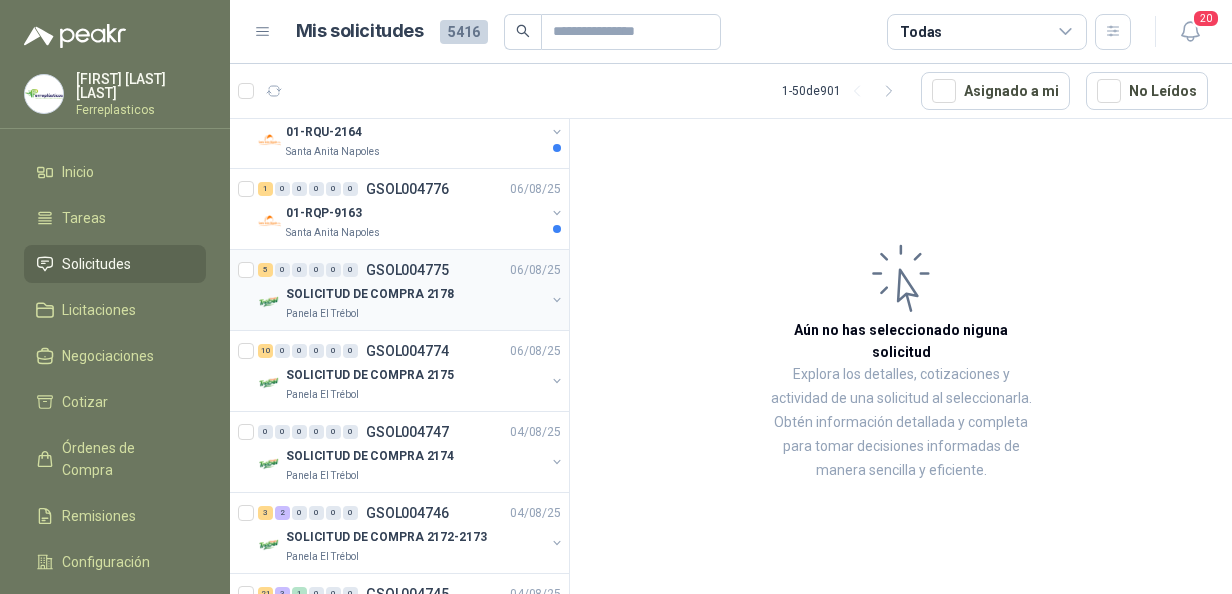 click on "SOLICITUD DE COMPRA 2178" at bounding box center [370, 294] 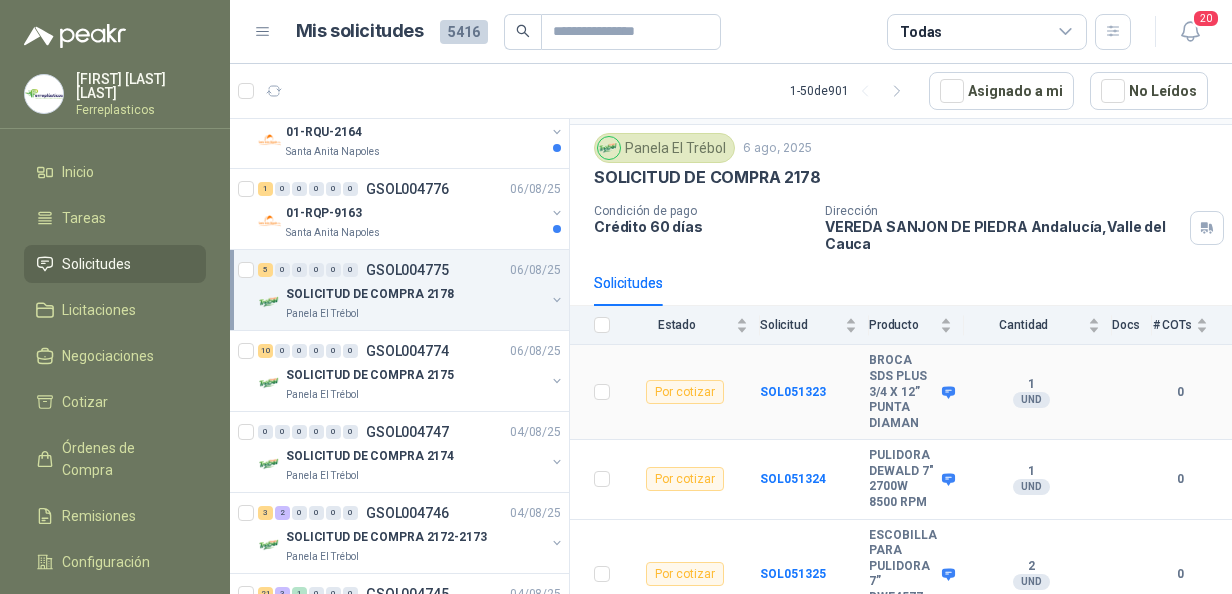 scroll, scrollTop: 100, scrollLeft: 0, axis: vertical 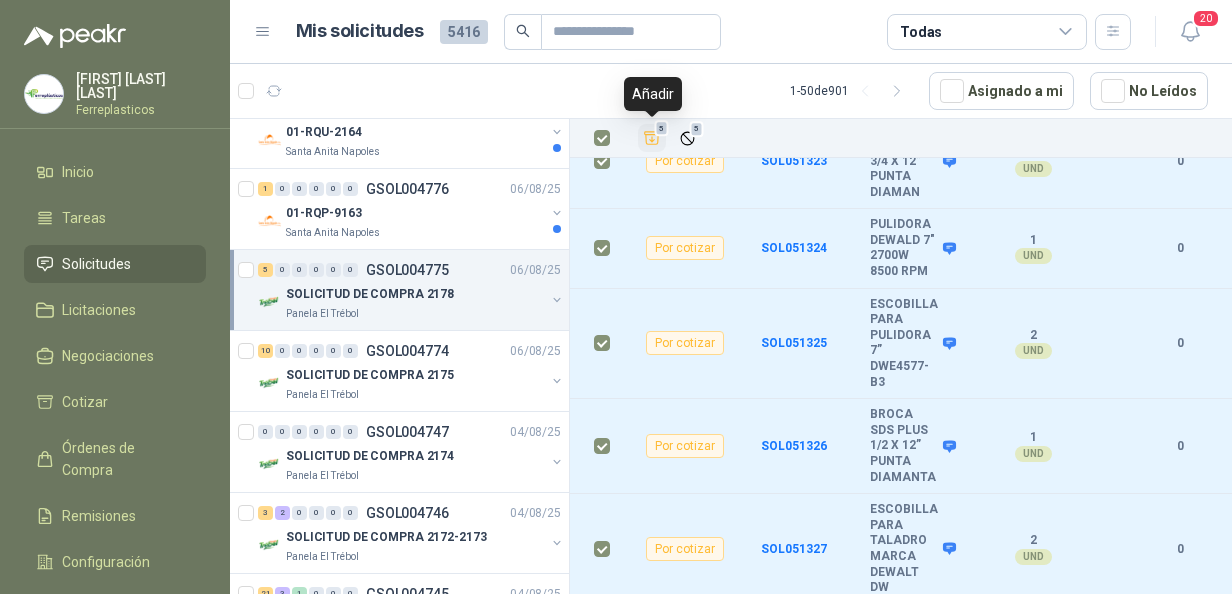 click 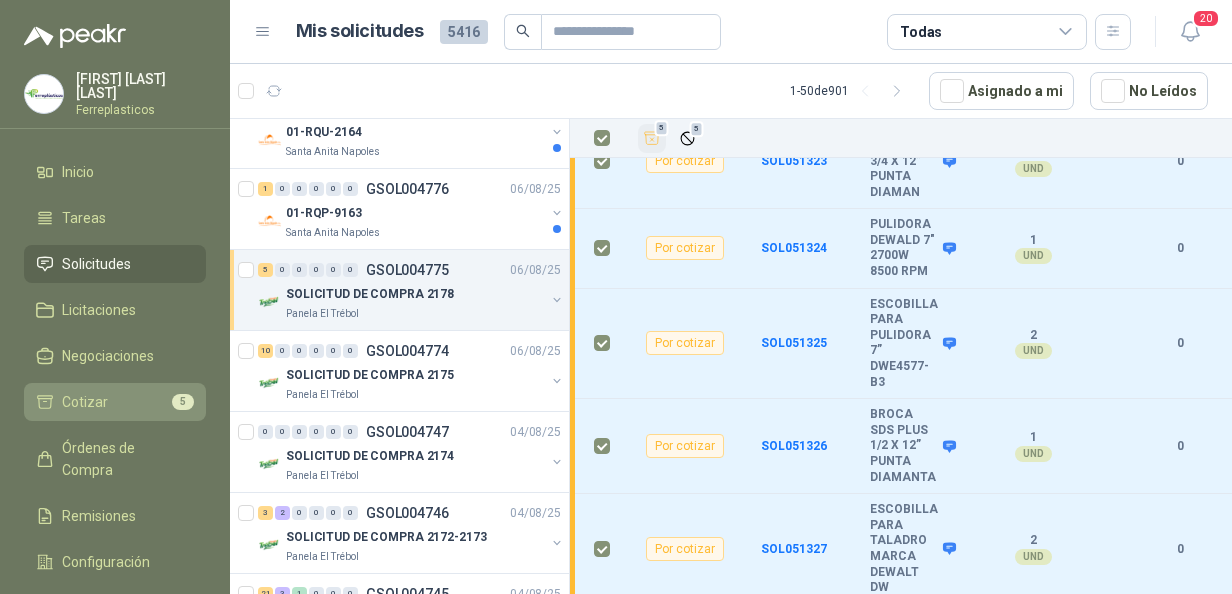 click on "Cotizar 5" at bounding box center [115, 402] 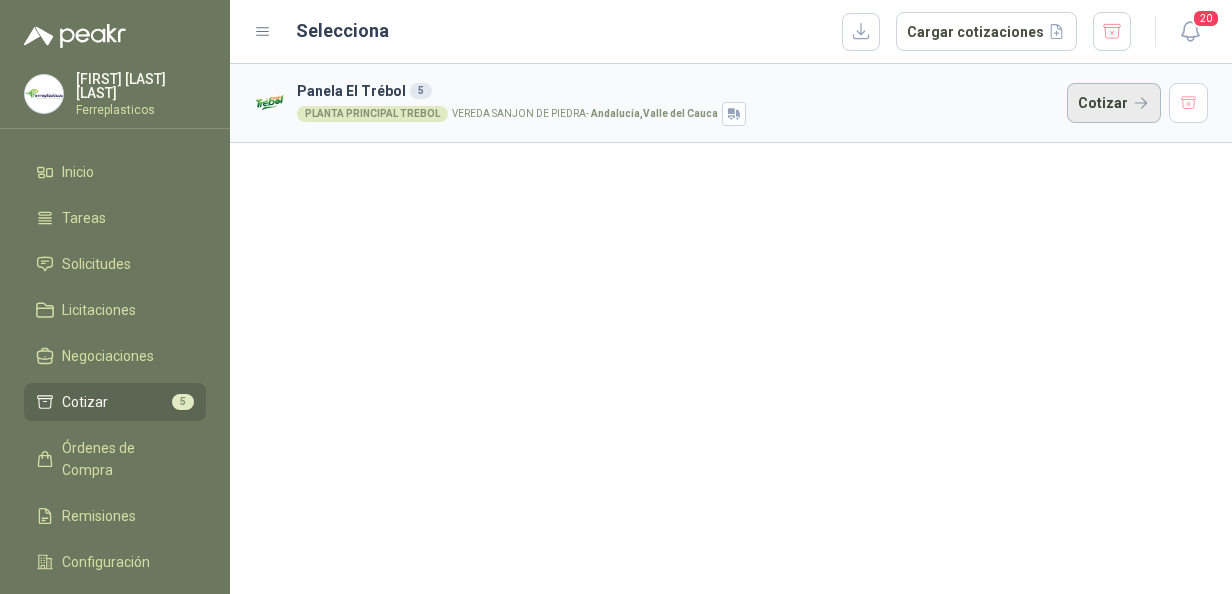click on "Cotizar" at bounding box center (1114, 103) 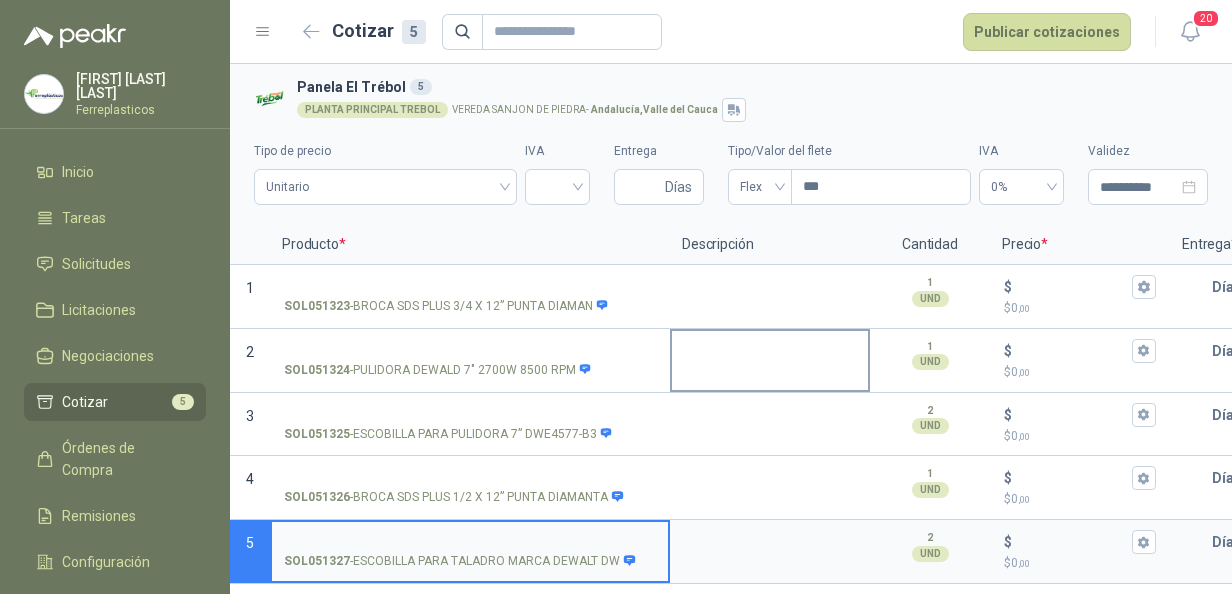 type 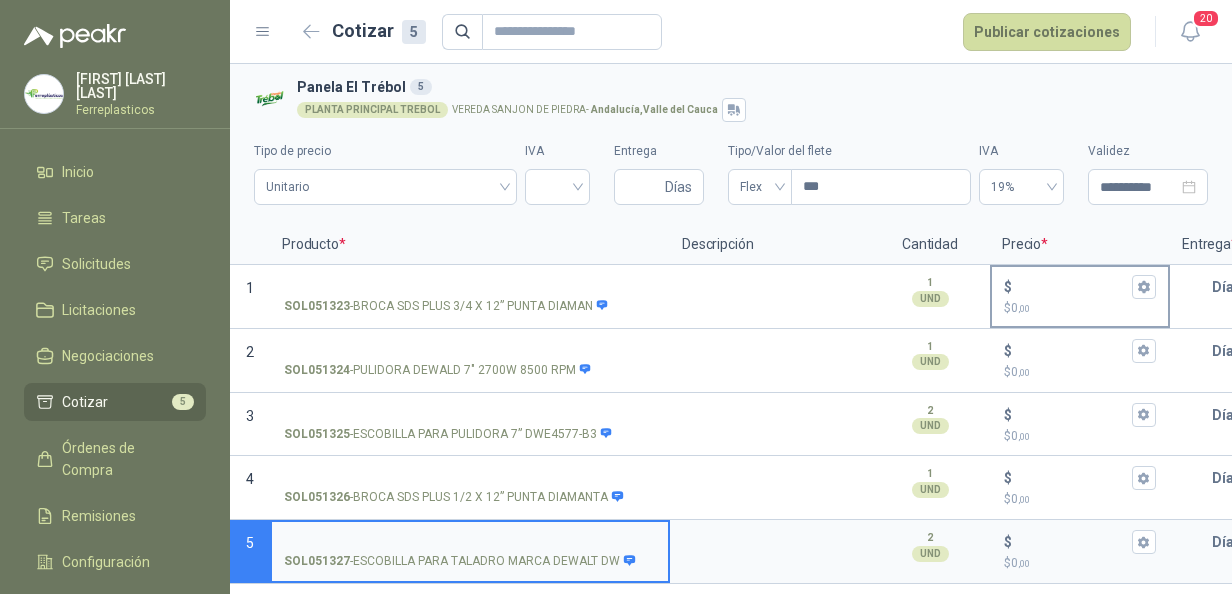 click on "$ $  0 ,00" at bounding box center [1072, 286] 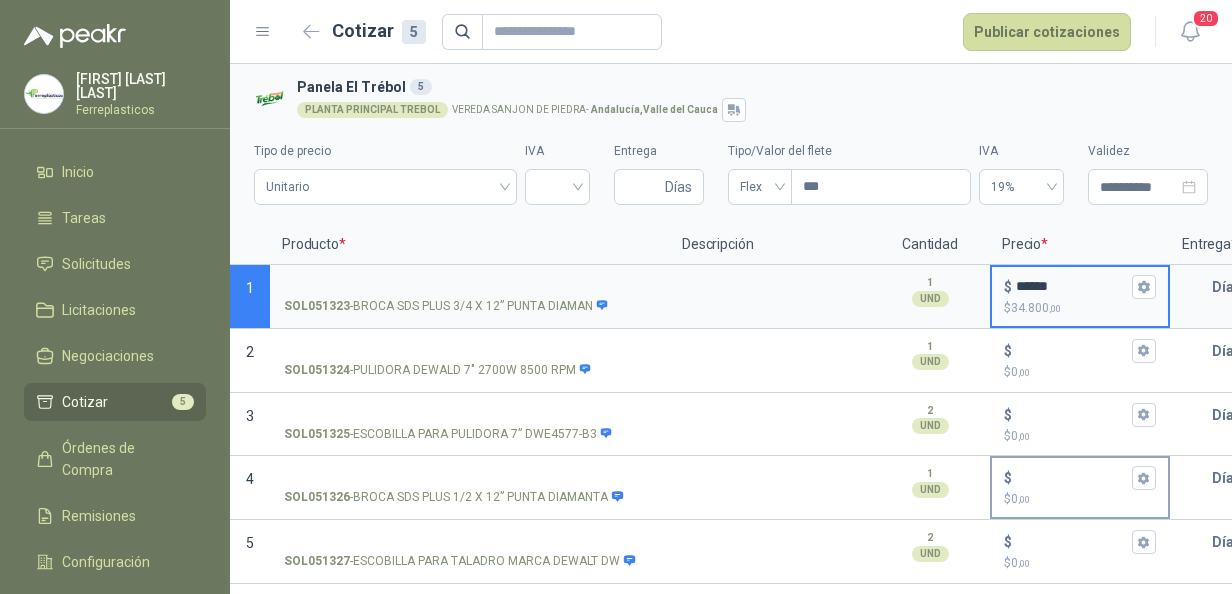 type on "******" 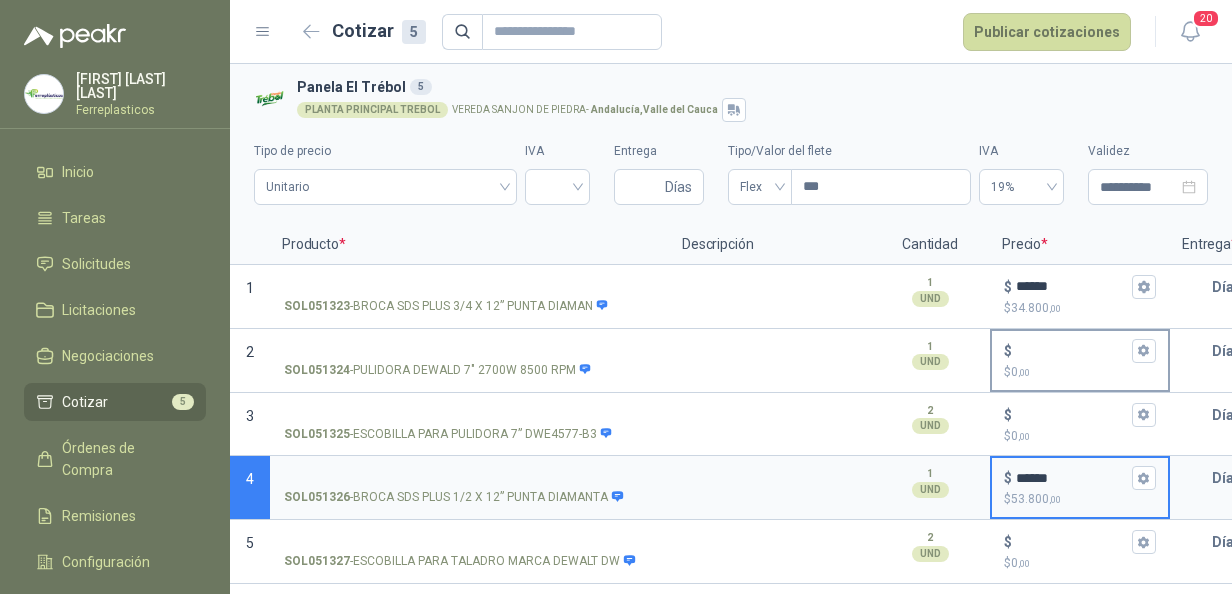 type on "******" 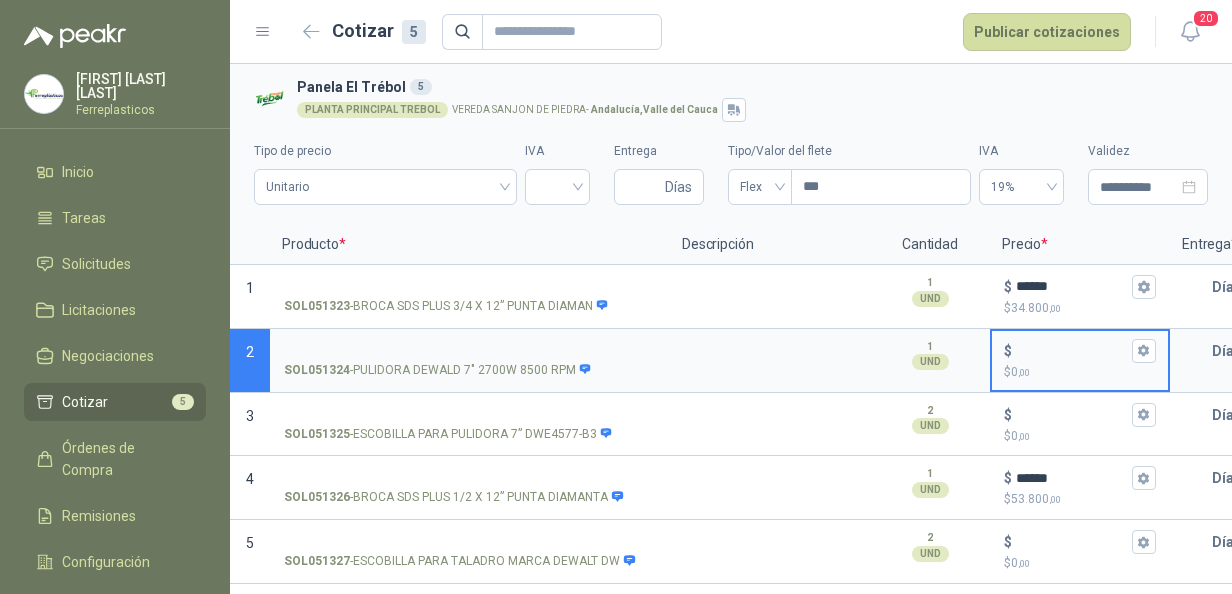 click on "$ $  0 ,00" at bounding box center (1072, 350) 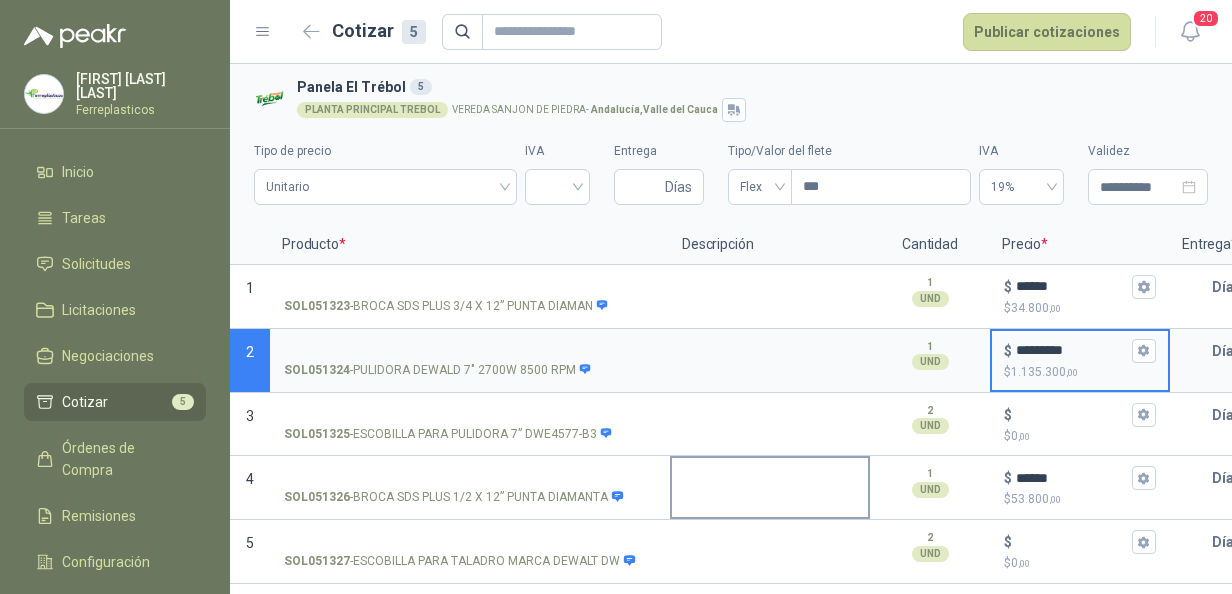 scroll, scrollTop: 4, scrollLeft: 0, axis: vertical 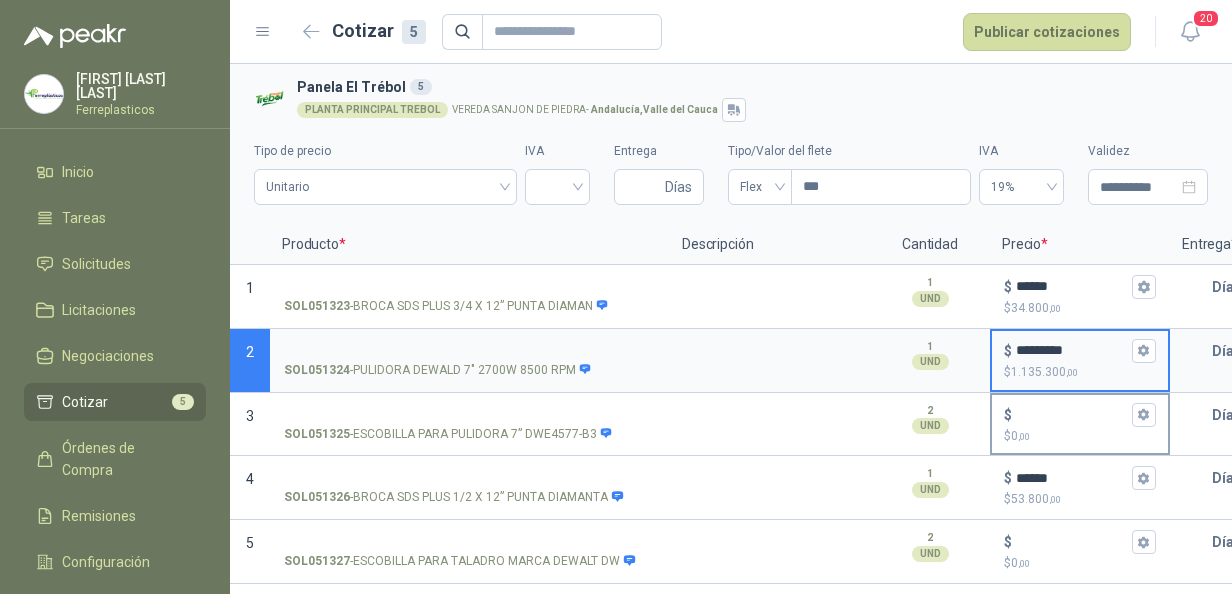 type on "*********" 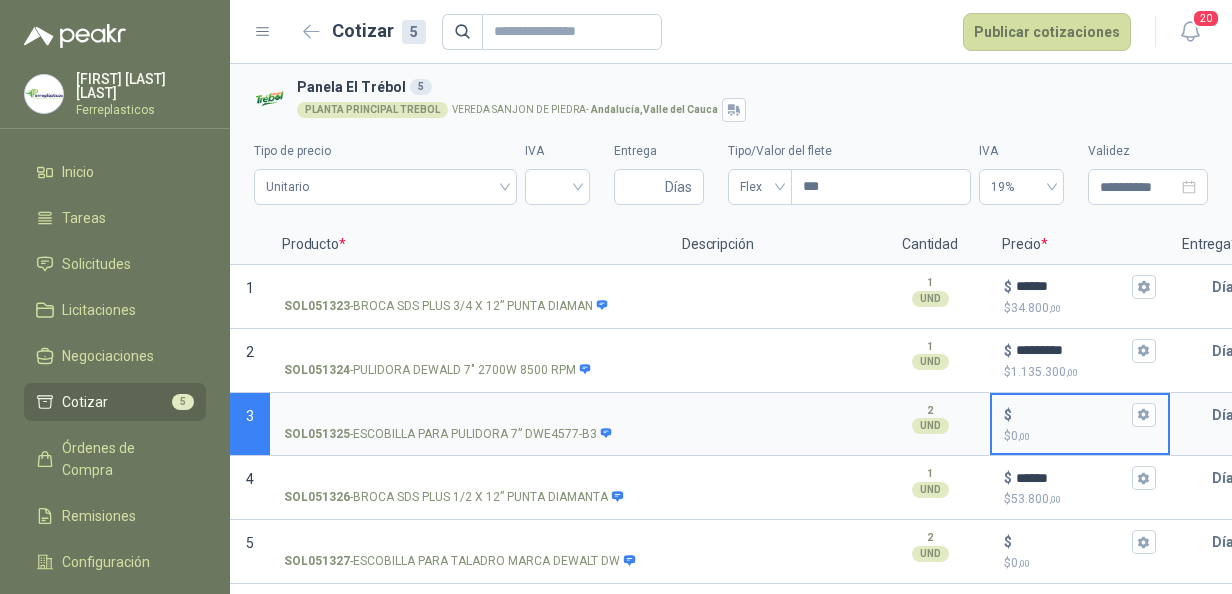 click on "$ $  0 ,00" at bounding box center [1072, 414] 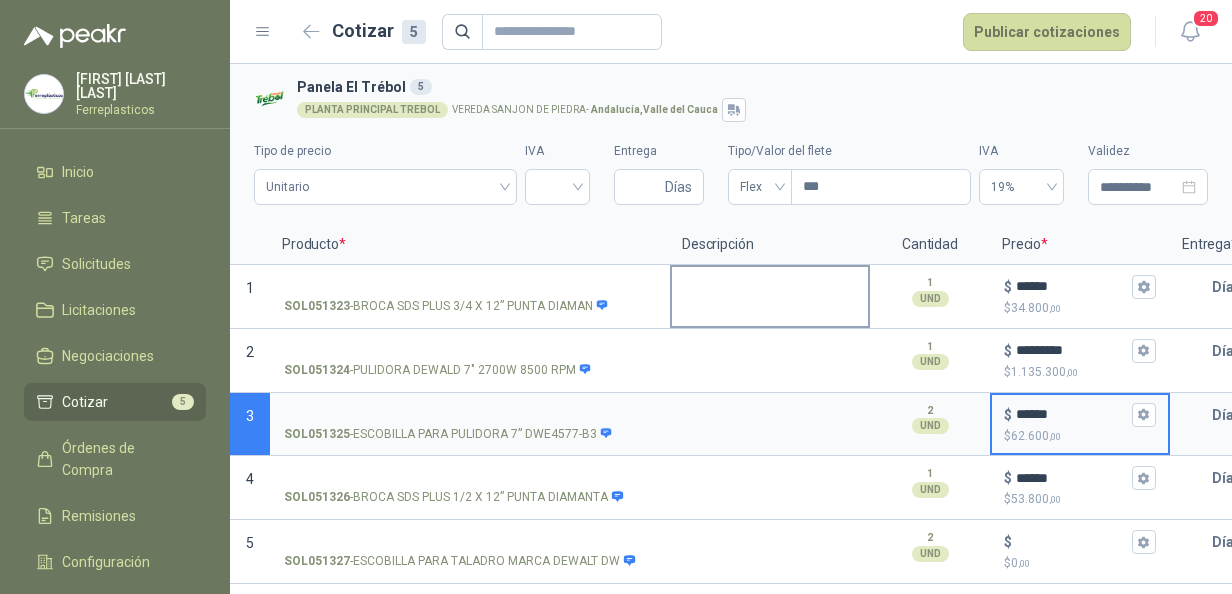type on "******" 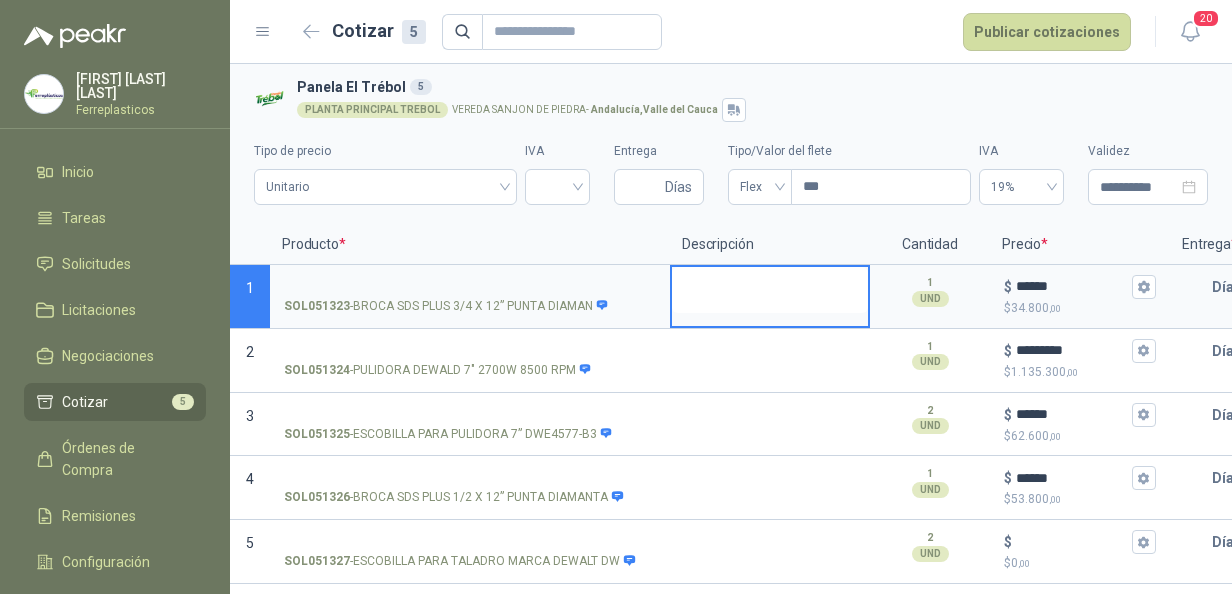 type 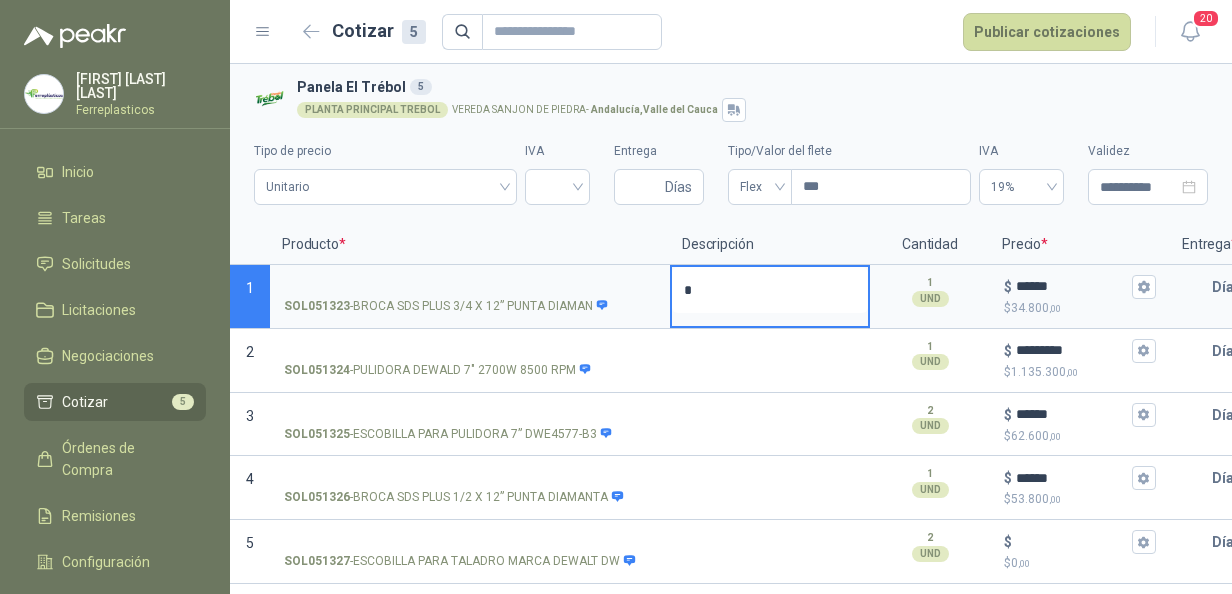 type 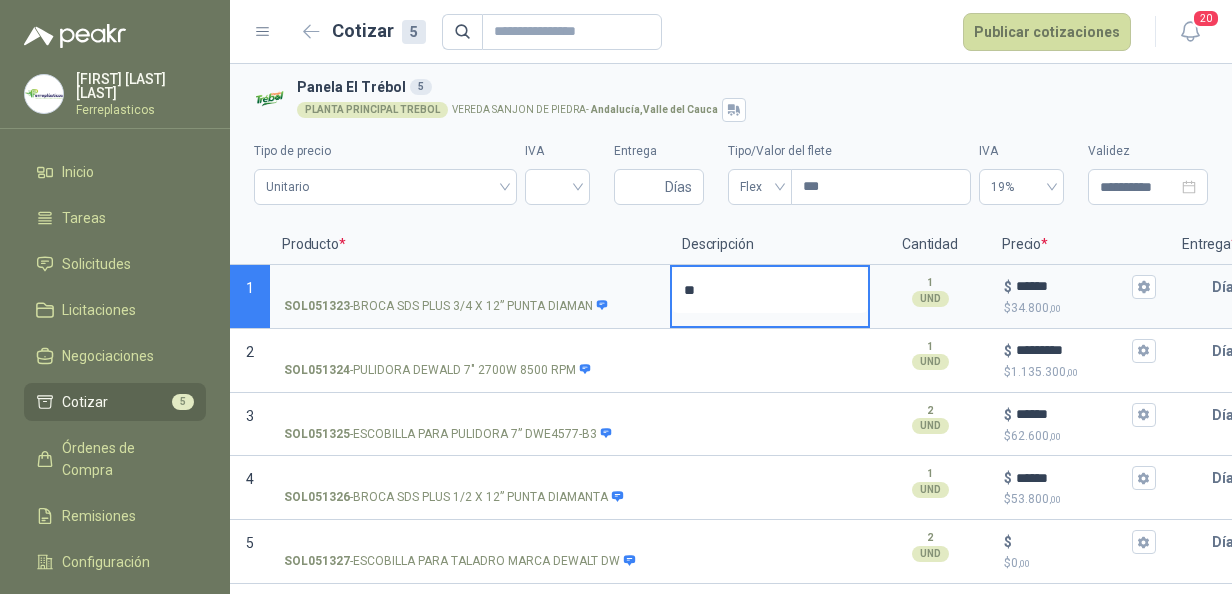 type 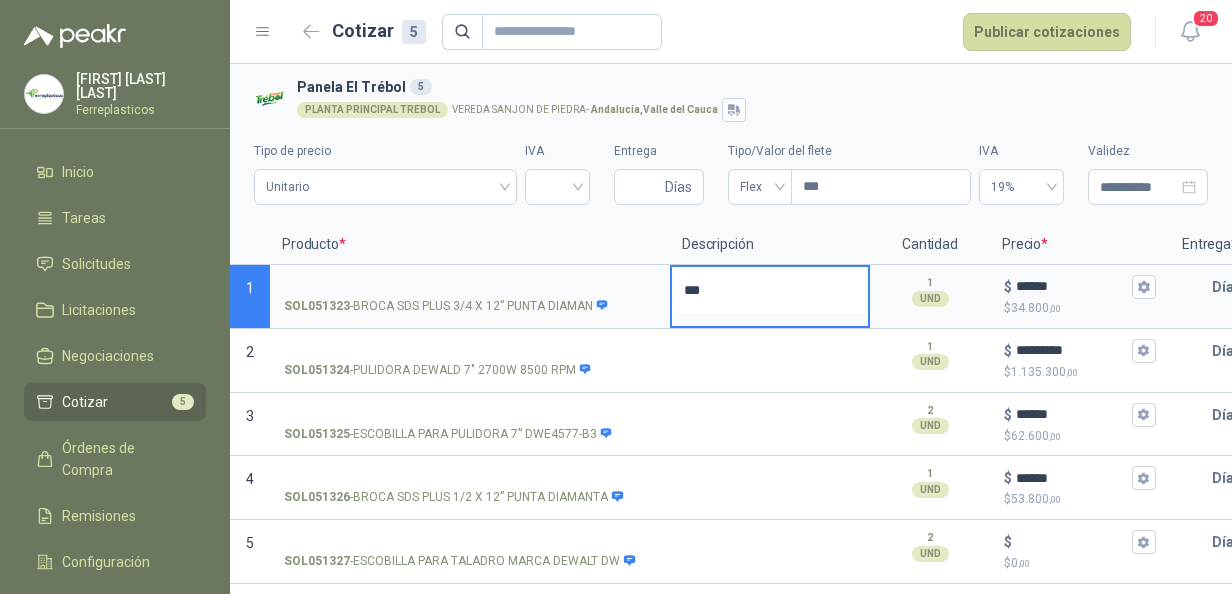type 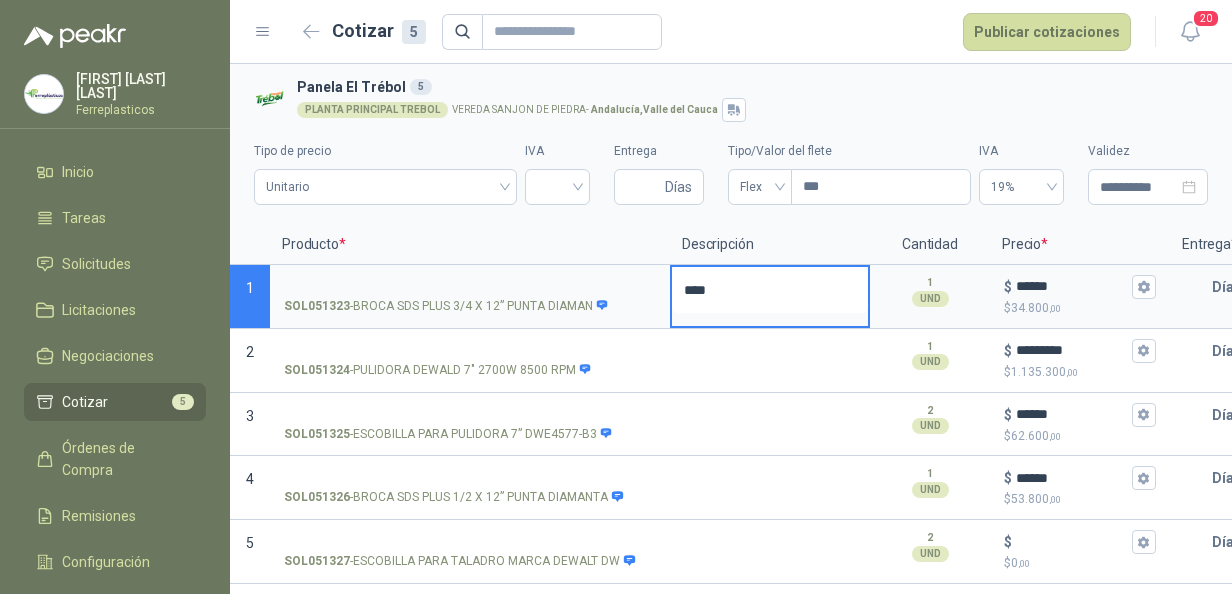 type 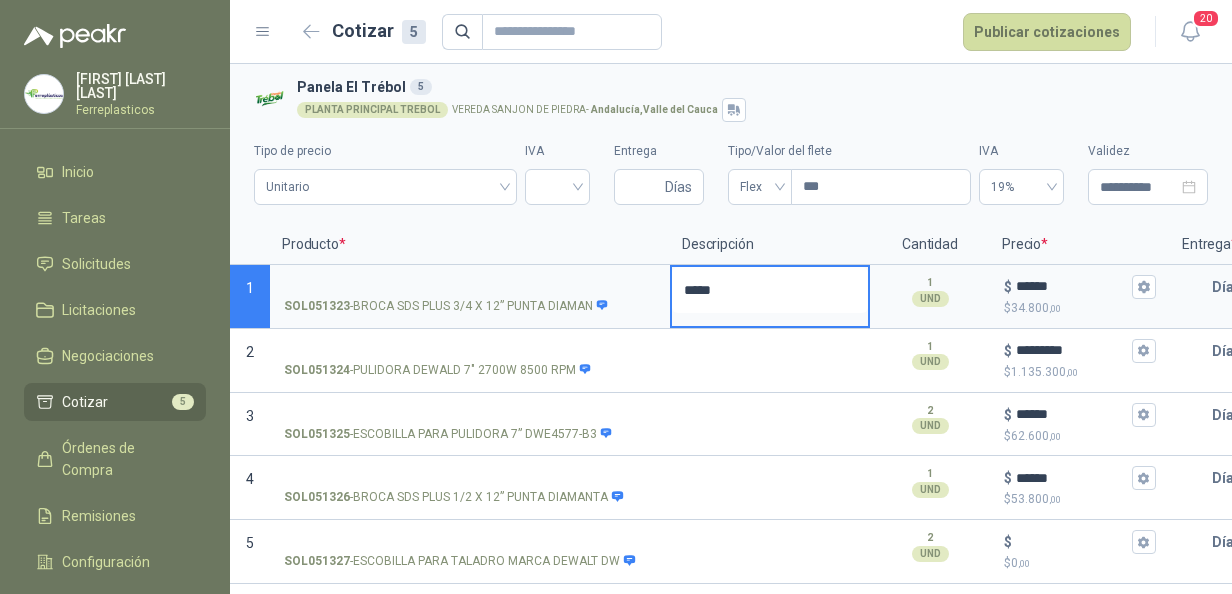 type 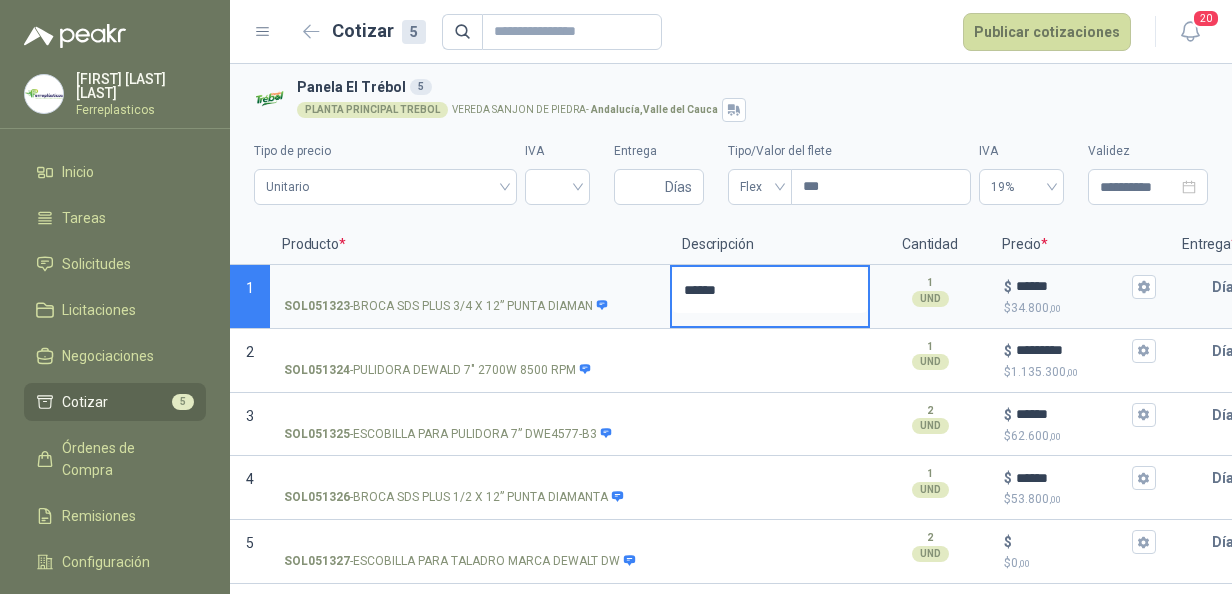 type 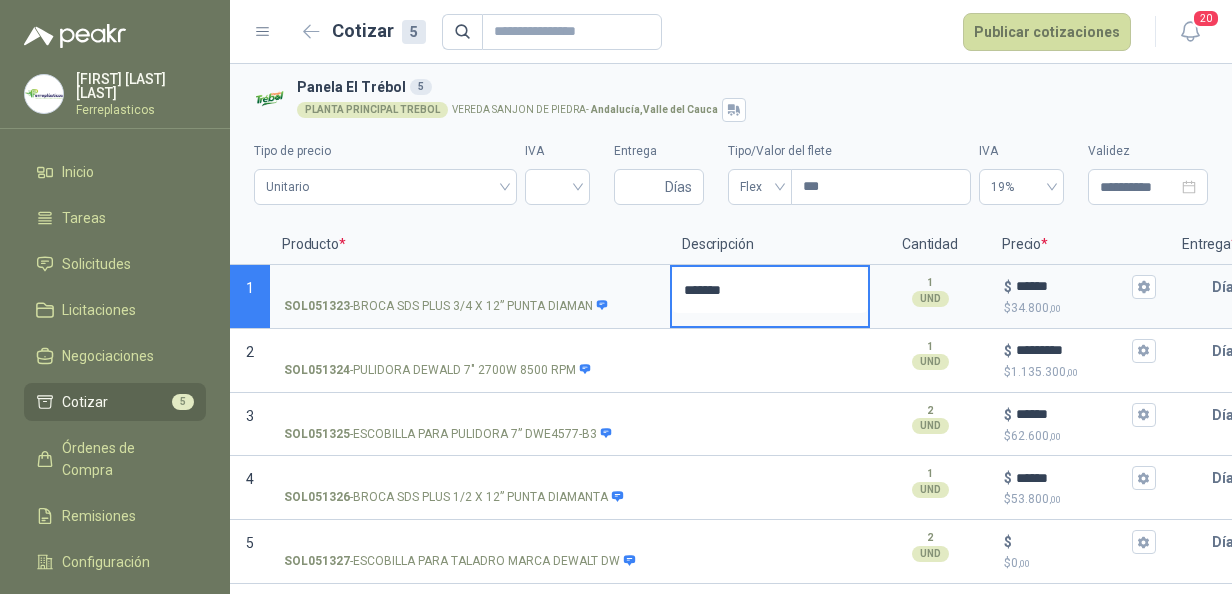 type 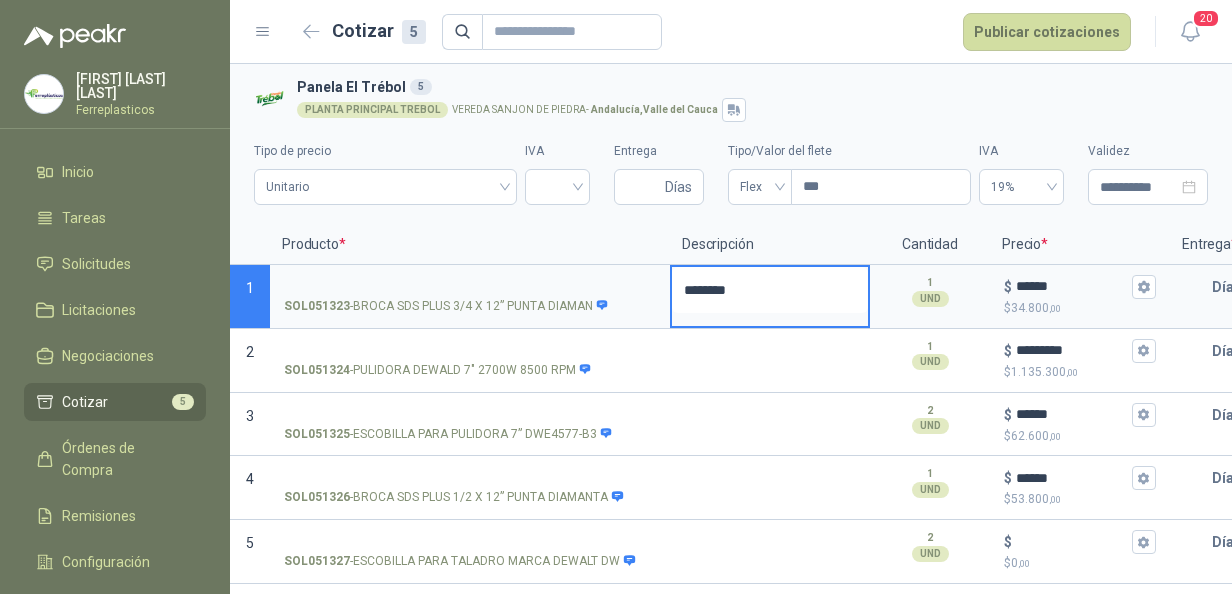 type 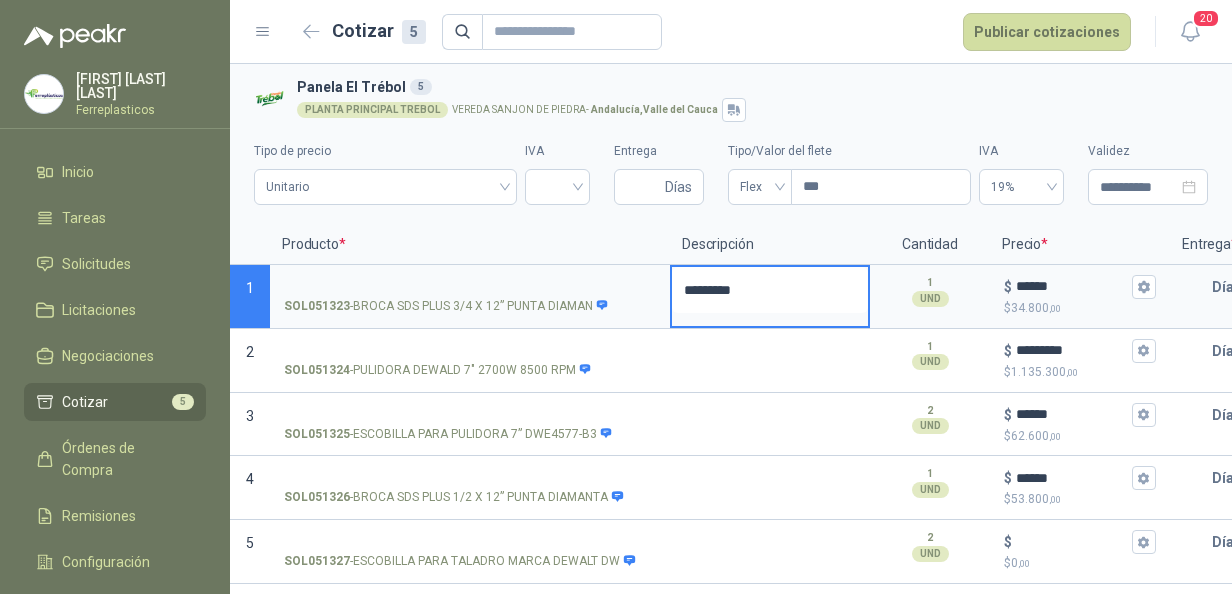 type 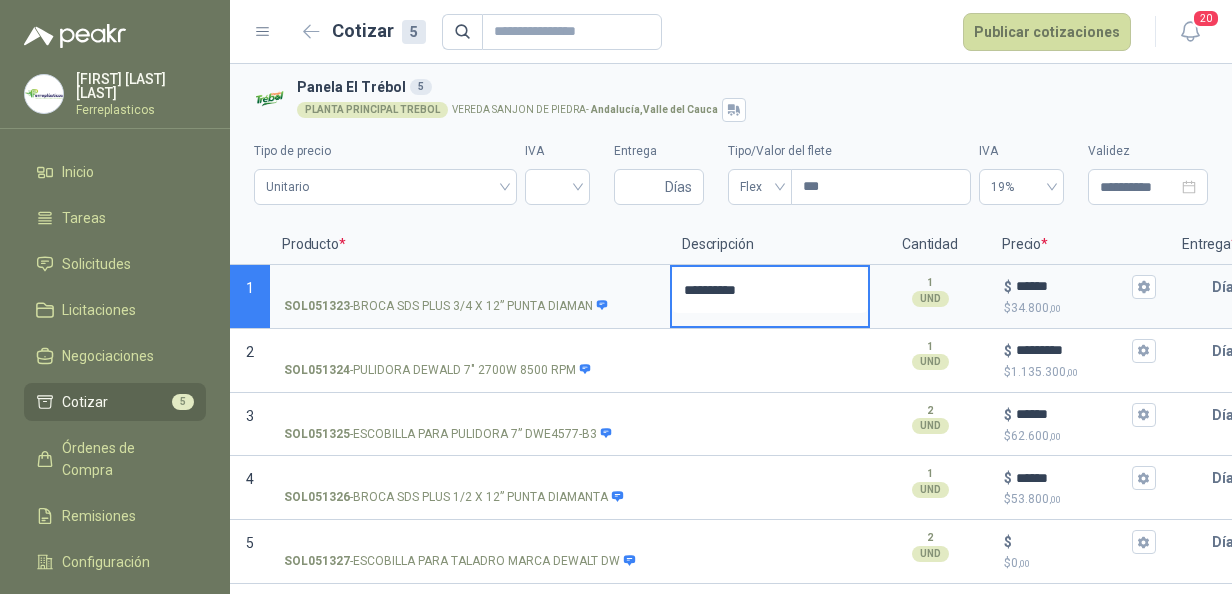 type 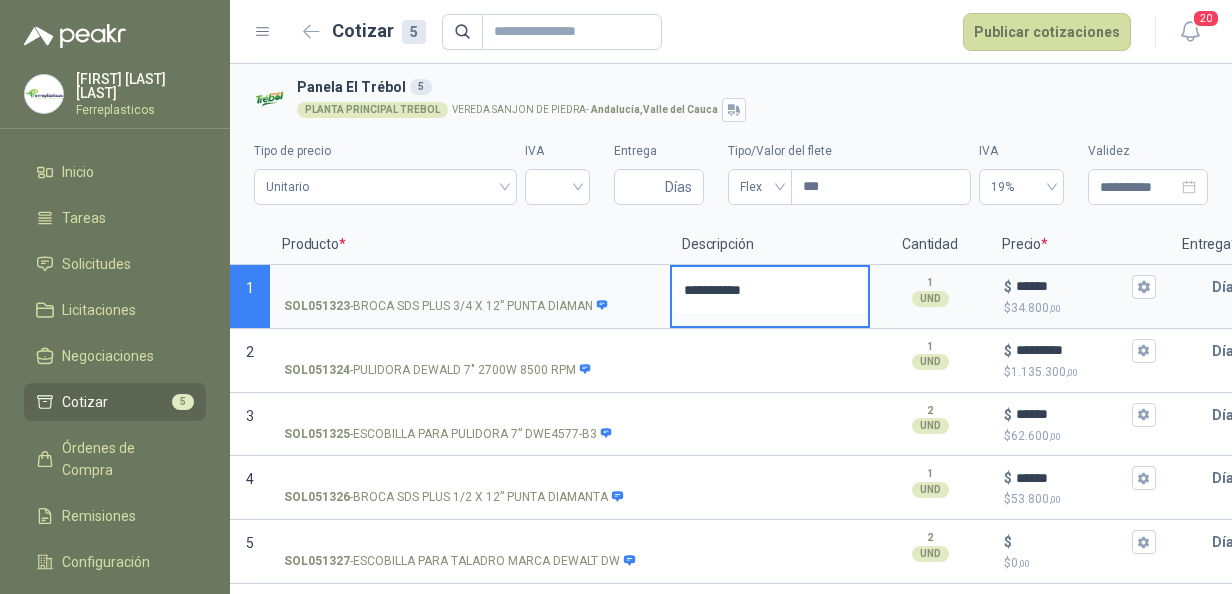 type 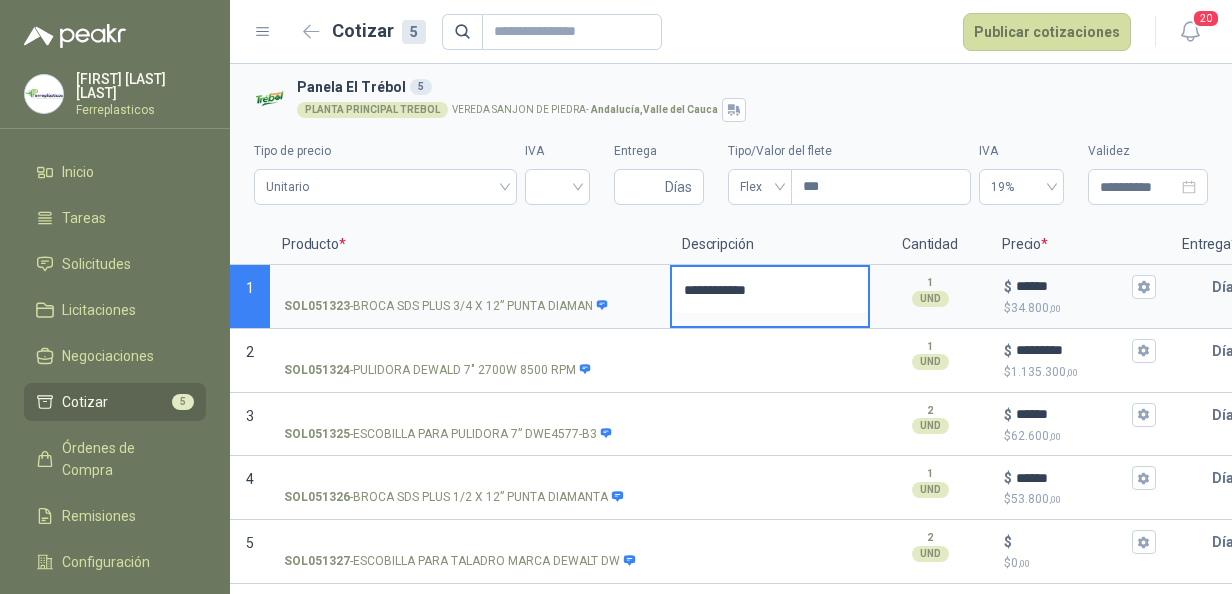 type 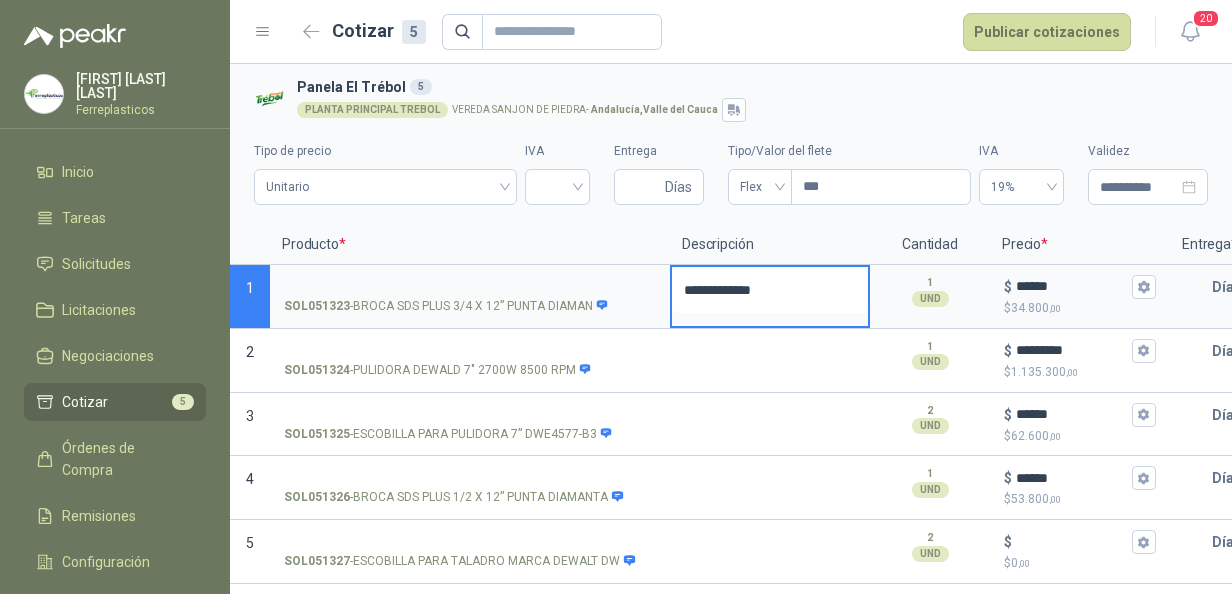 type 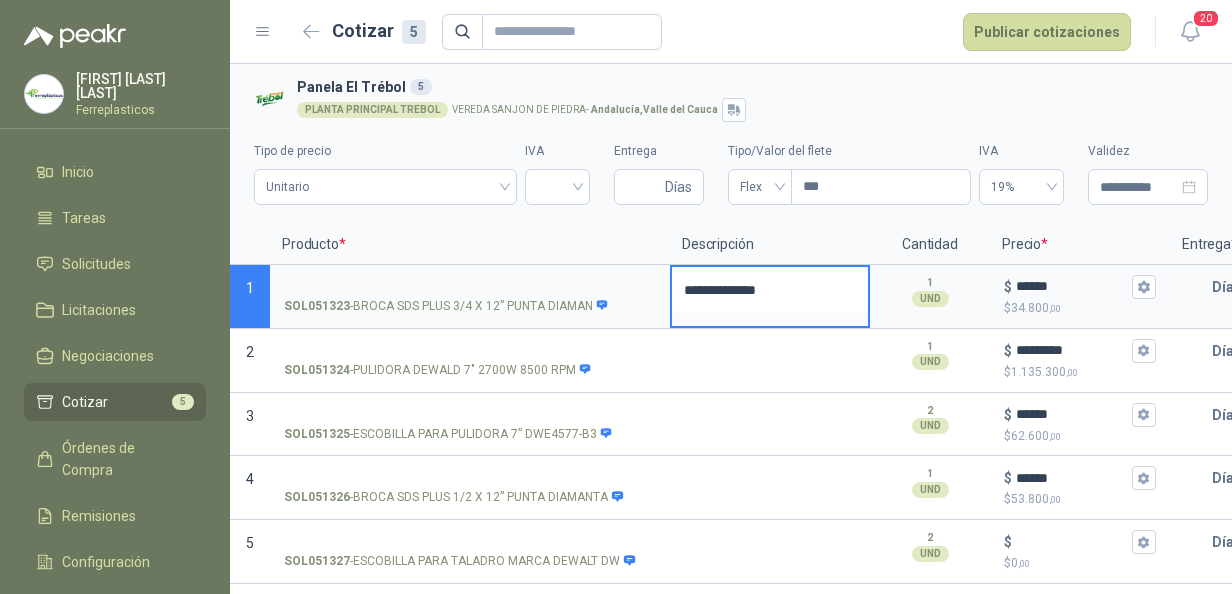 type 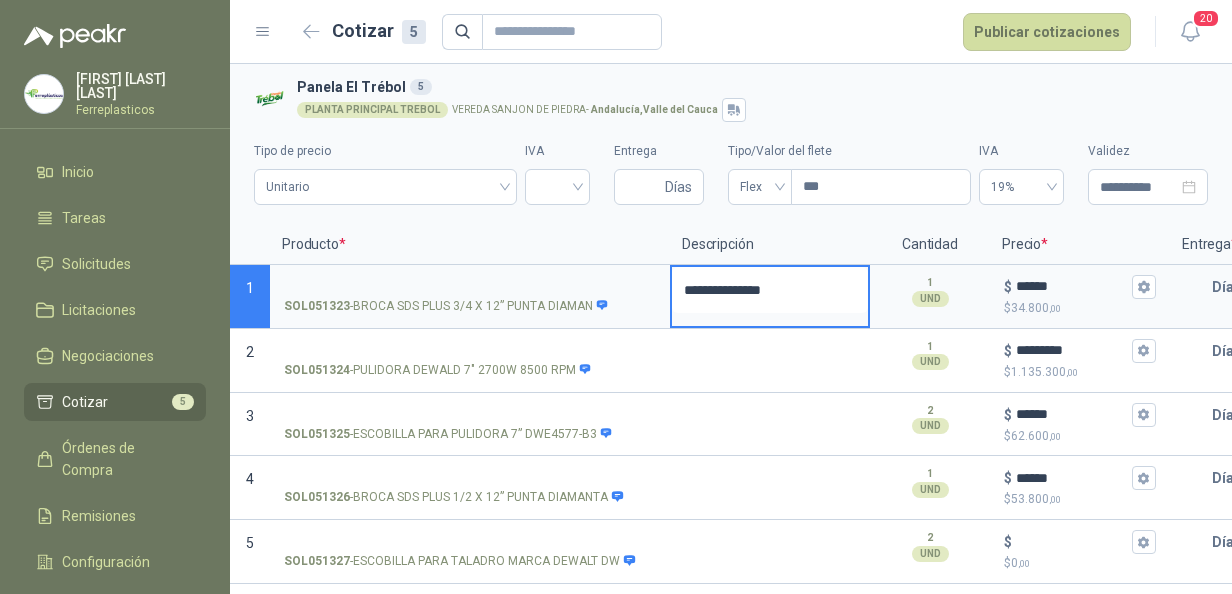 type 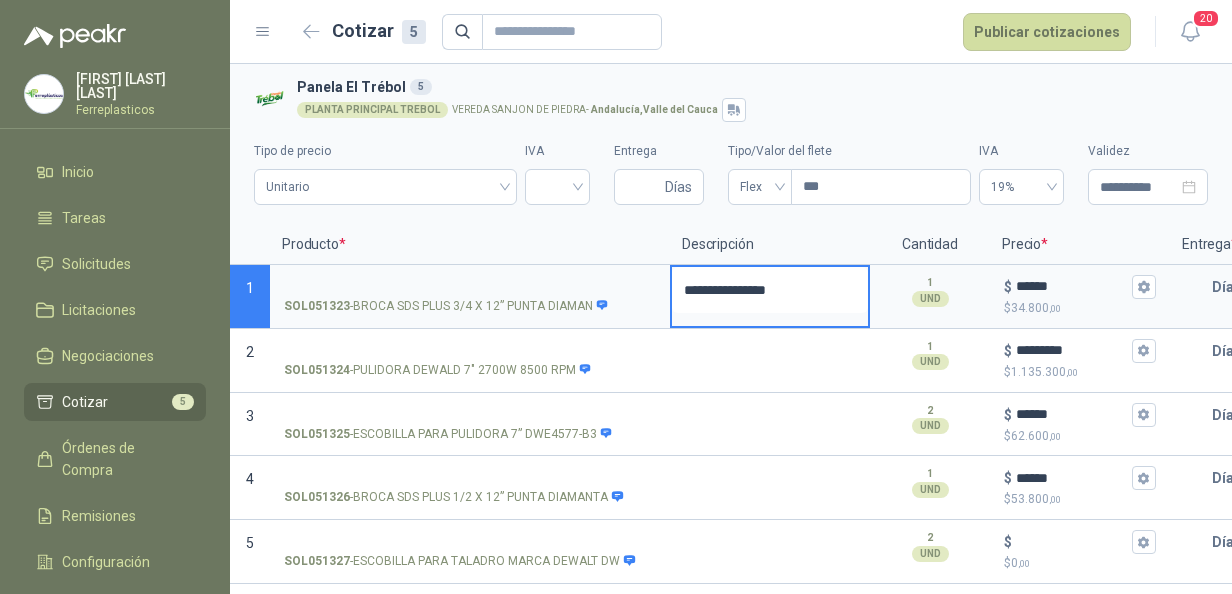 type 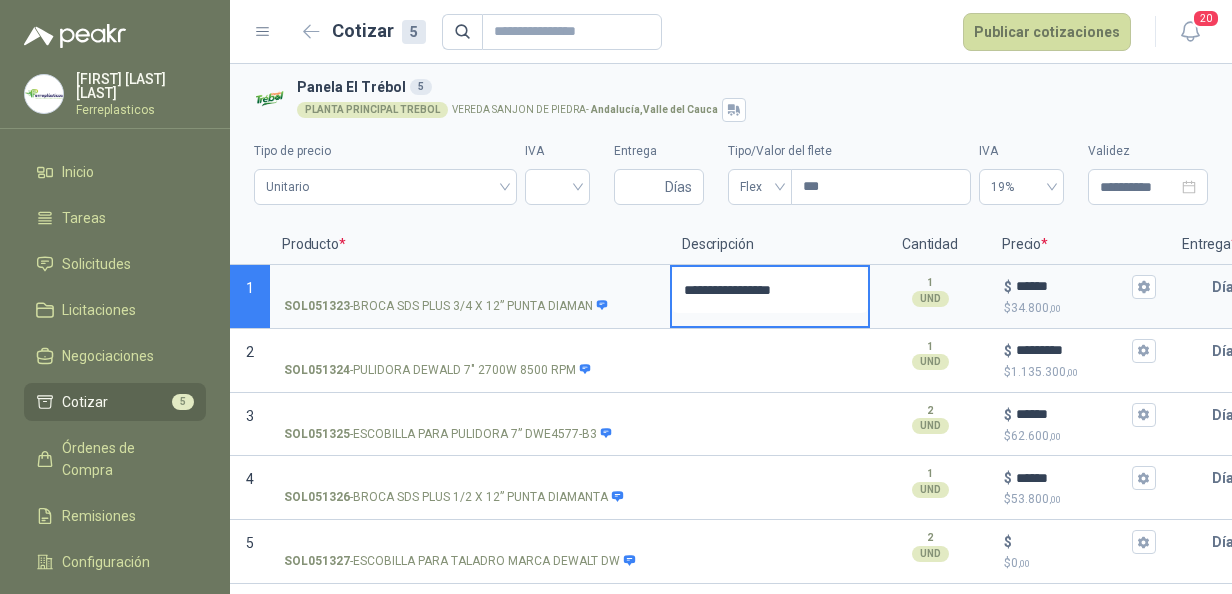 type 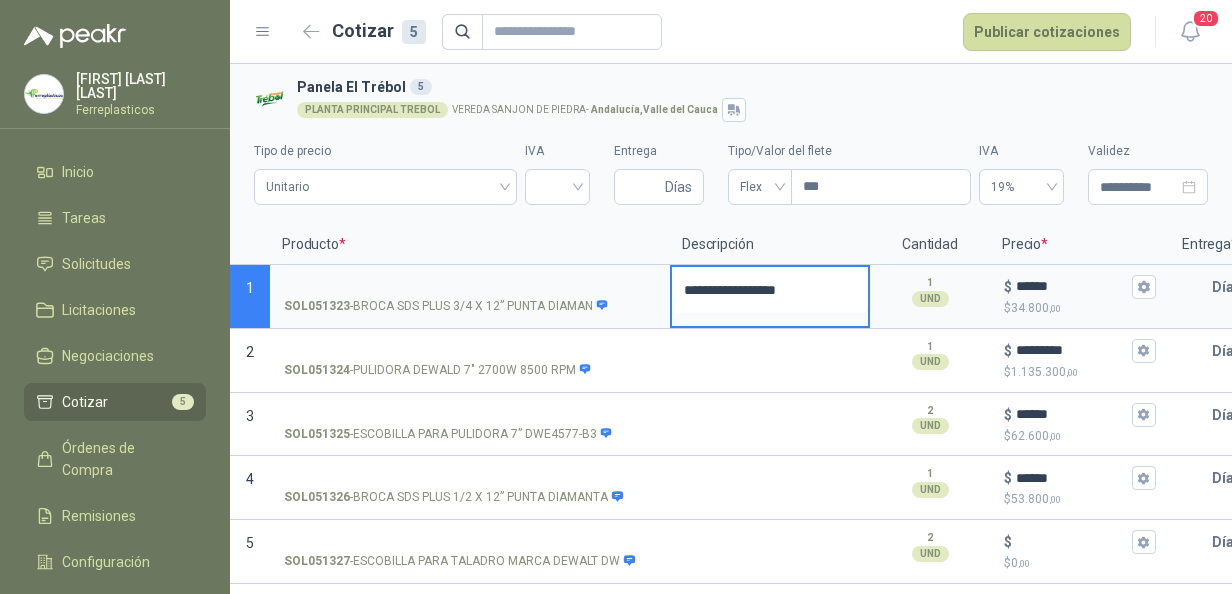 type 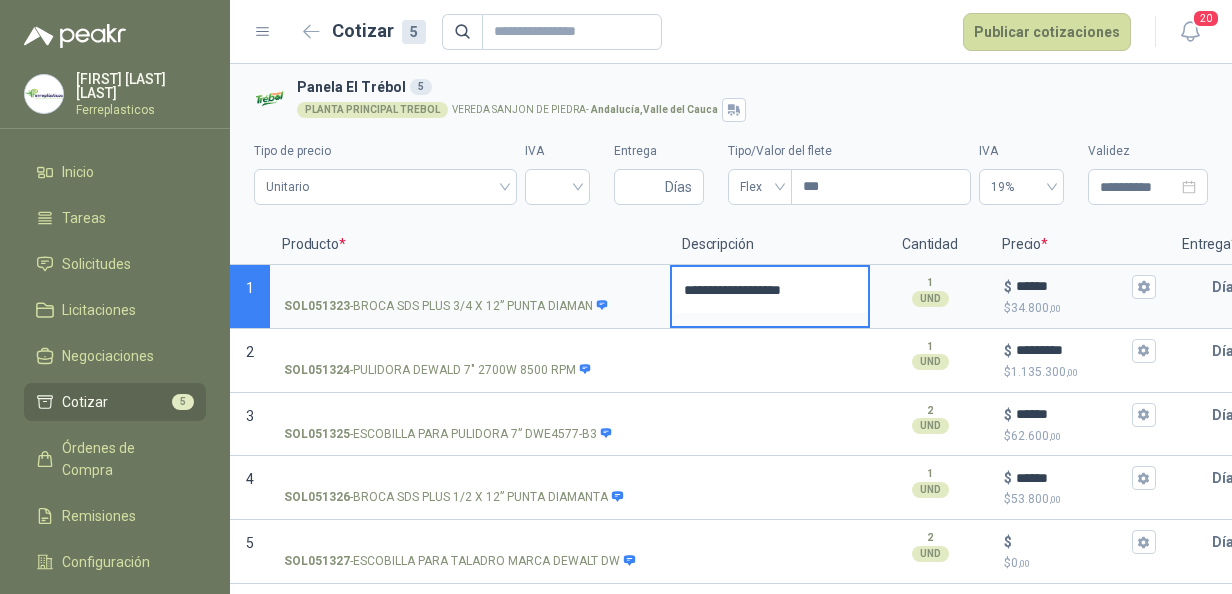 type 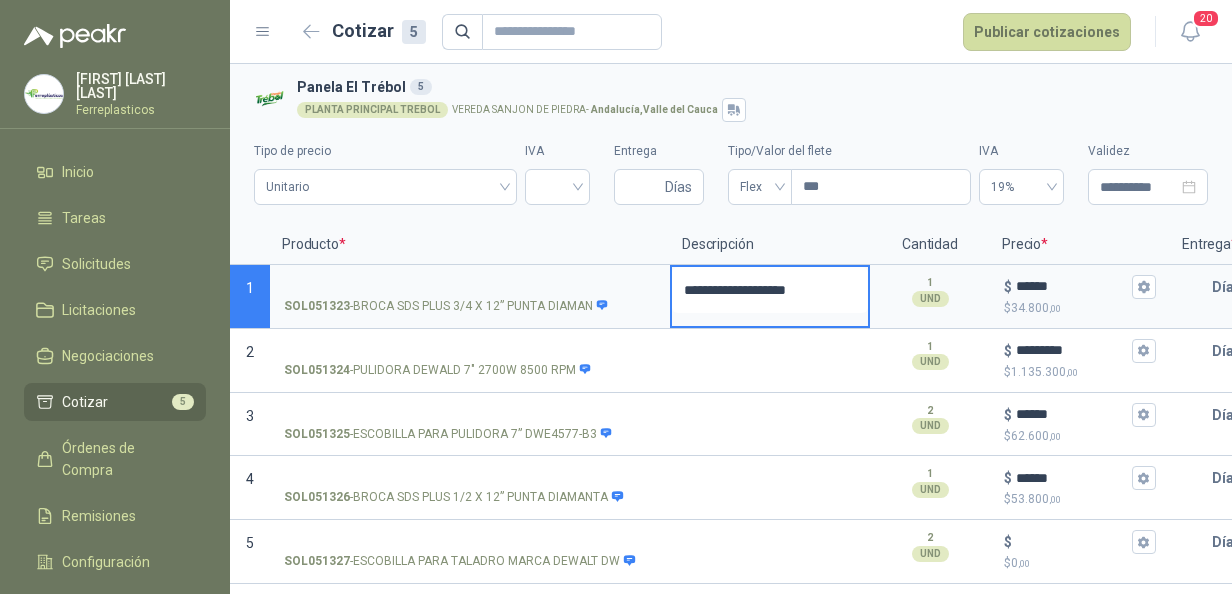 type 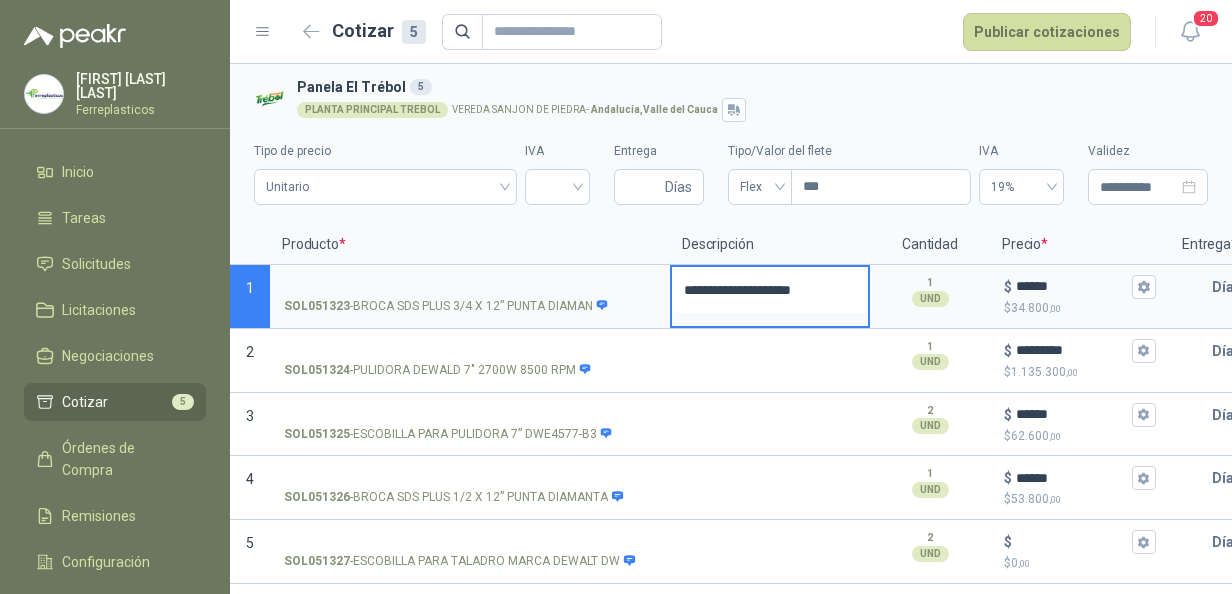 type 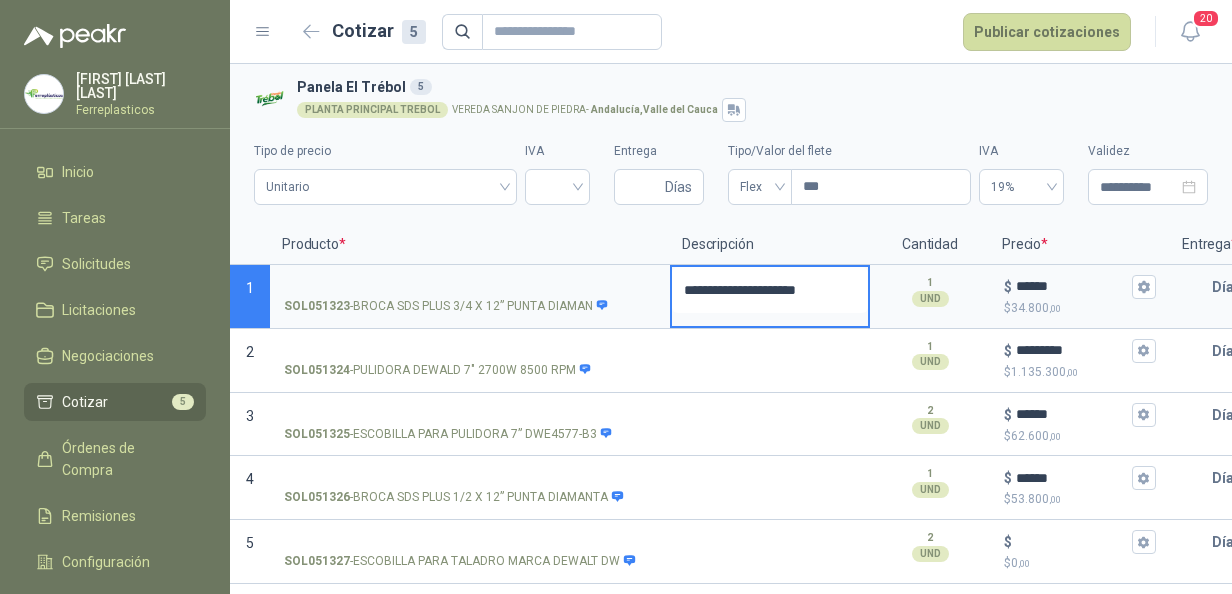 type 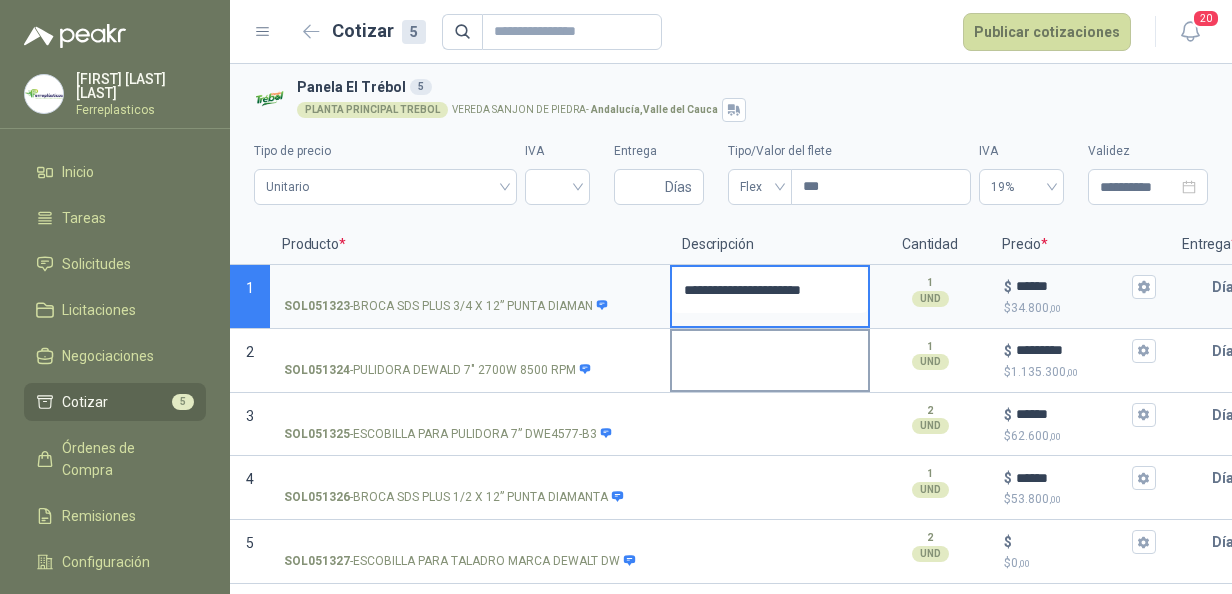 type on "**********" 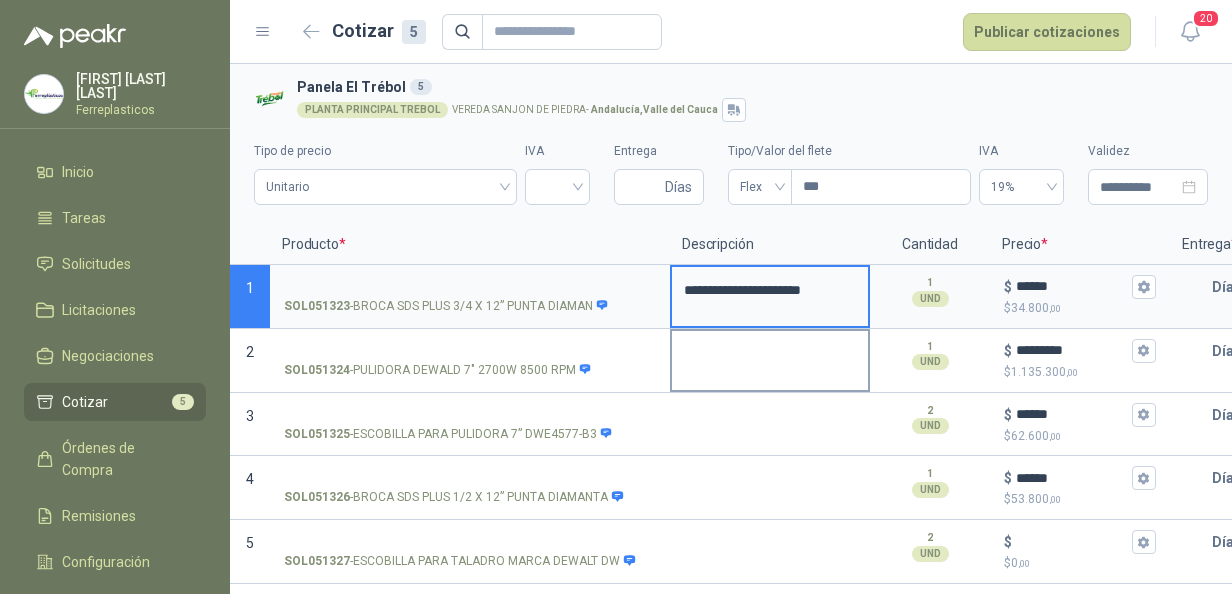 click at bounding box center [770, 354] 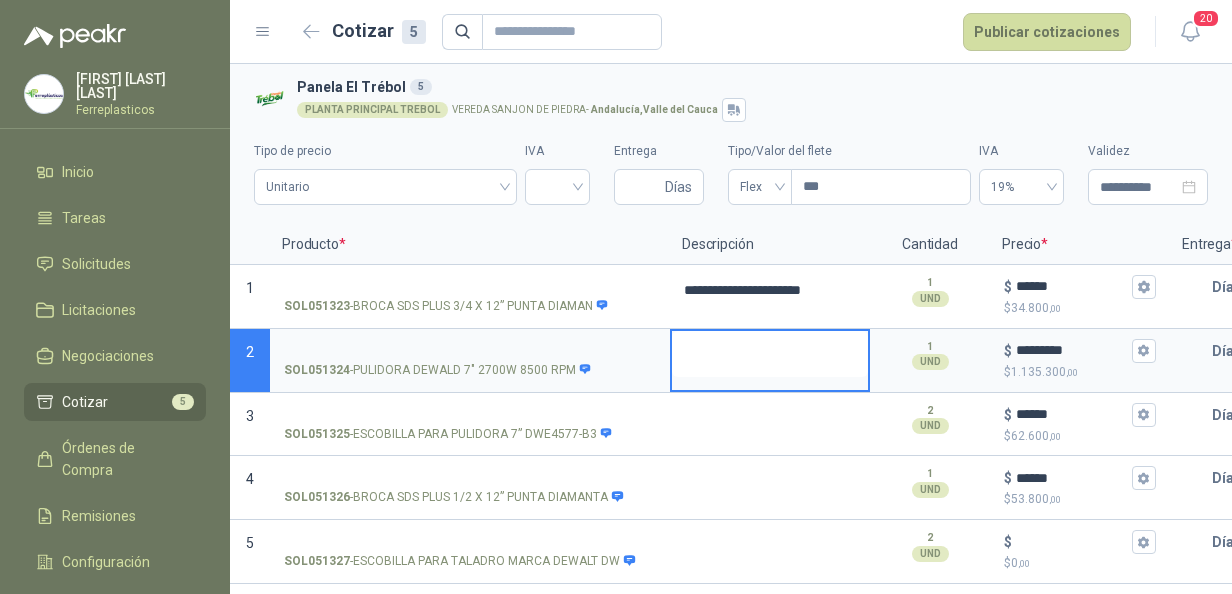 type 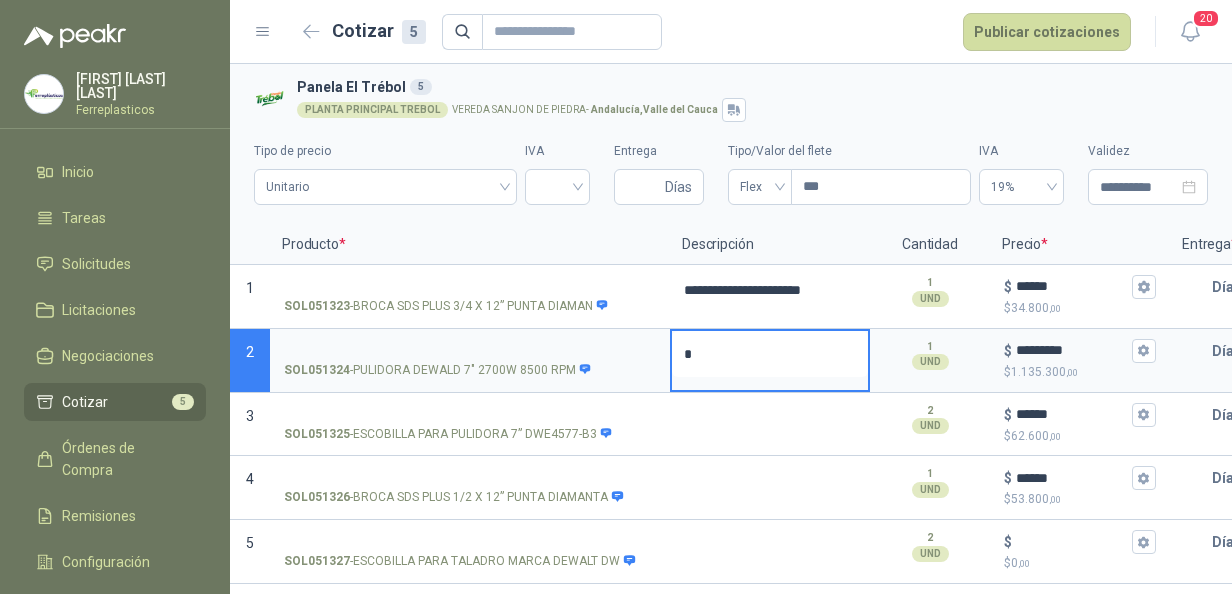 type 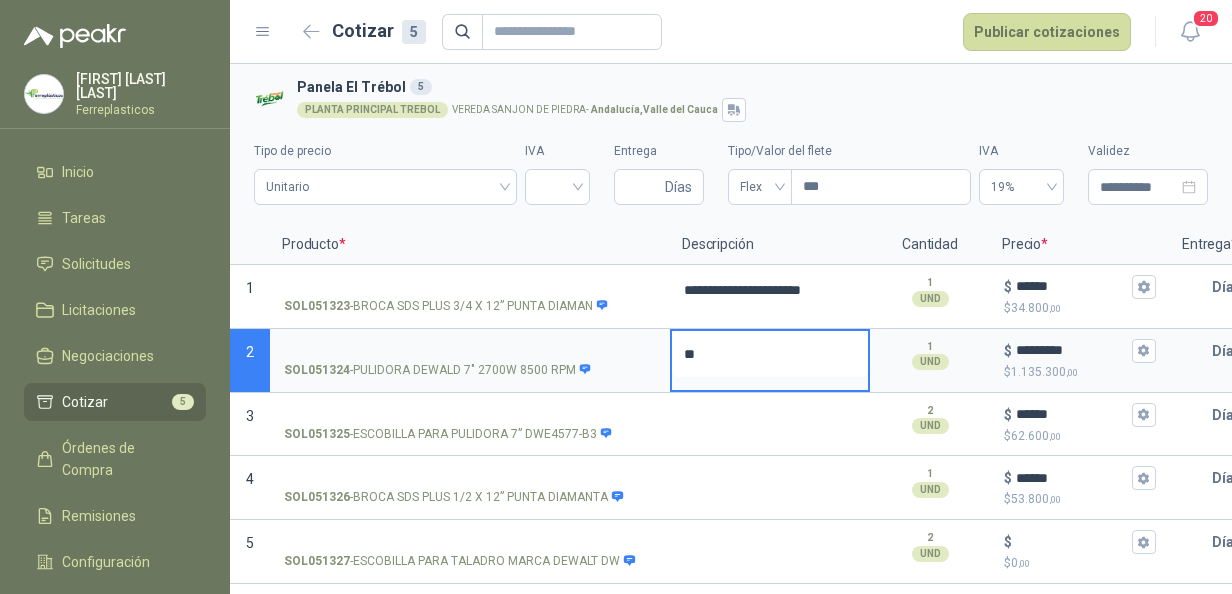 type 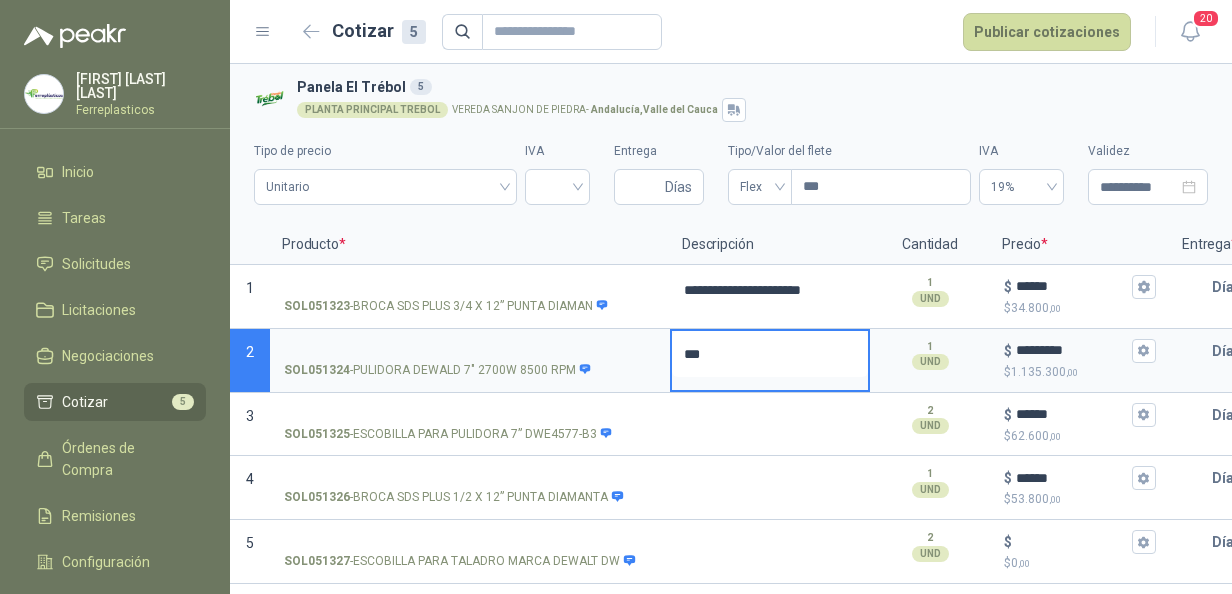 type 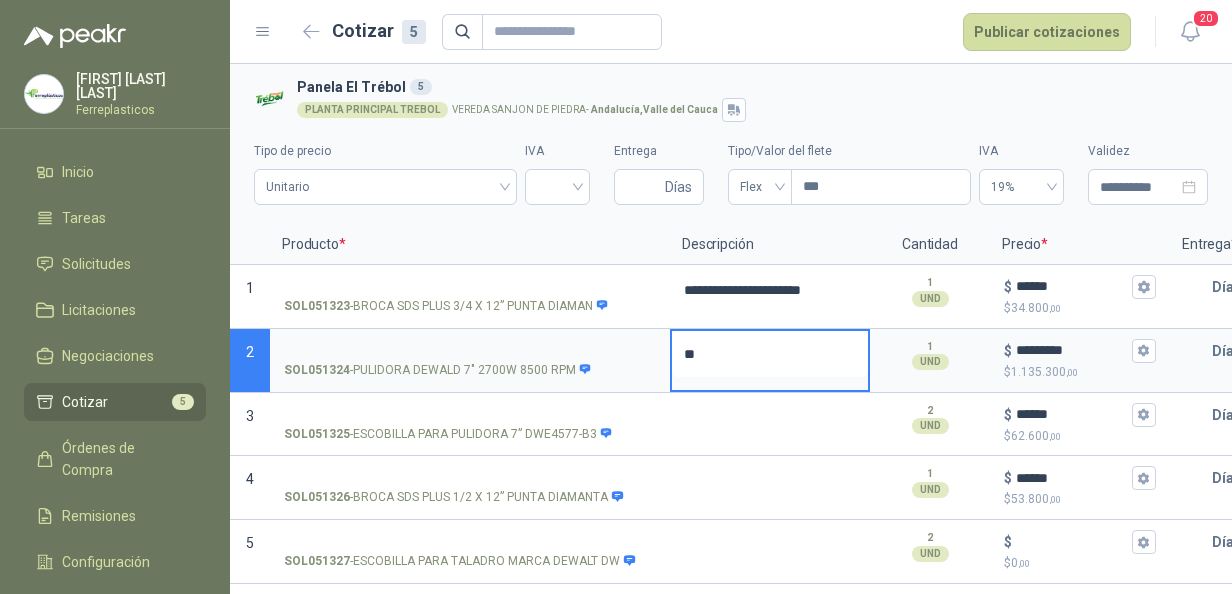 type 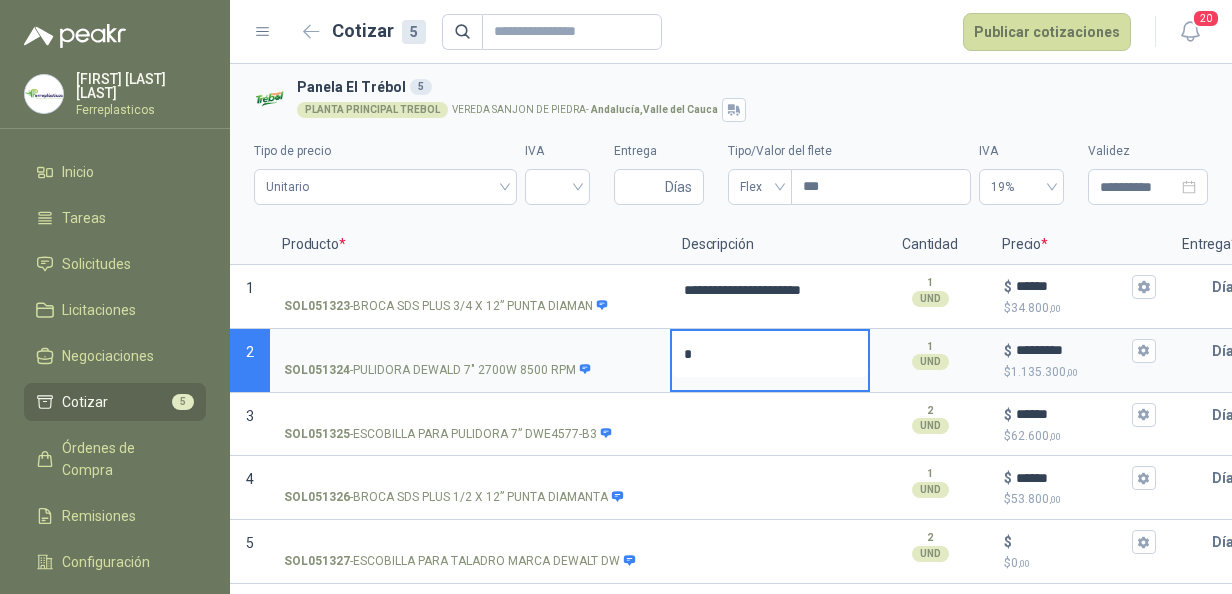 type 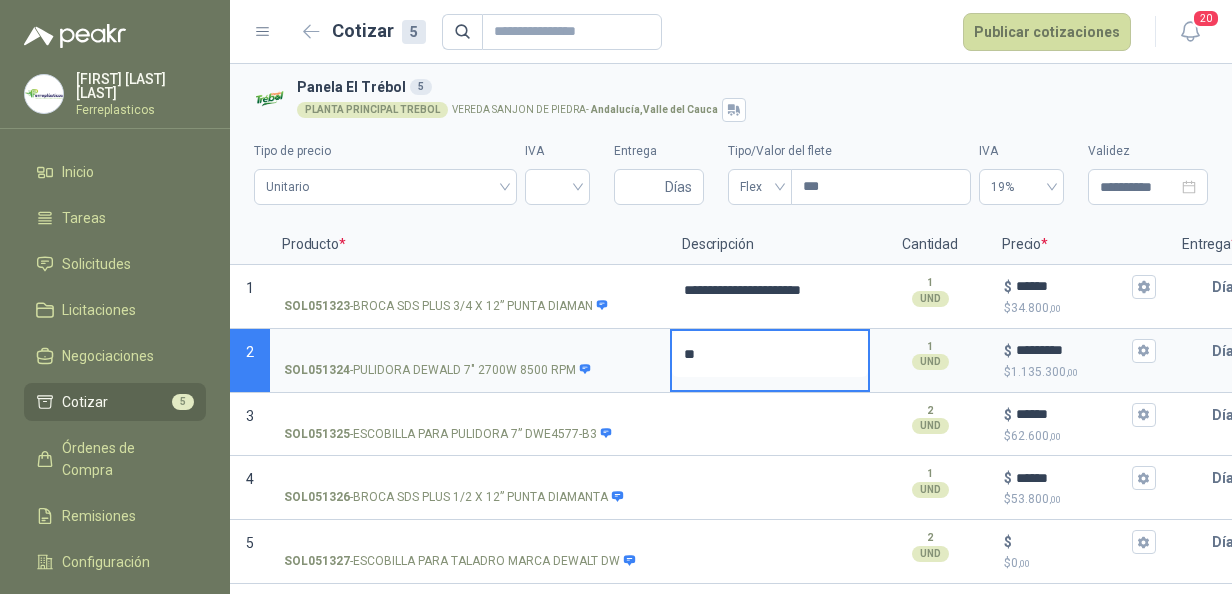 type 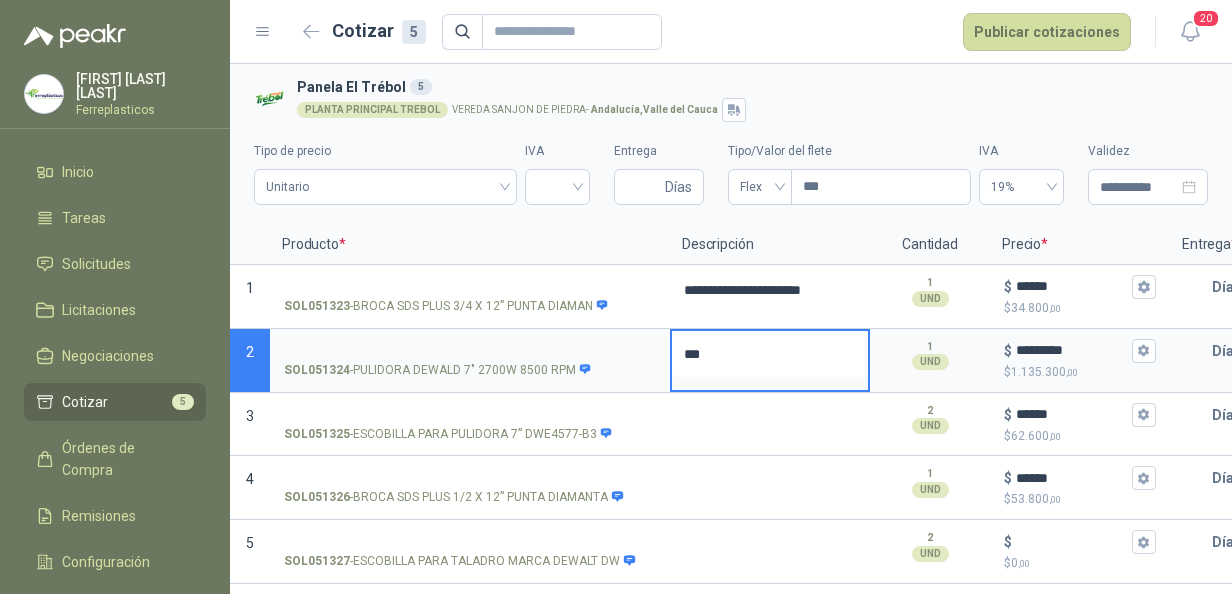 type 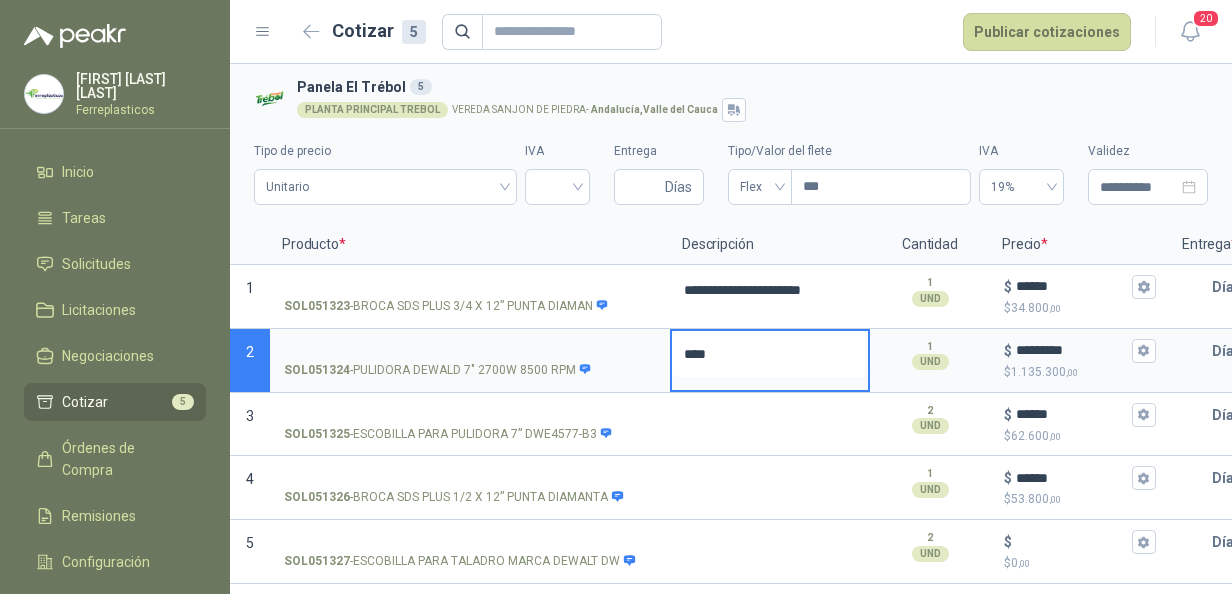 type 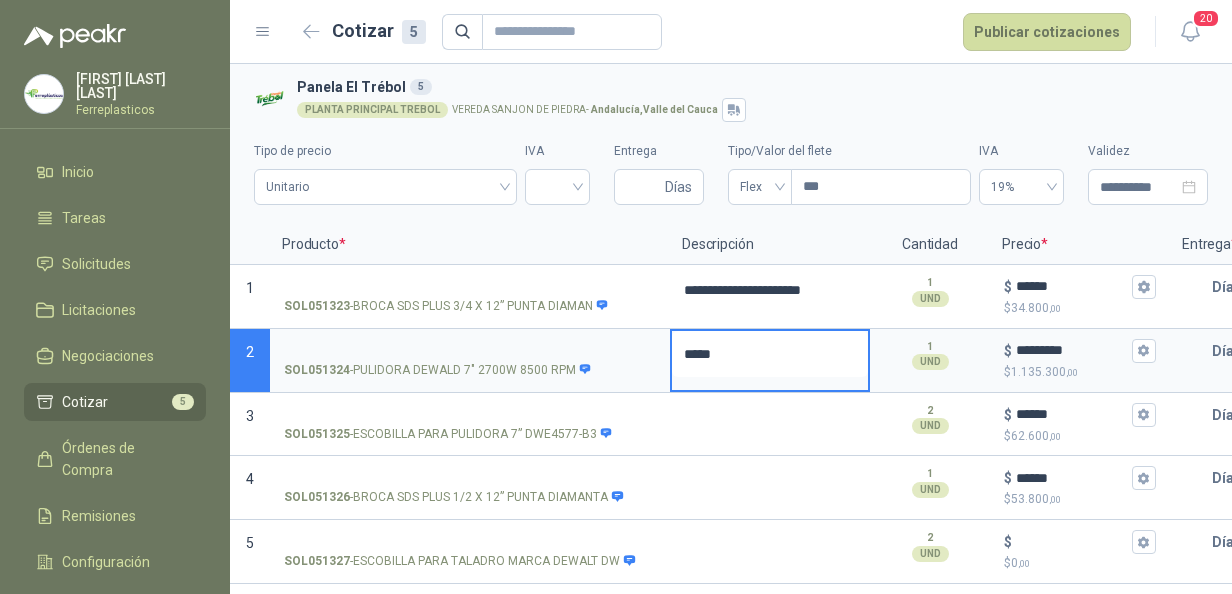 type 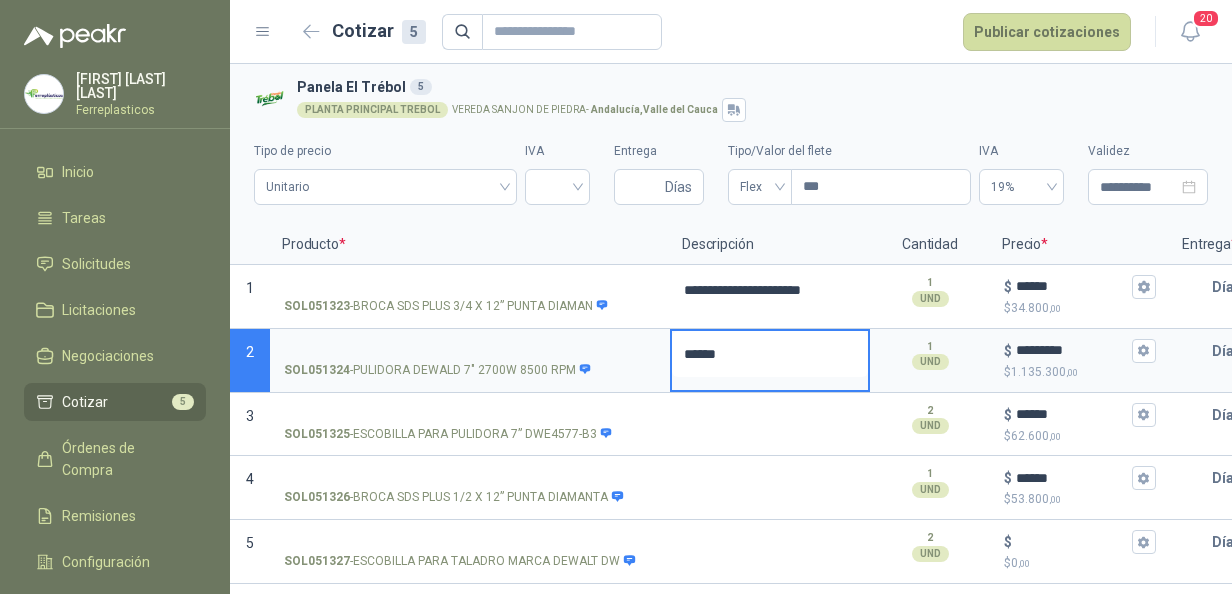 type 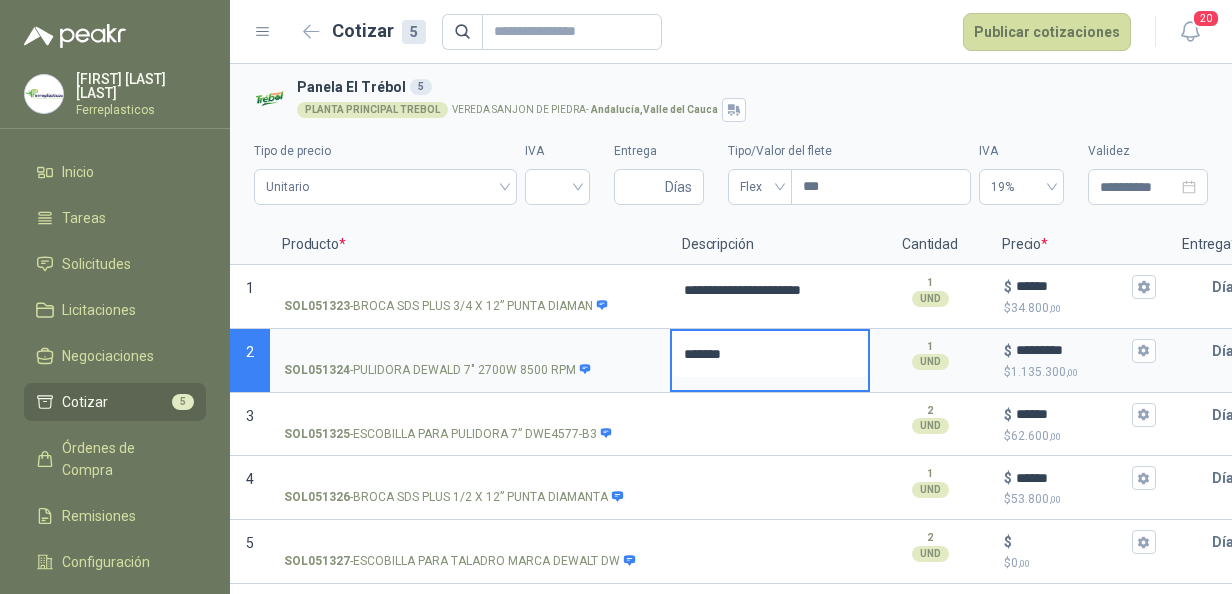 type 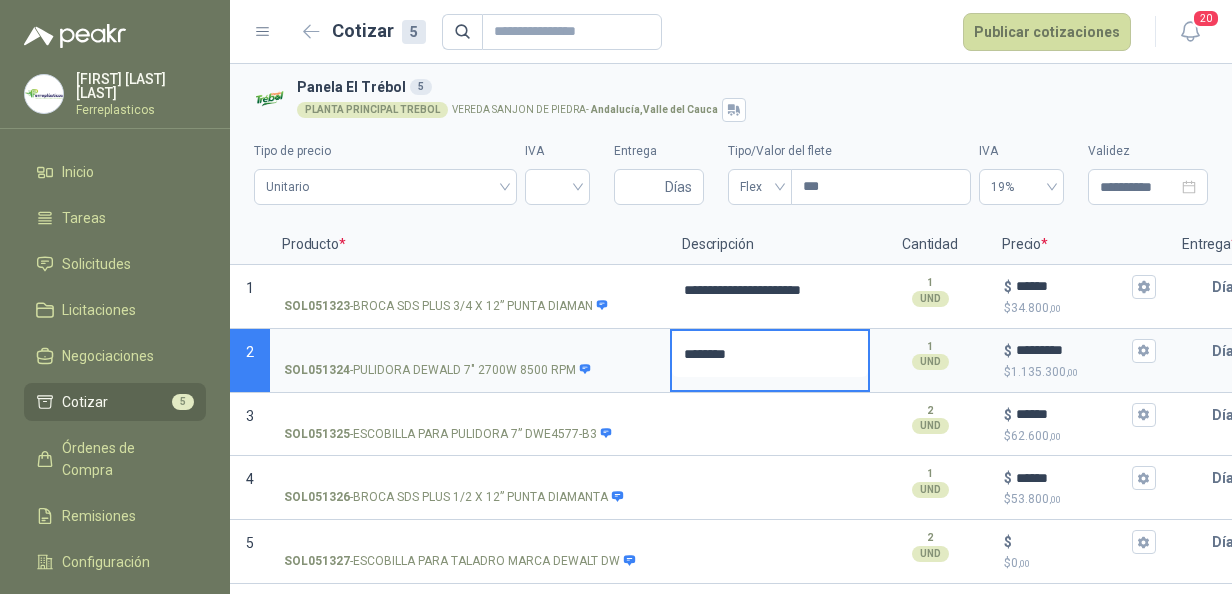 type 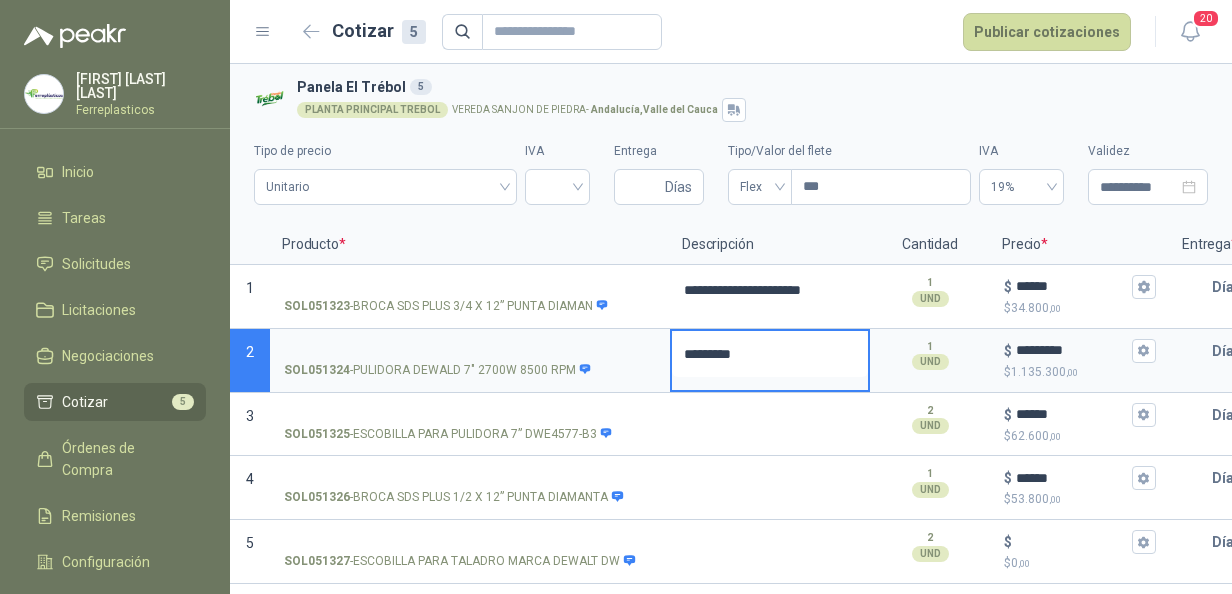 type 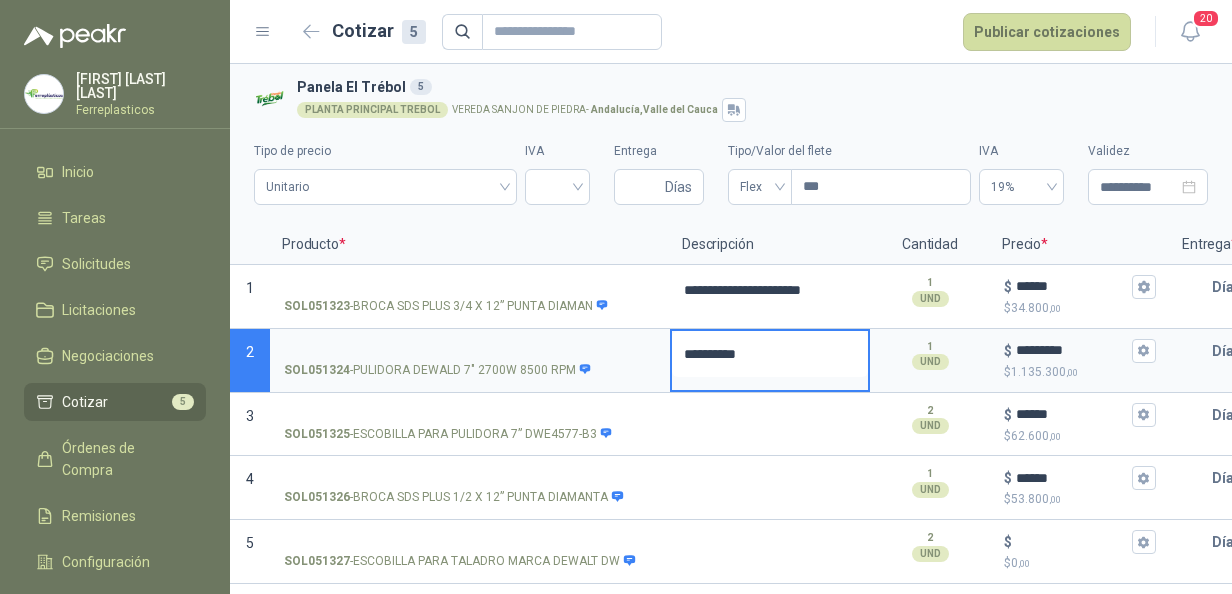 type 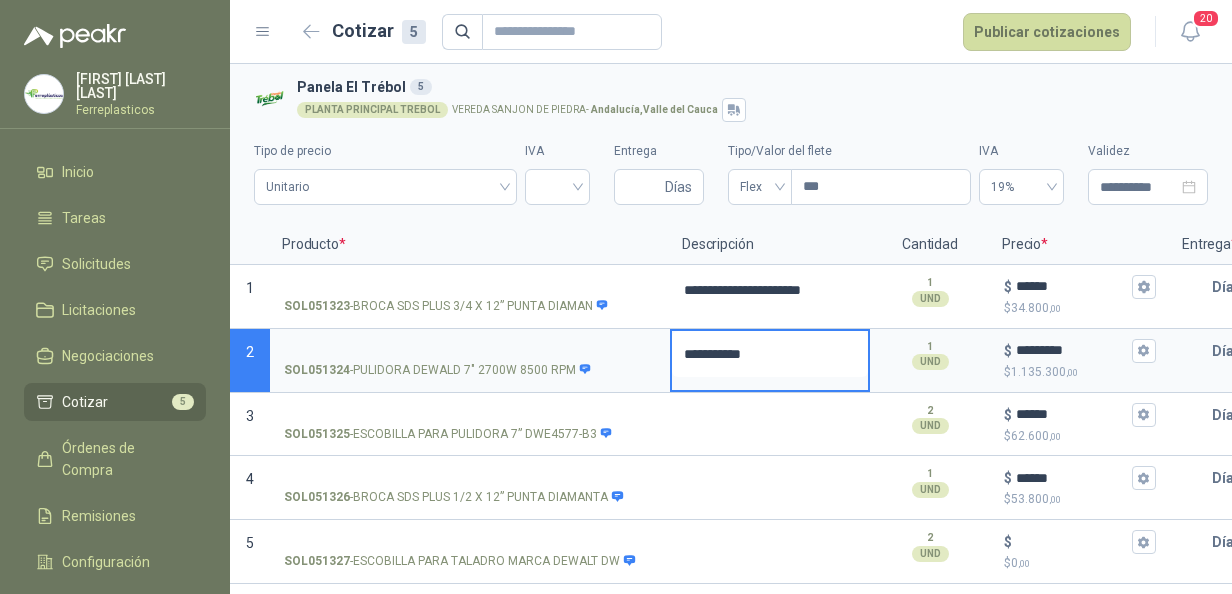 type 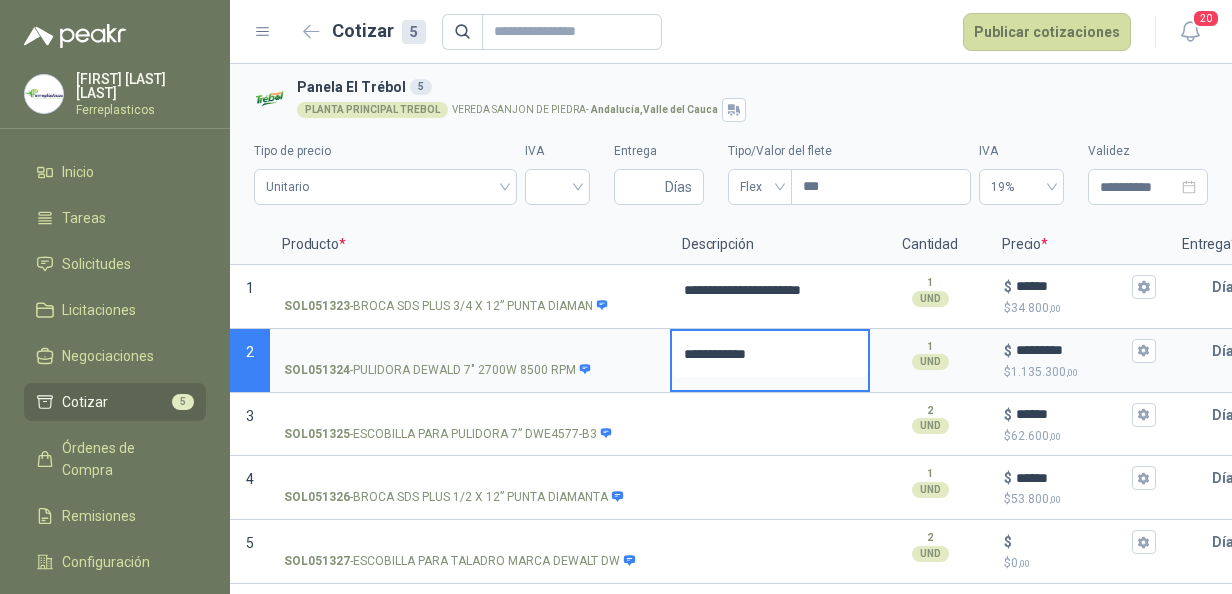 type 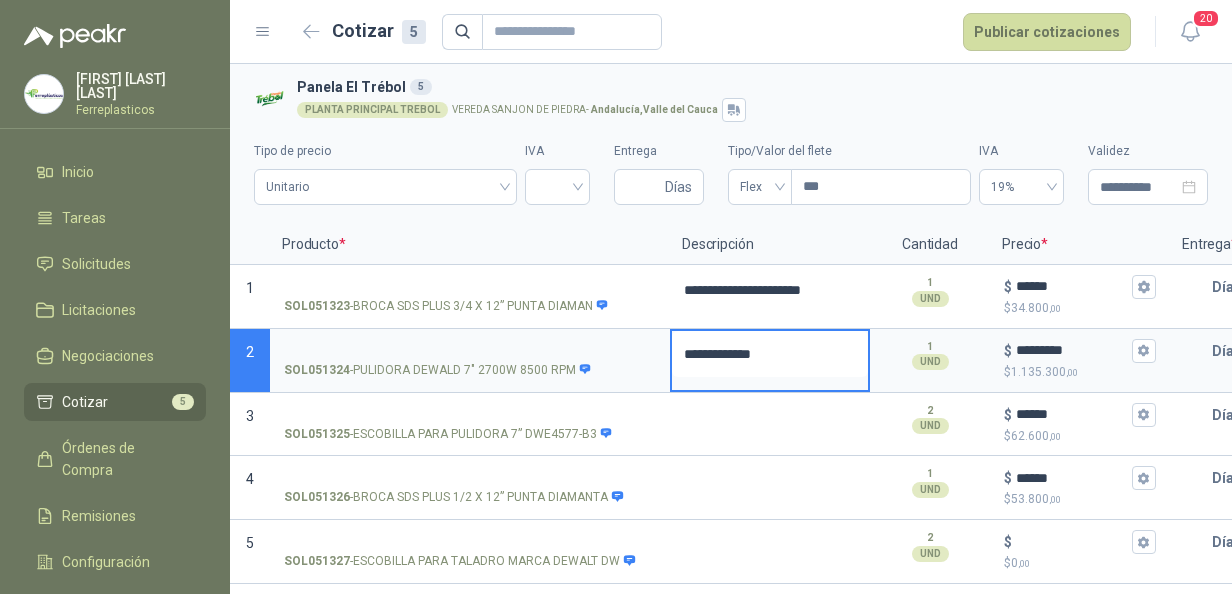 type 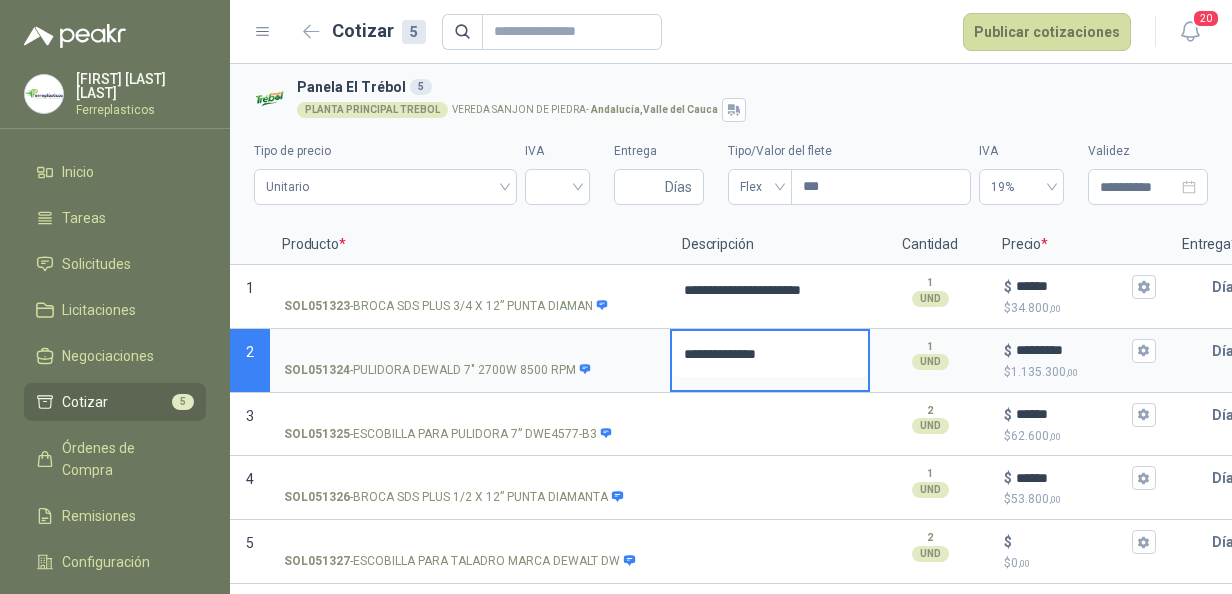 type 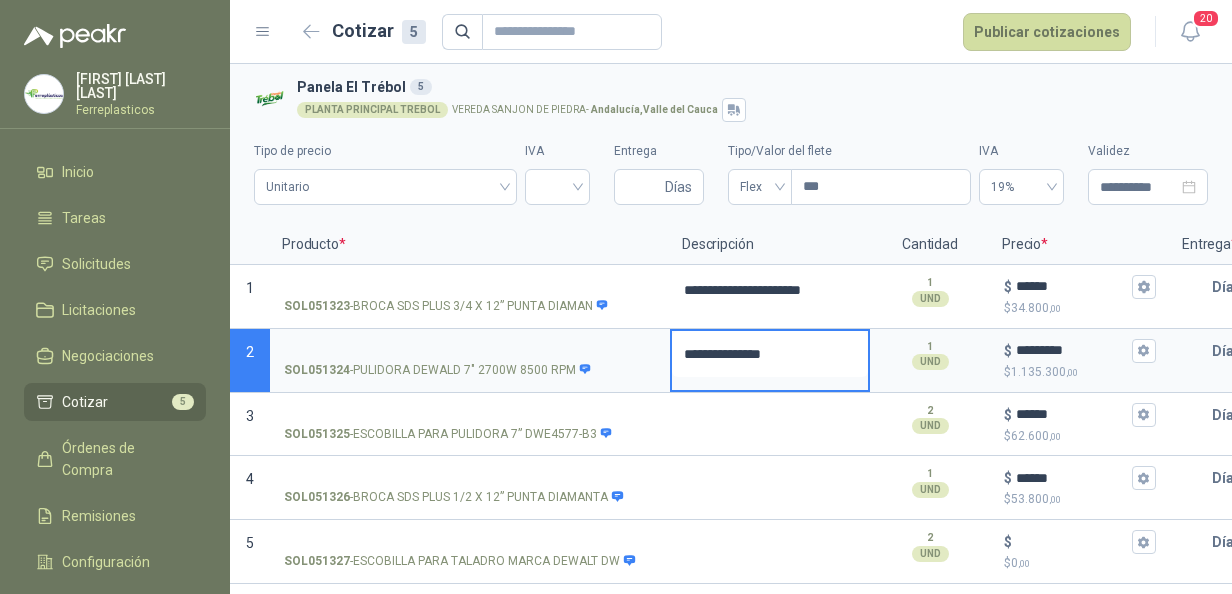 type 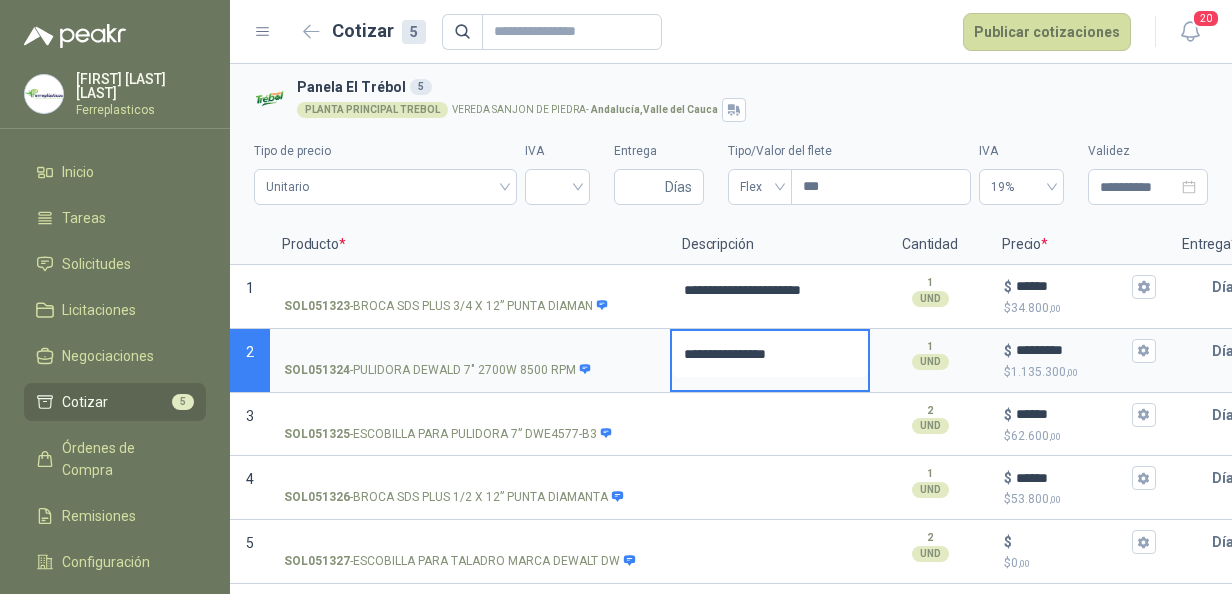 type 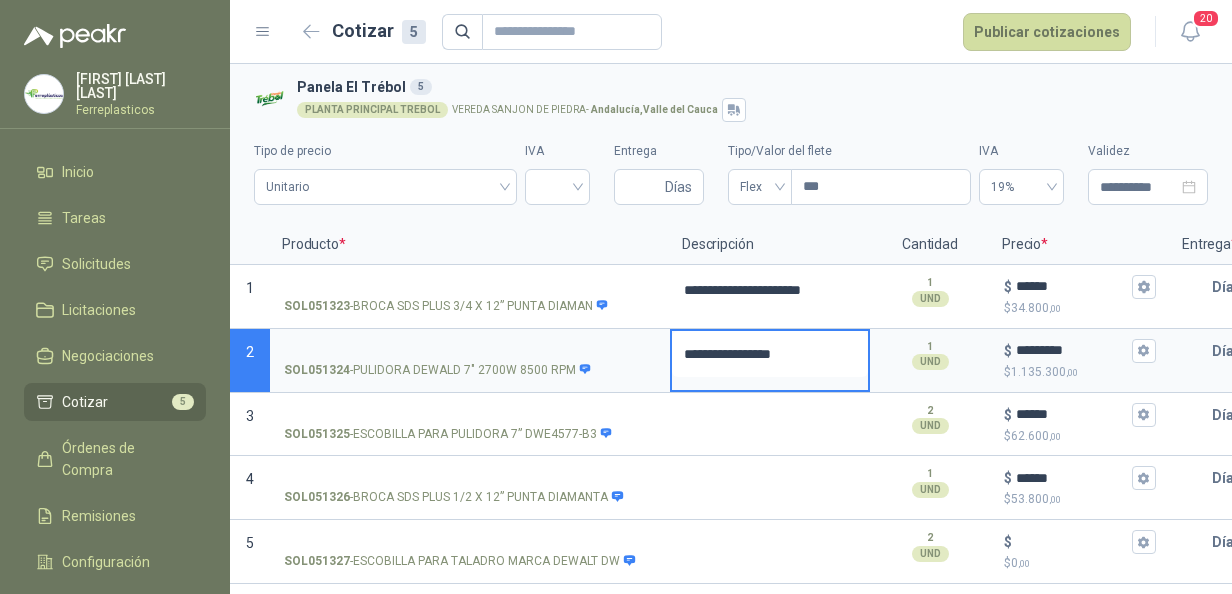 type 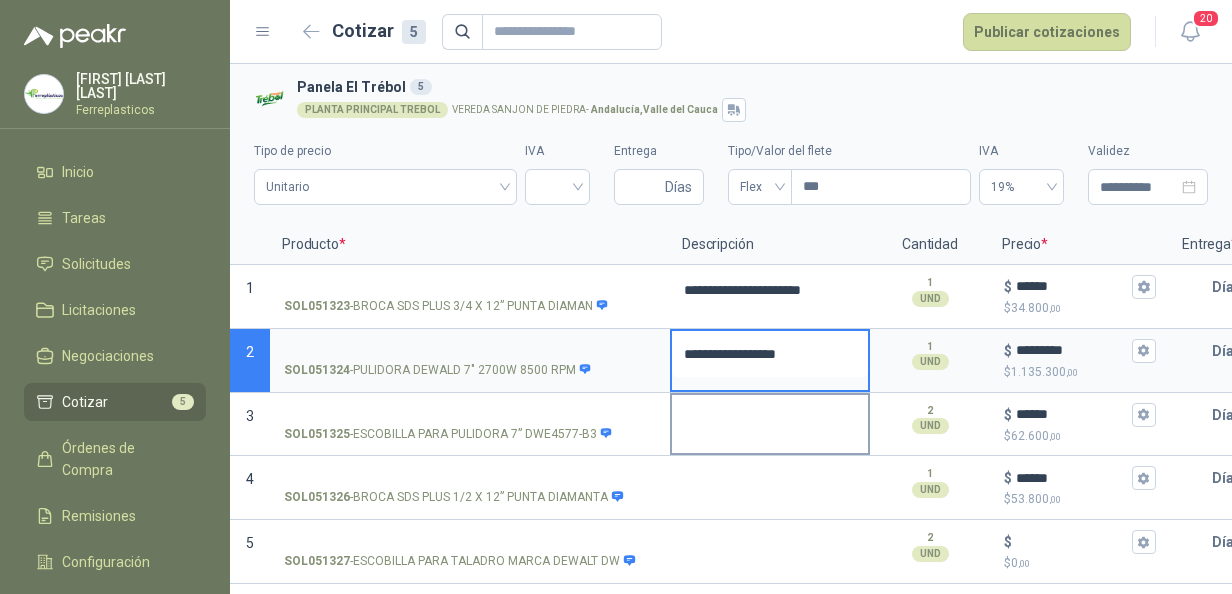 type on "**********" 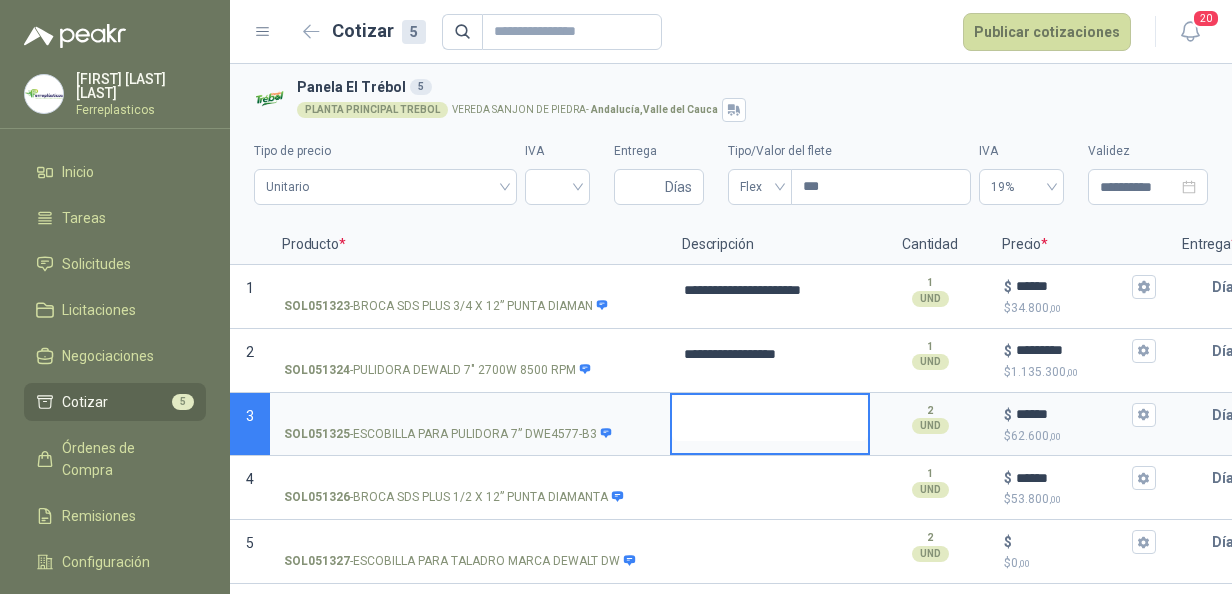 click at bounding box center (770, 418) 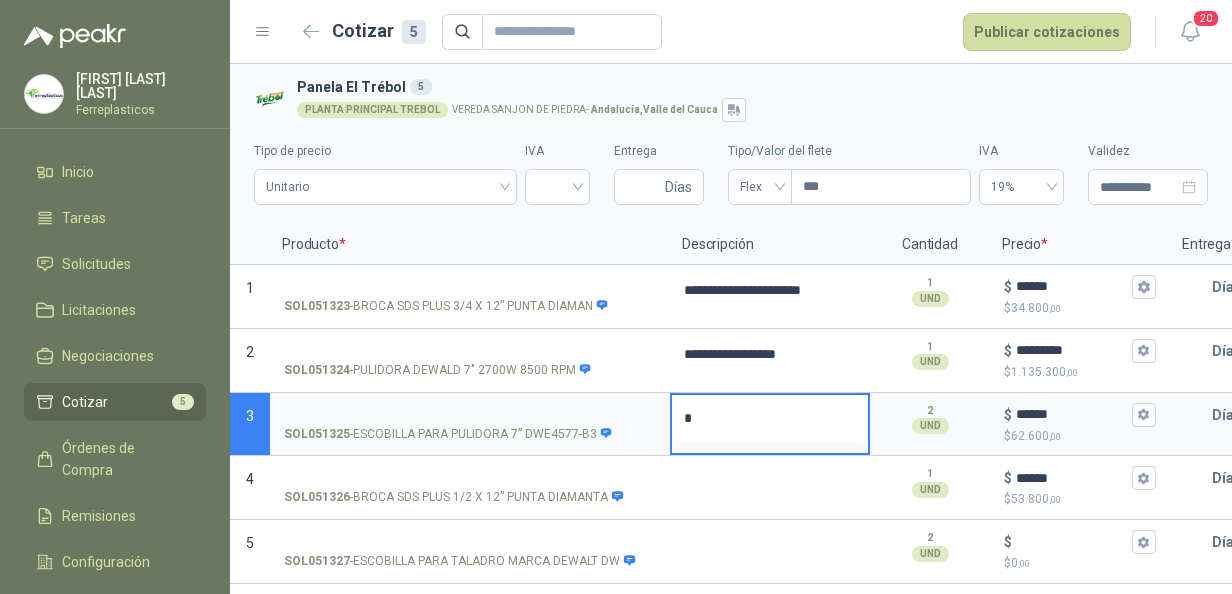 type 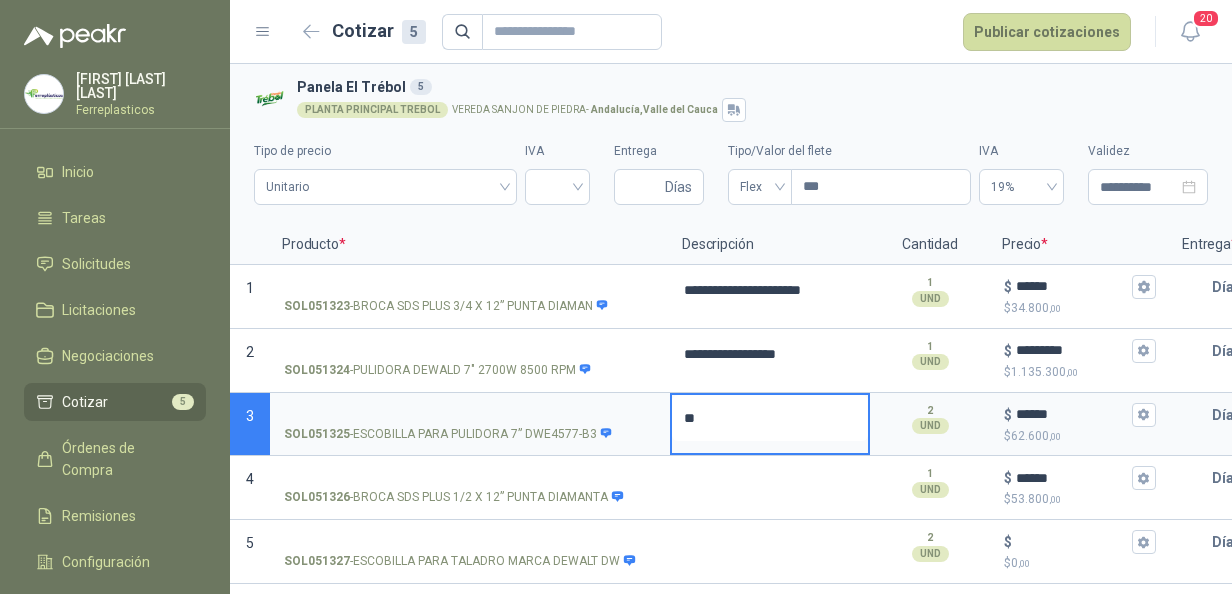 type 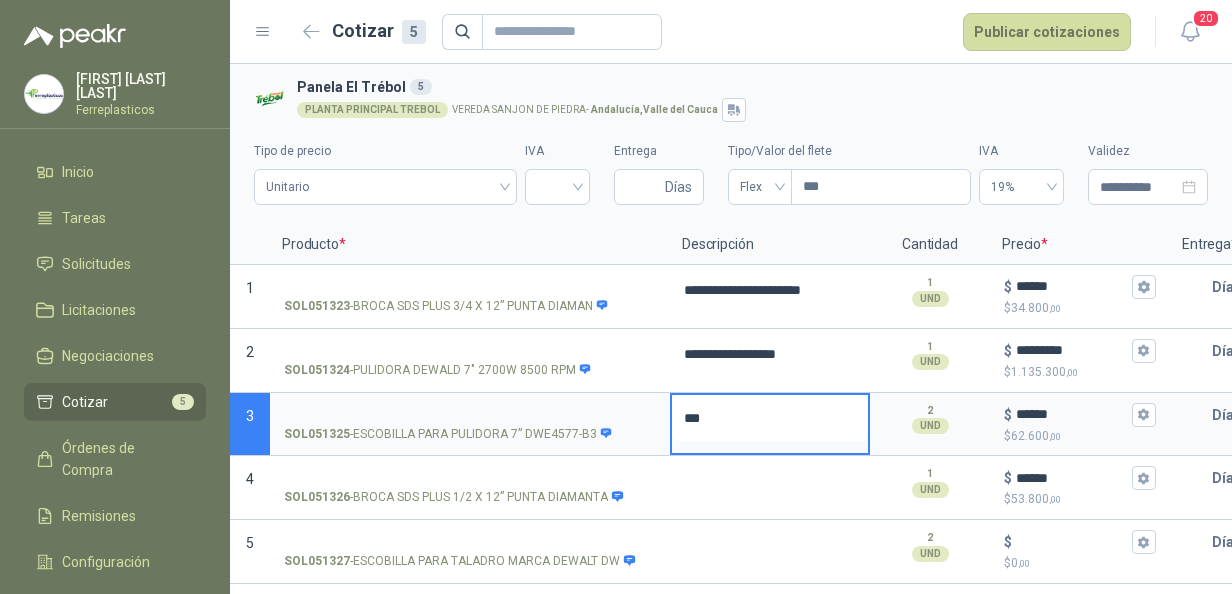 type 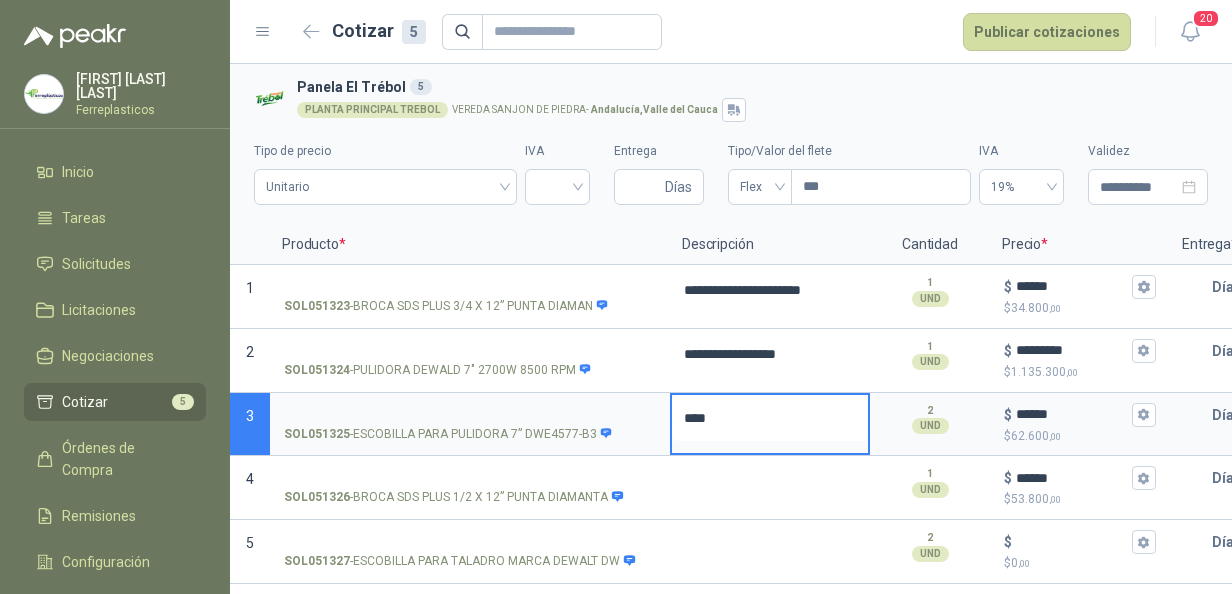 type 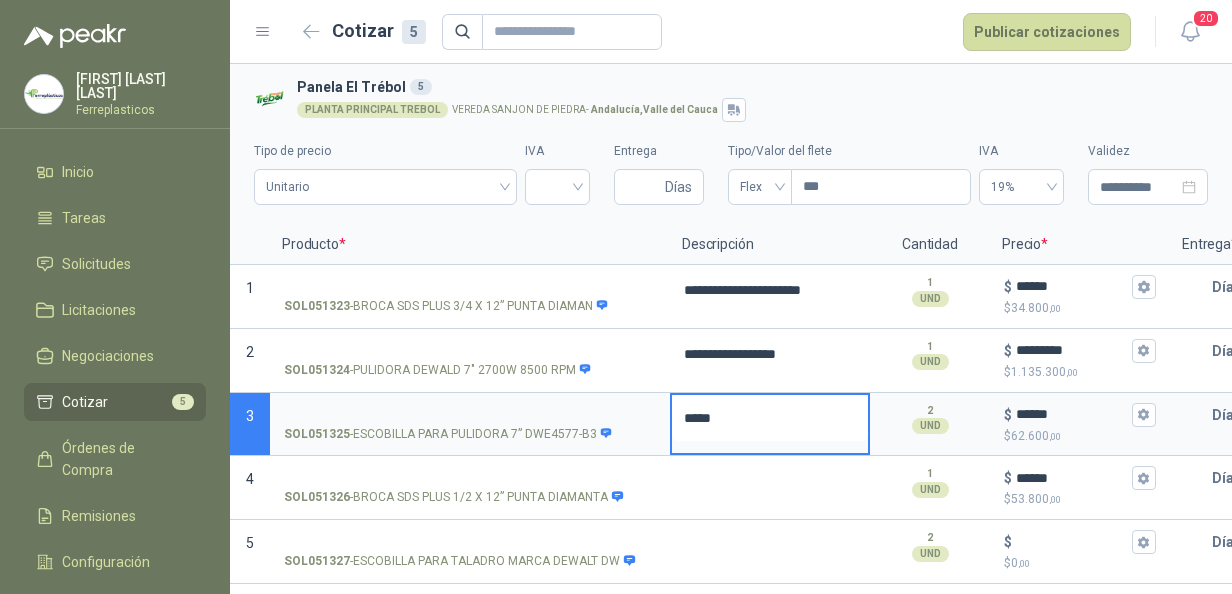 type 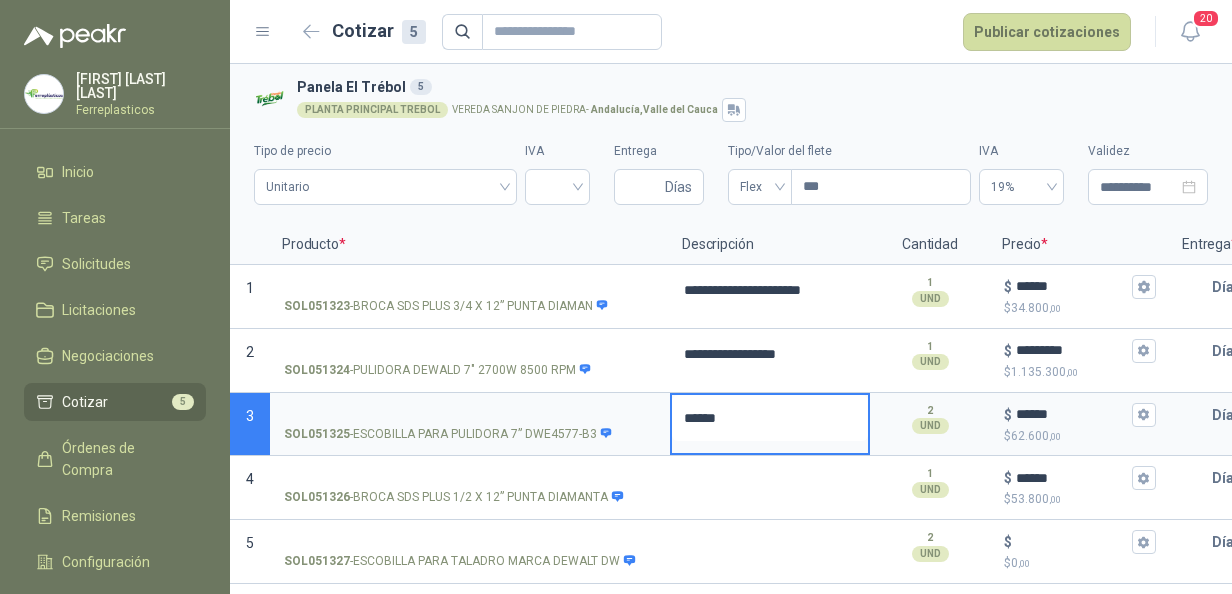 type 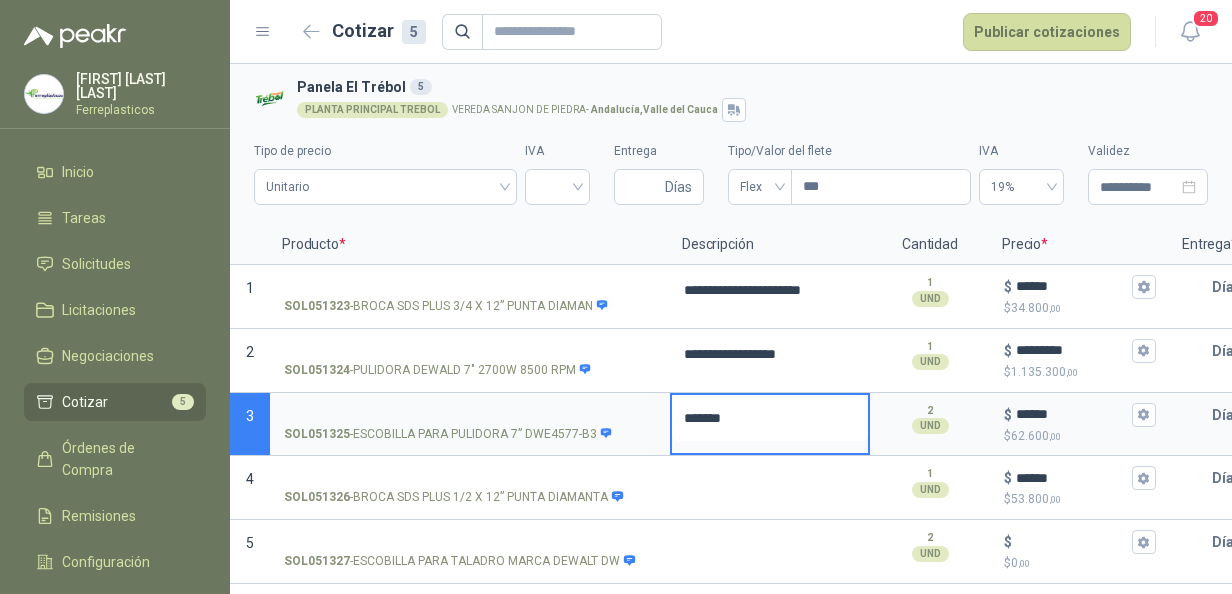 type 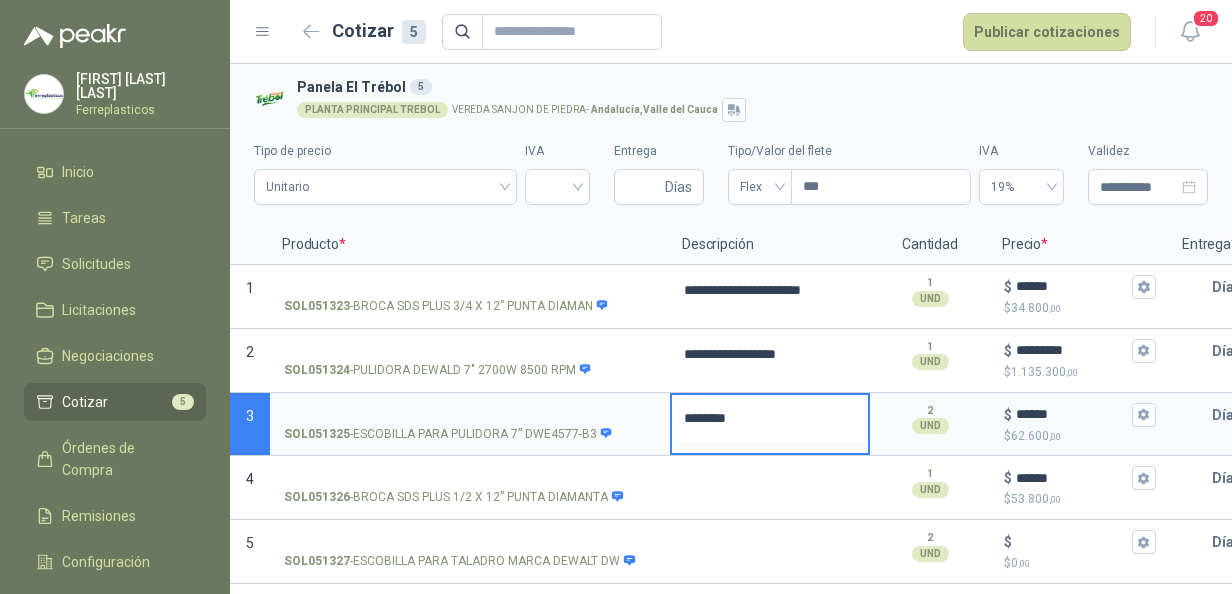 type 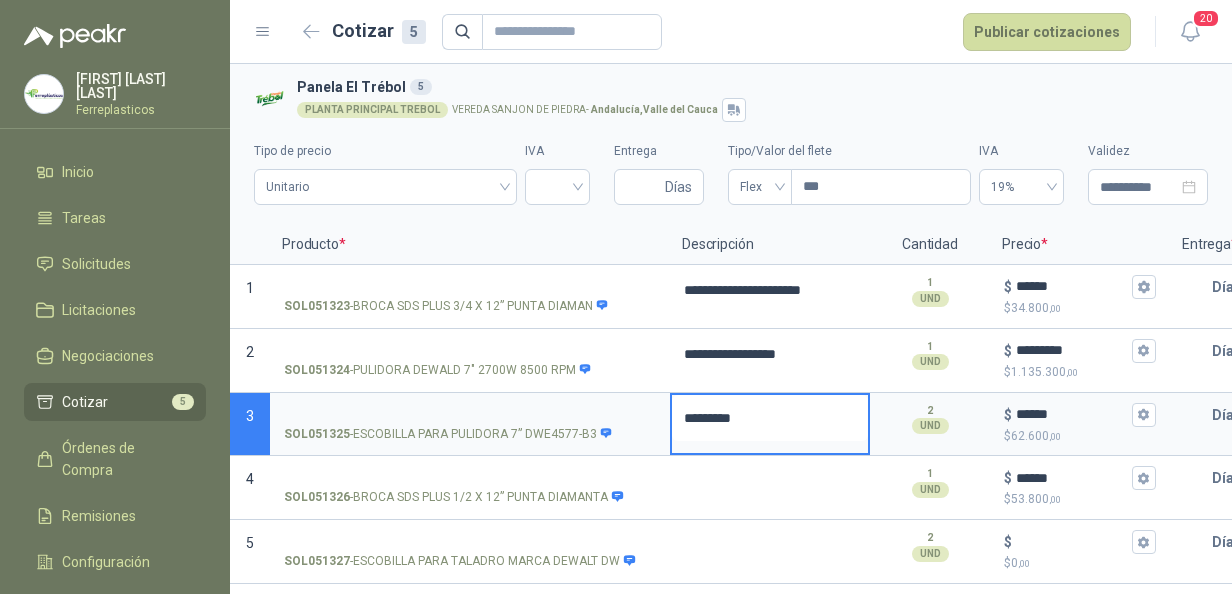 type 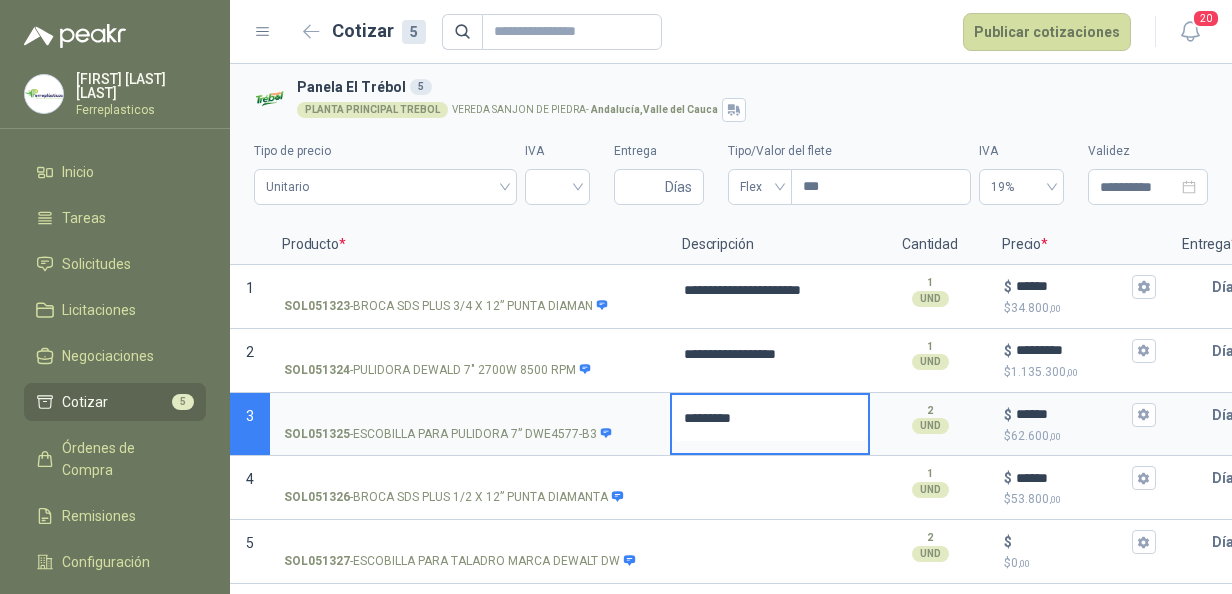 type on "*********" 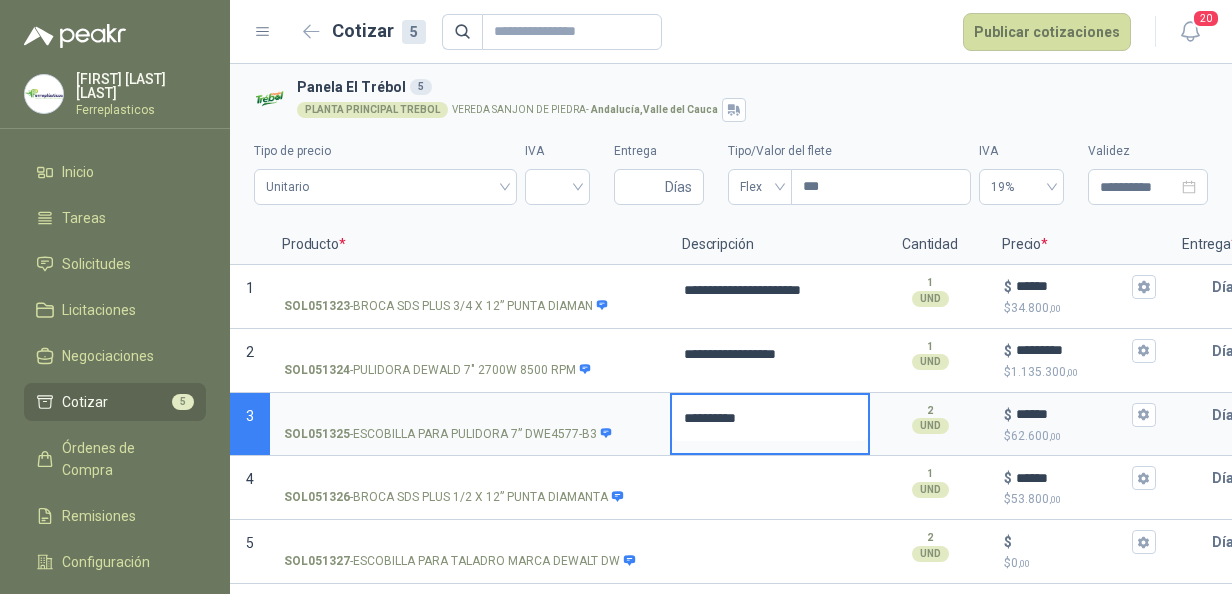 type 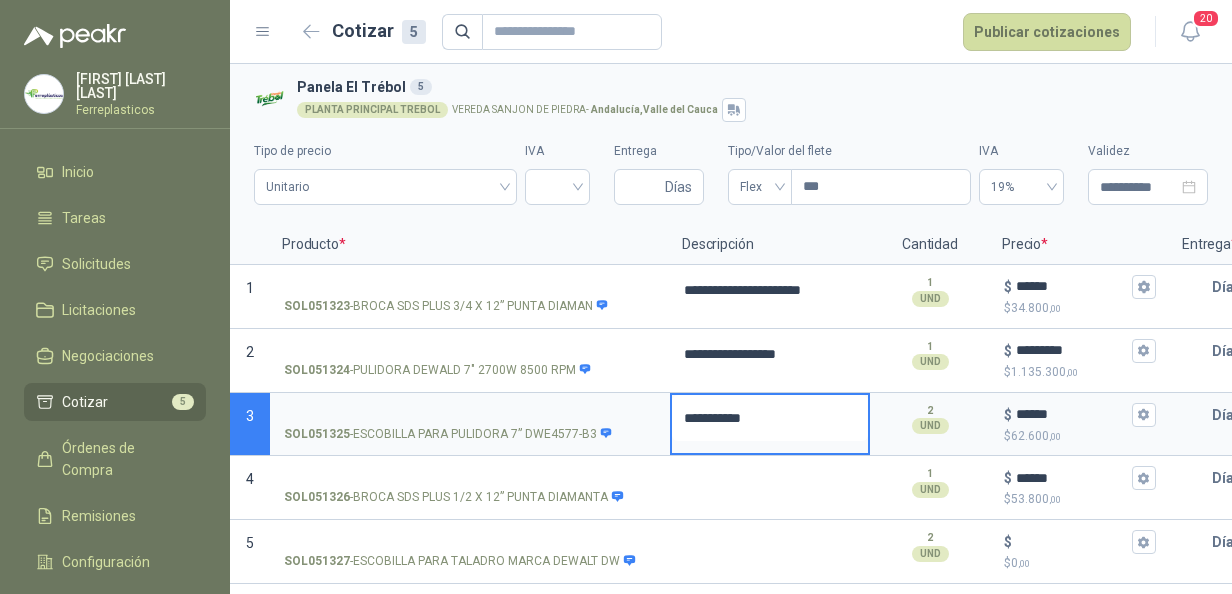 type 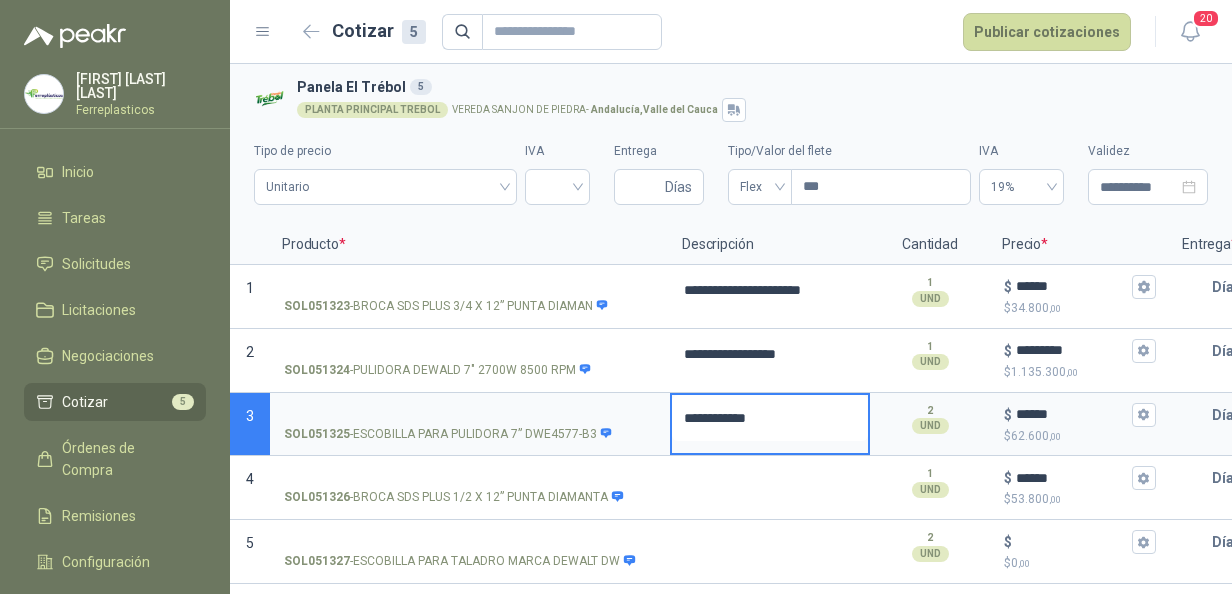 type 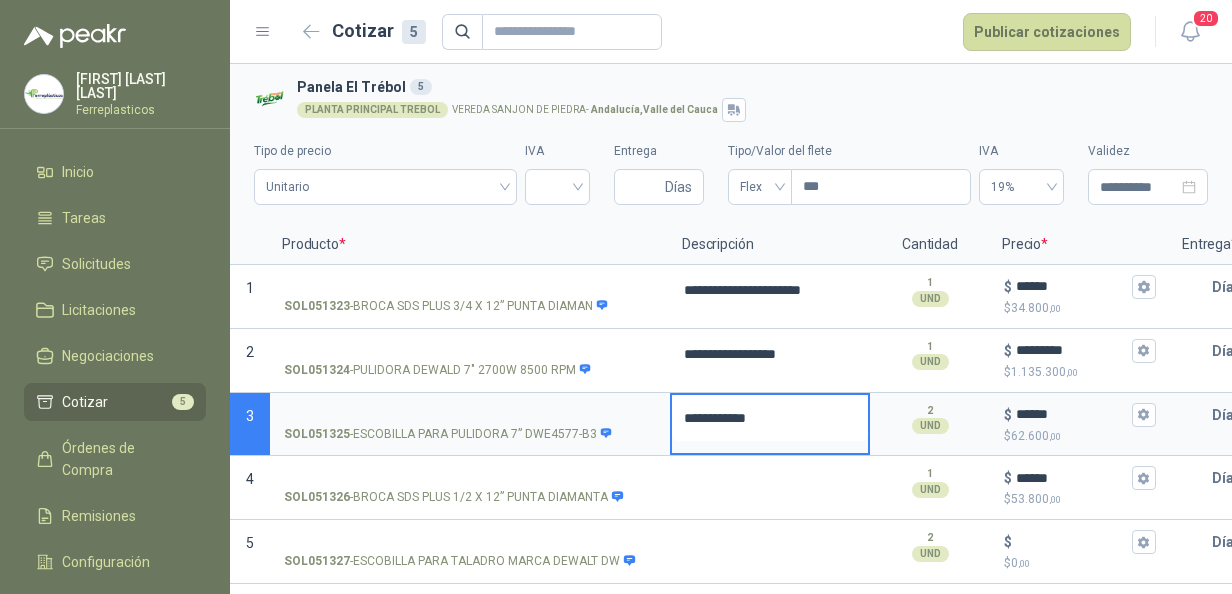 type on "**********" 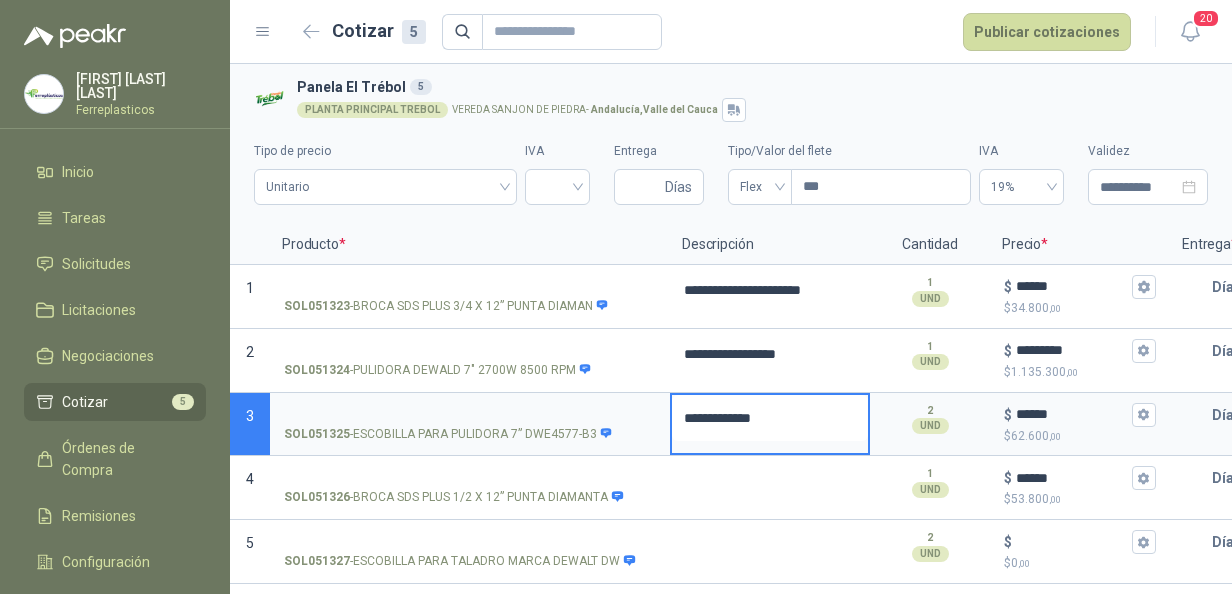 type 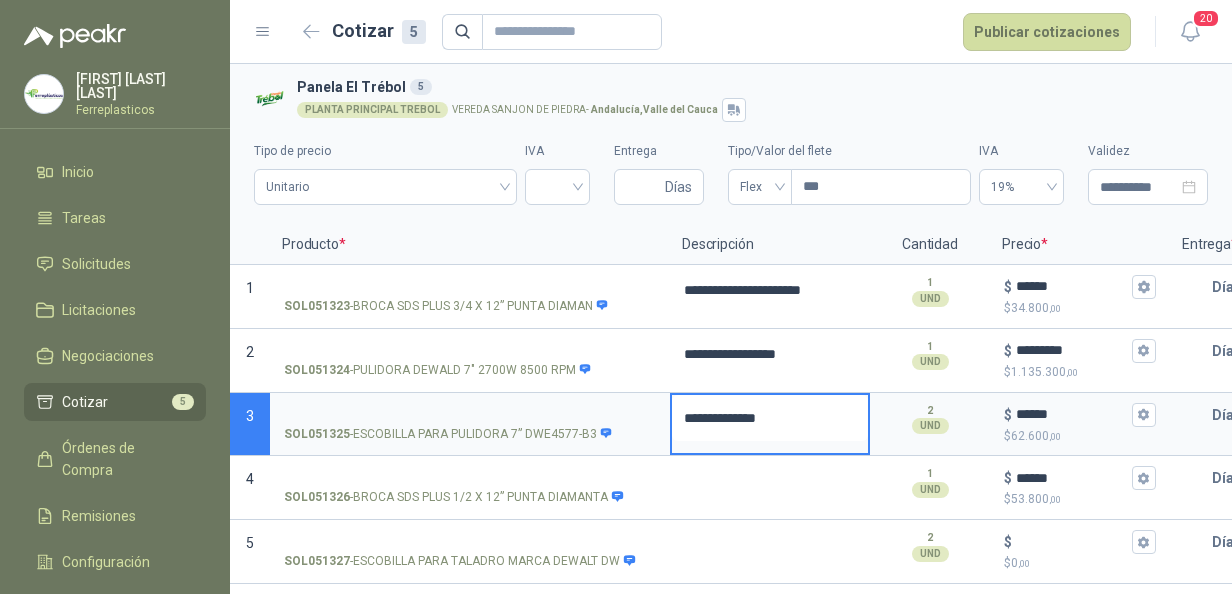 type 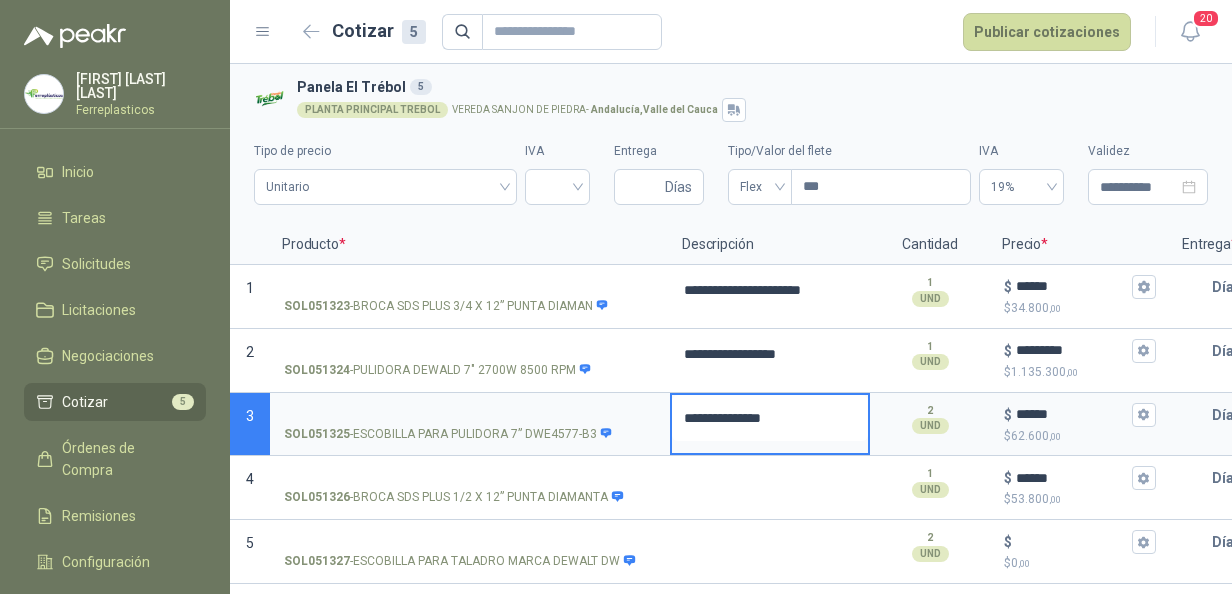 type 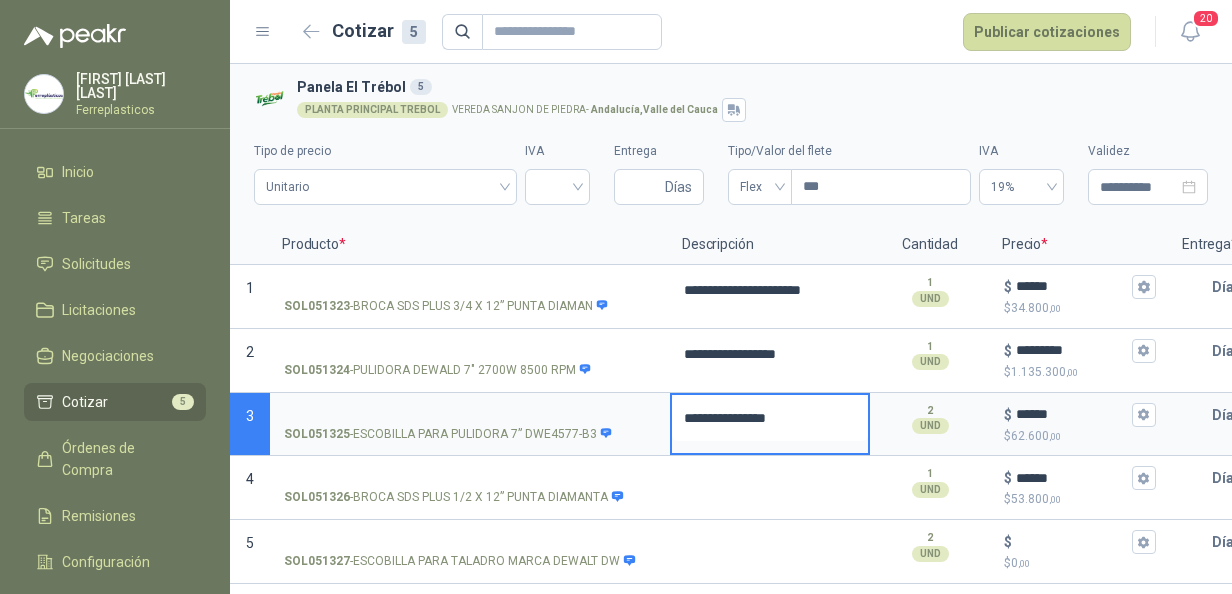 type 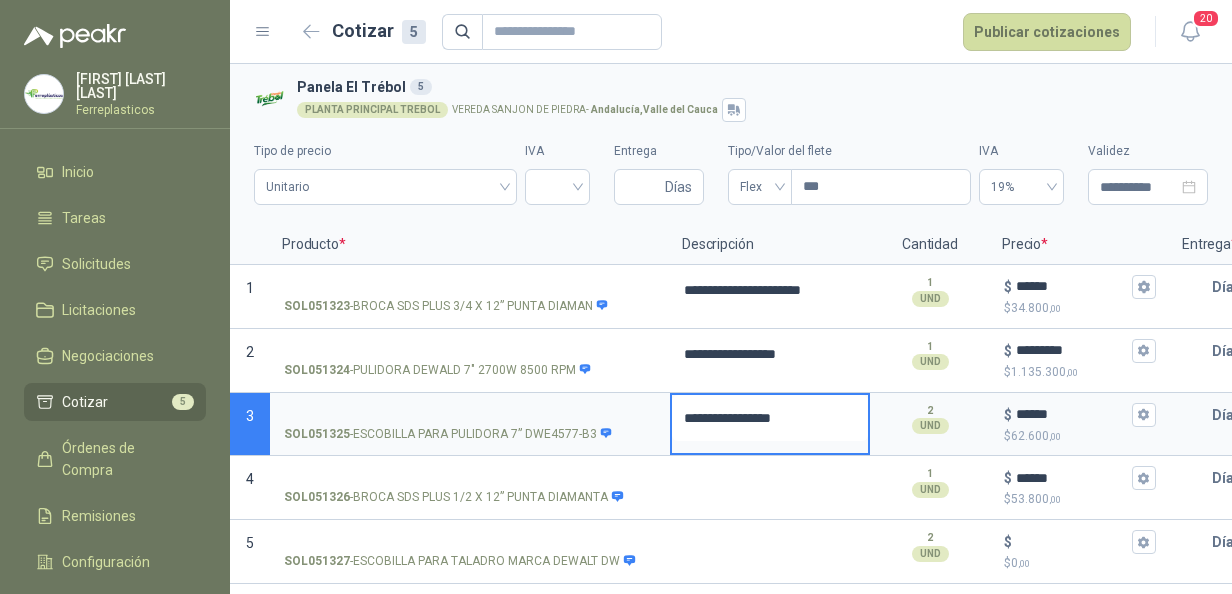 type 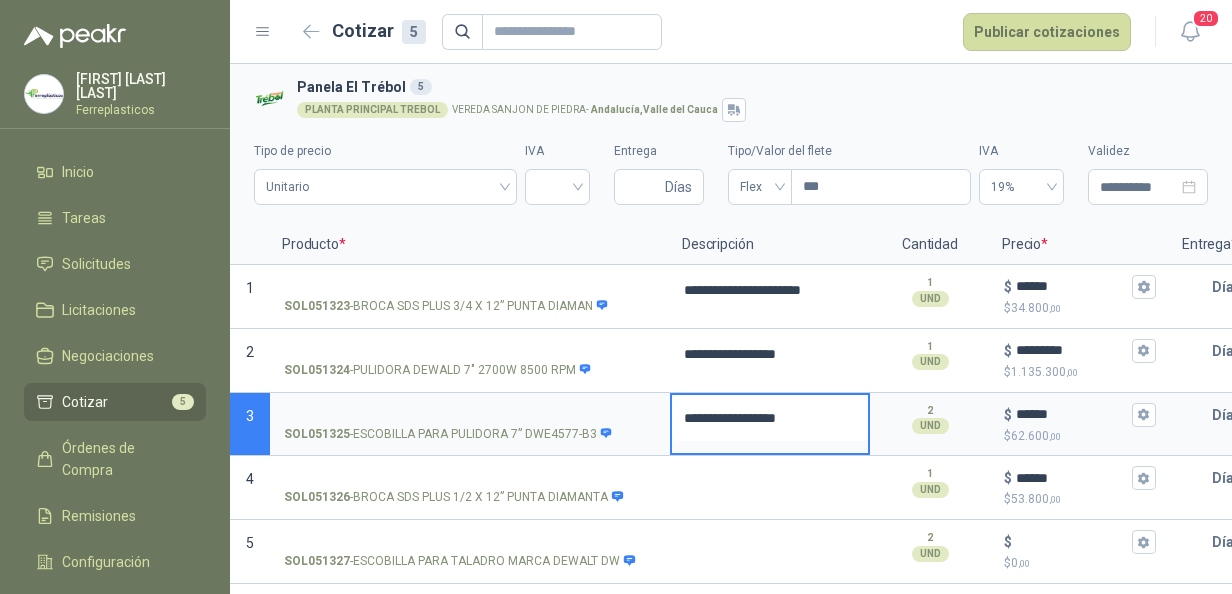 type 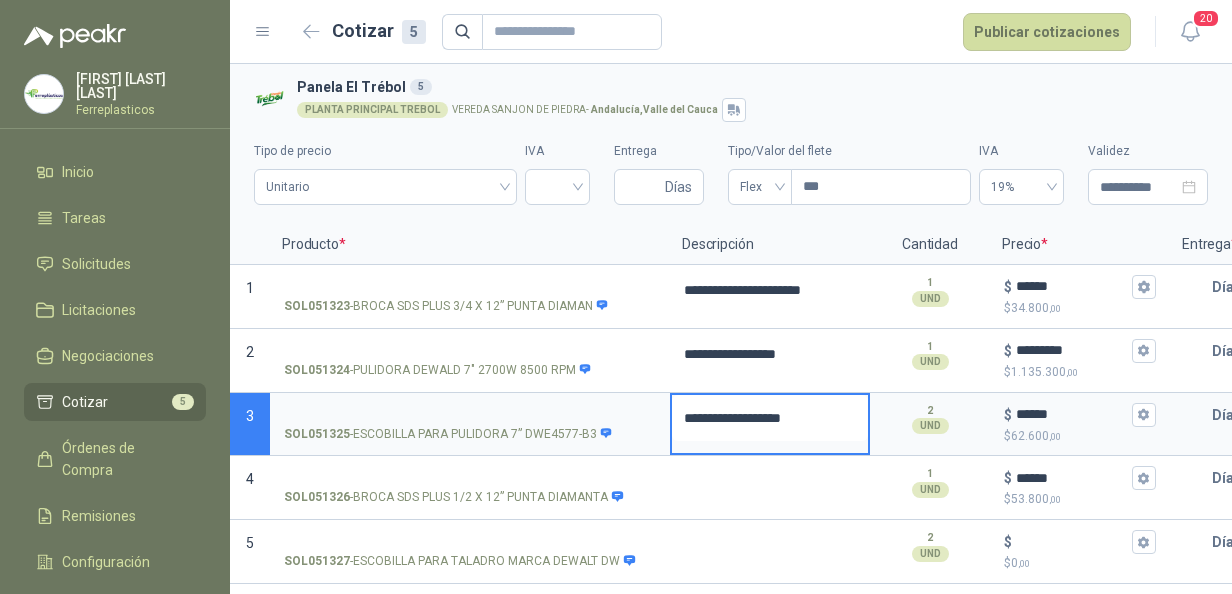 type 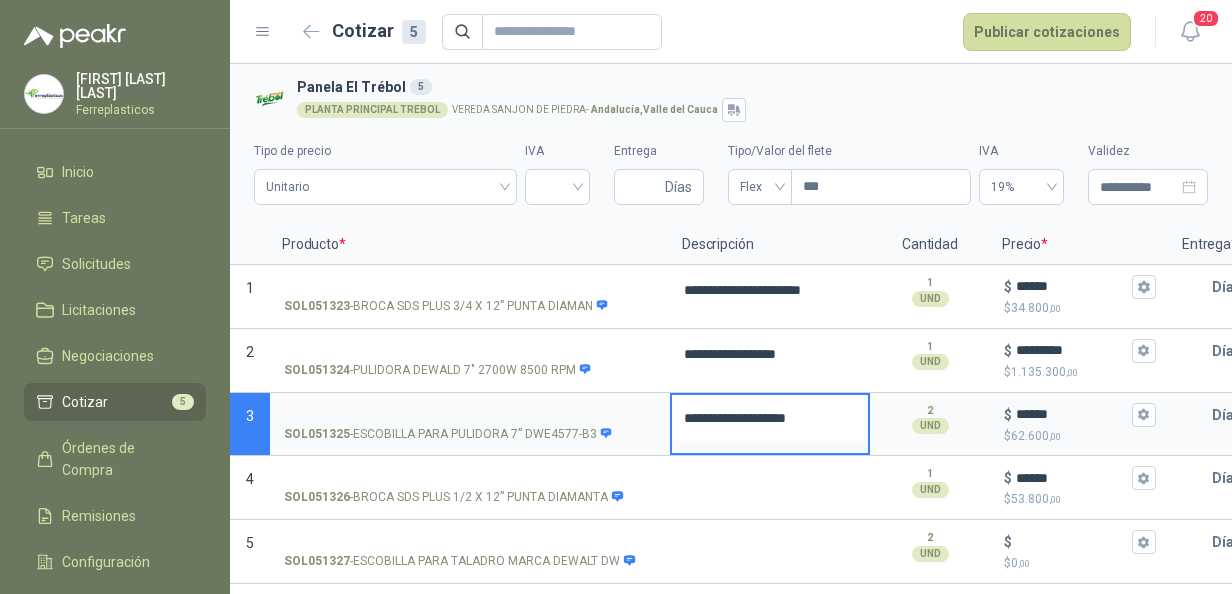 type 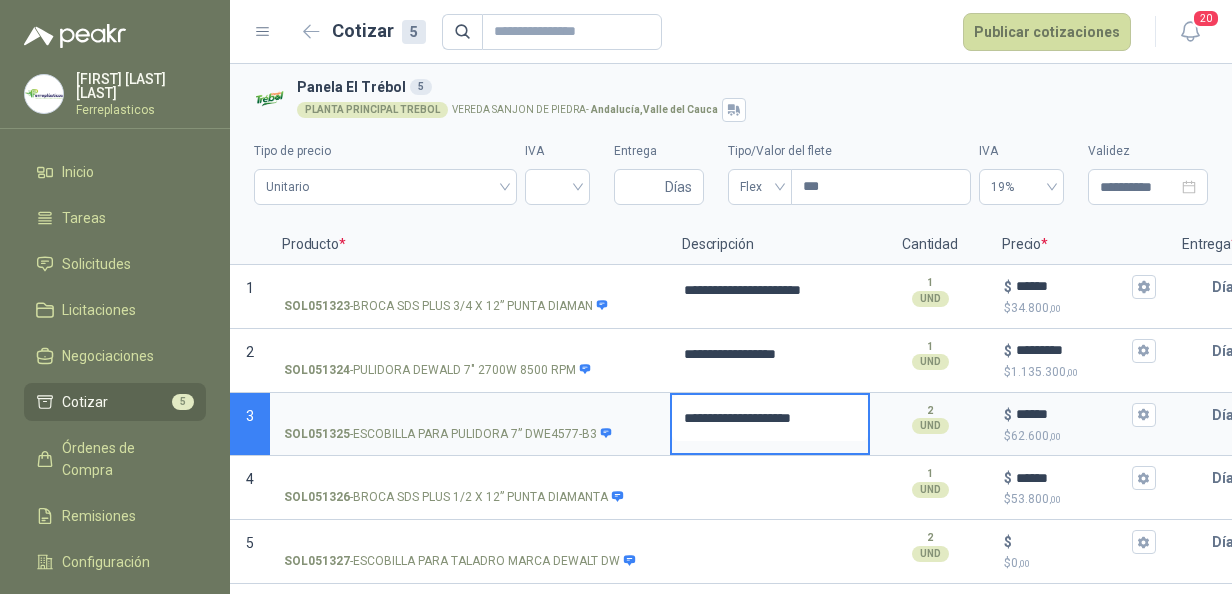 type 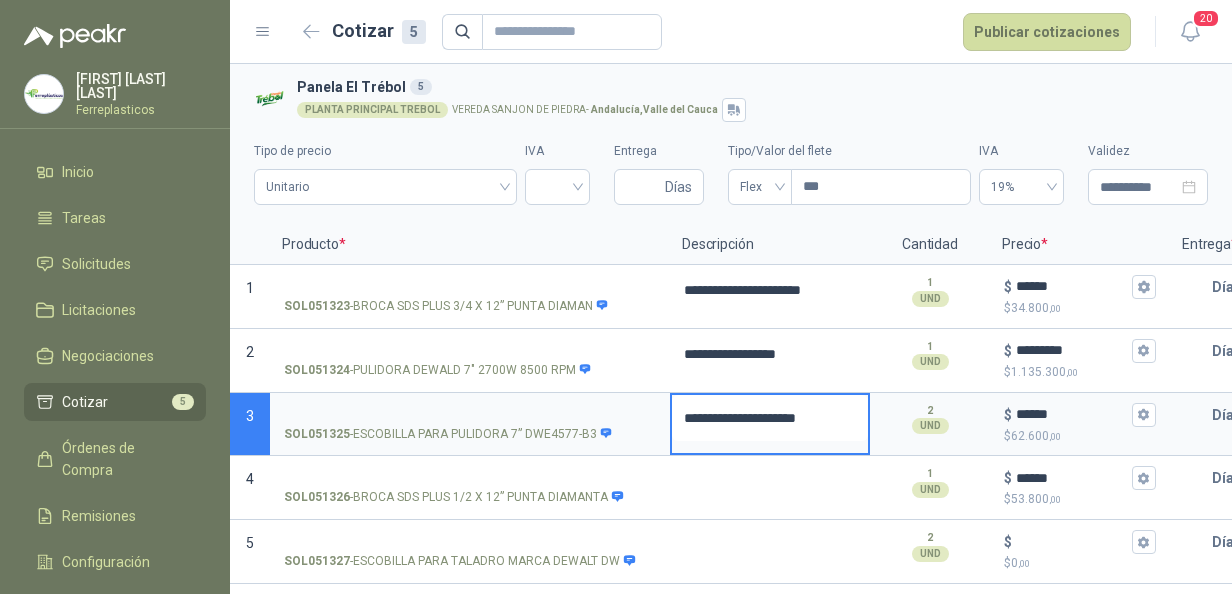 type 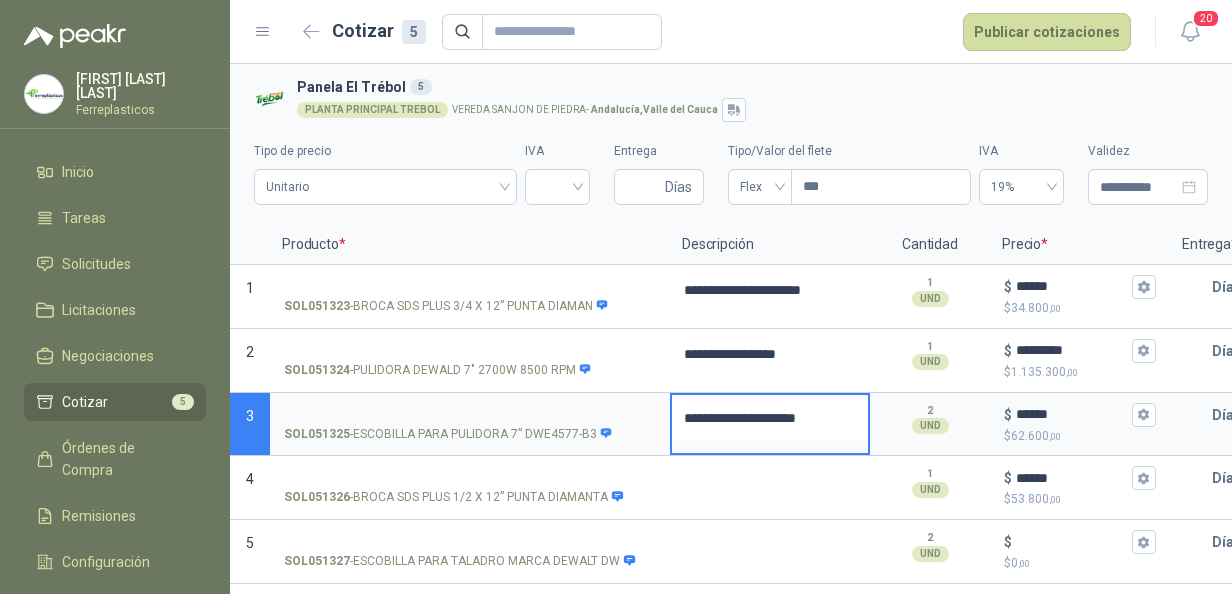 type on "**********" 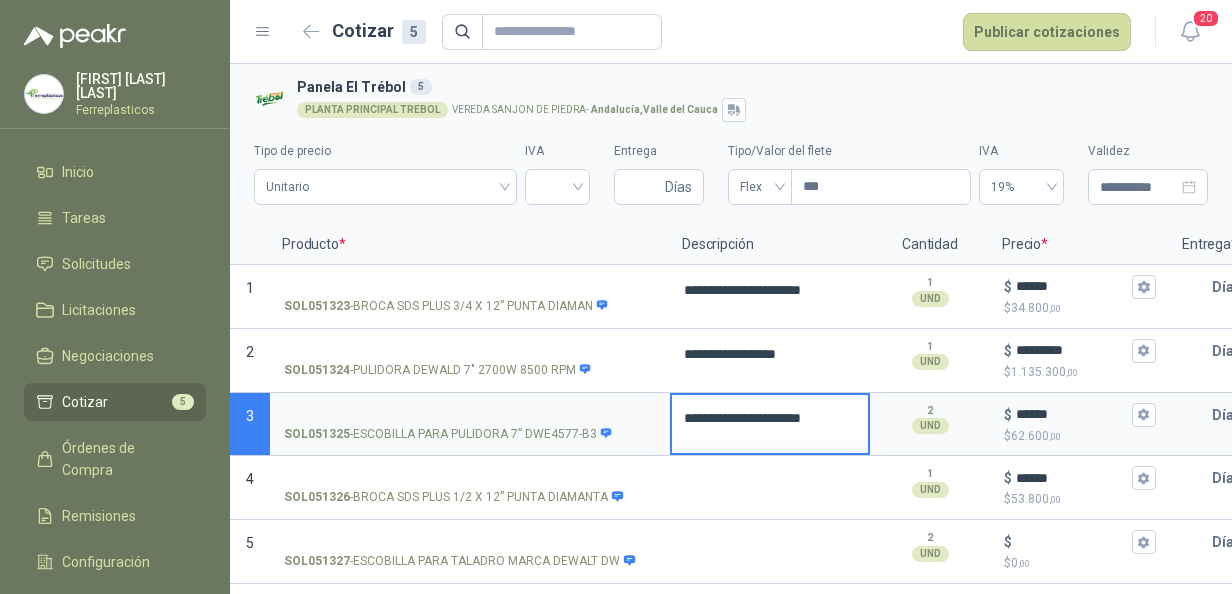 type 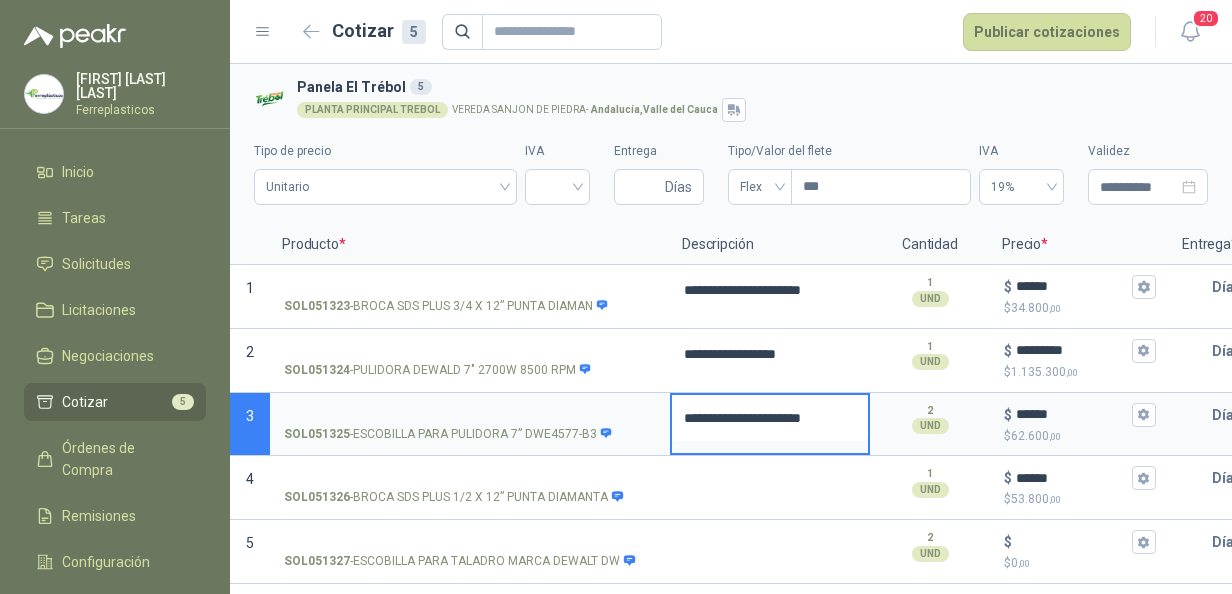 type on "**********" 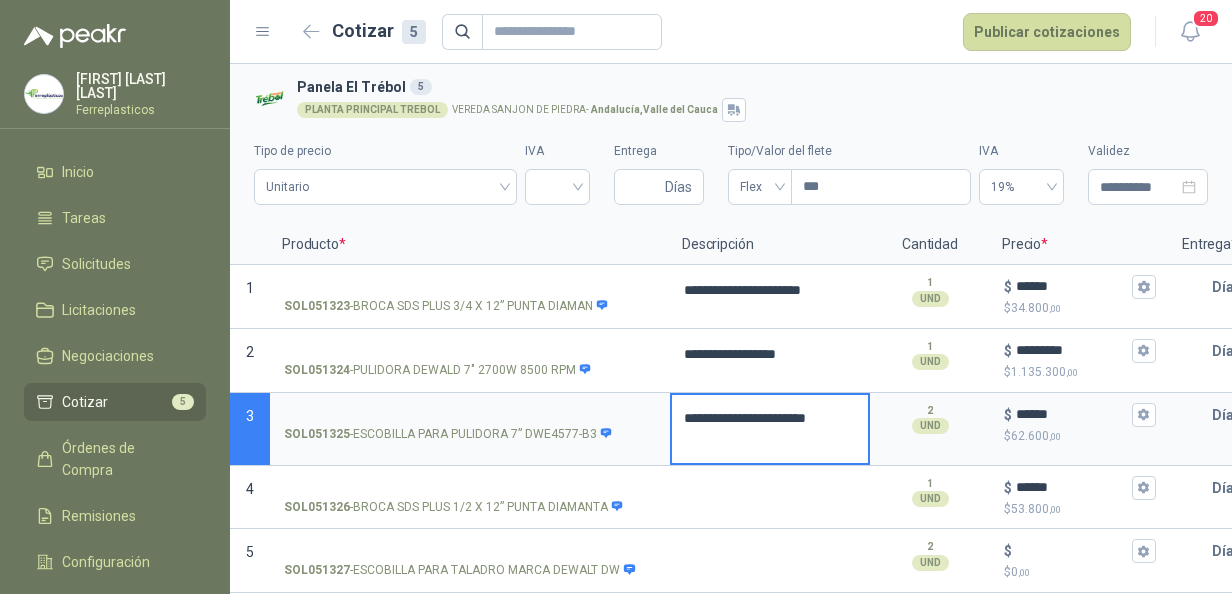 type 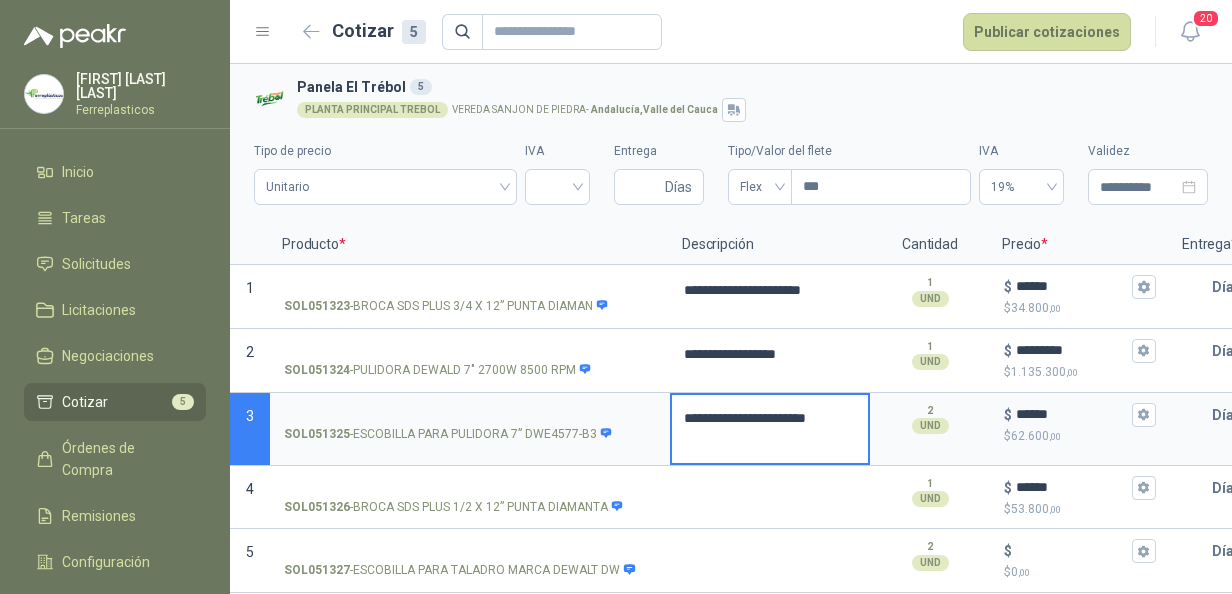 type on "**********" 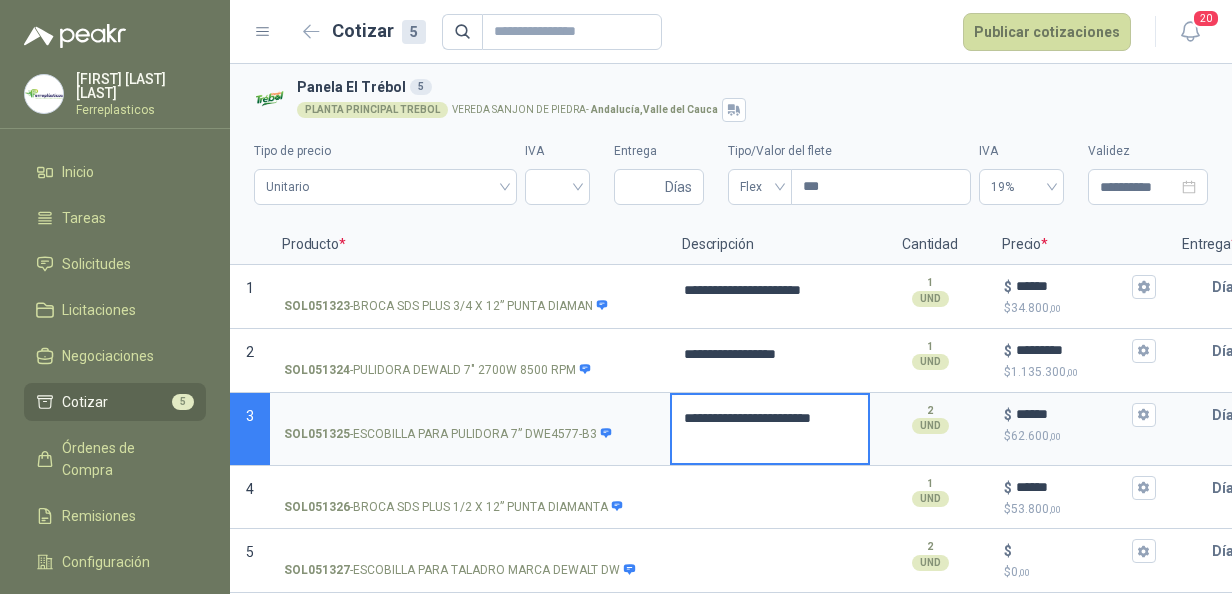 type 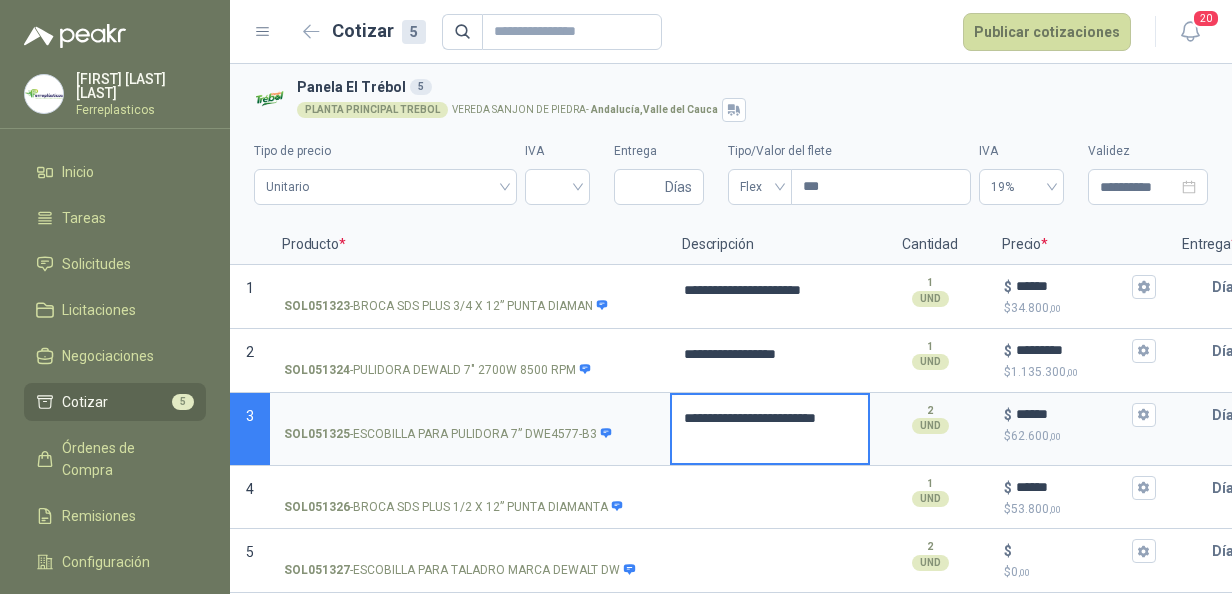 type 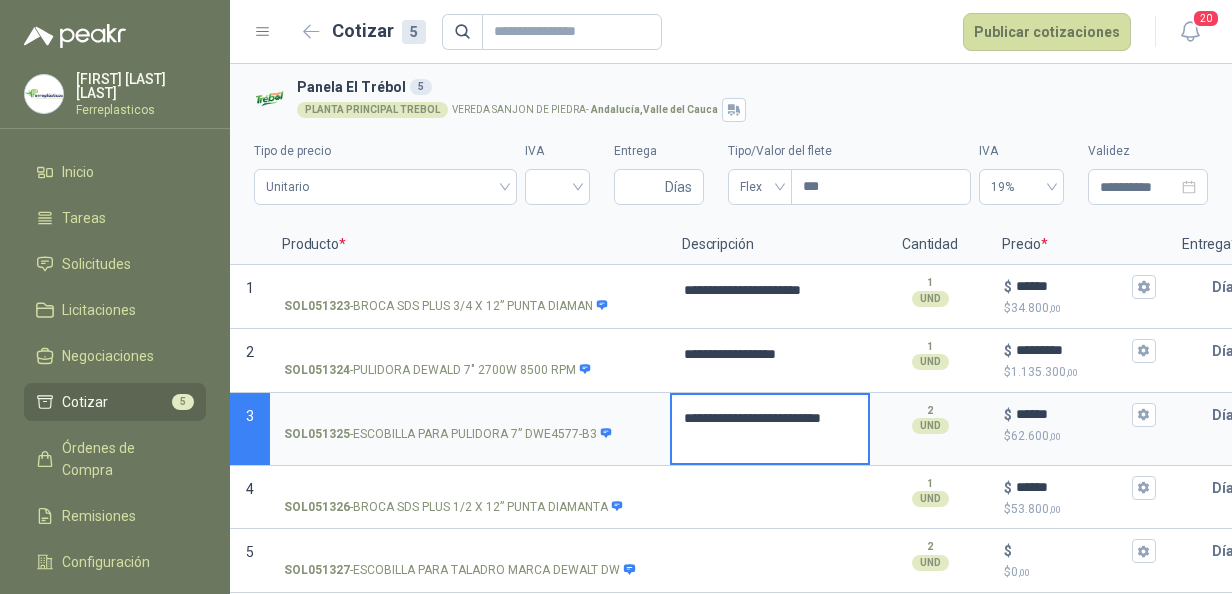 type 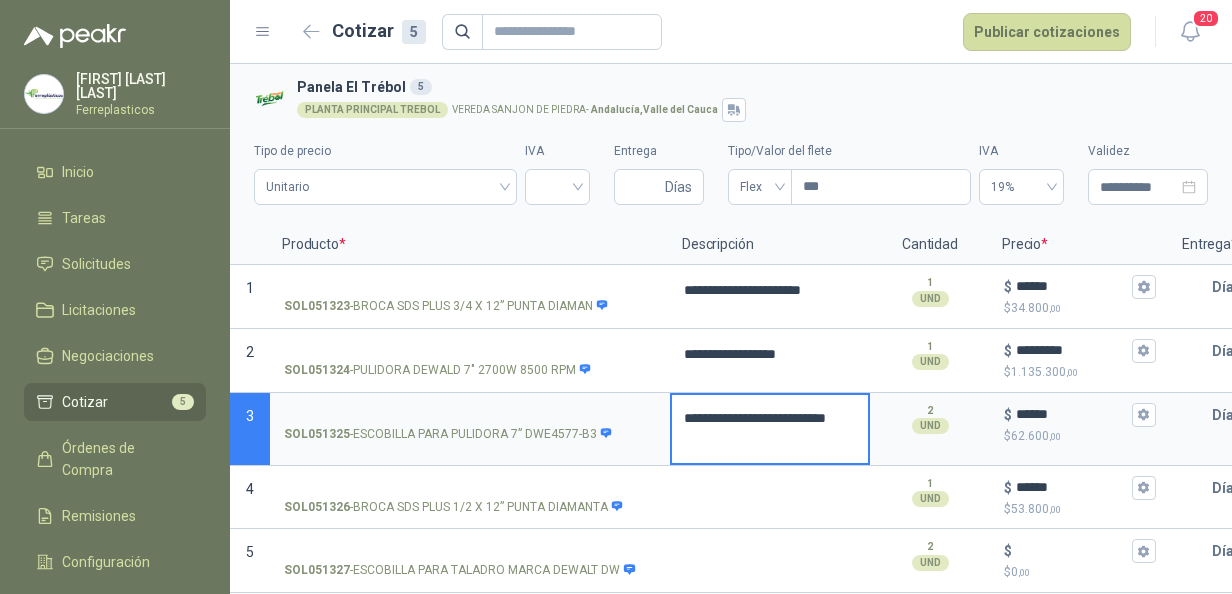 type 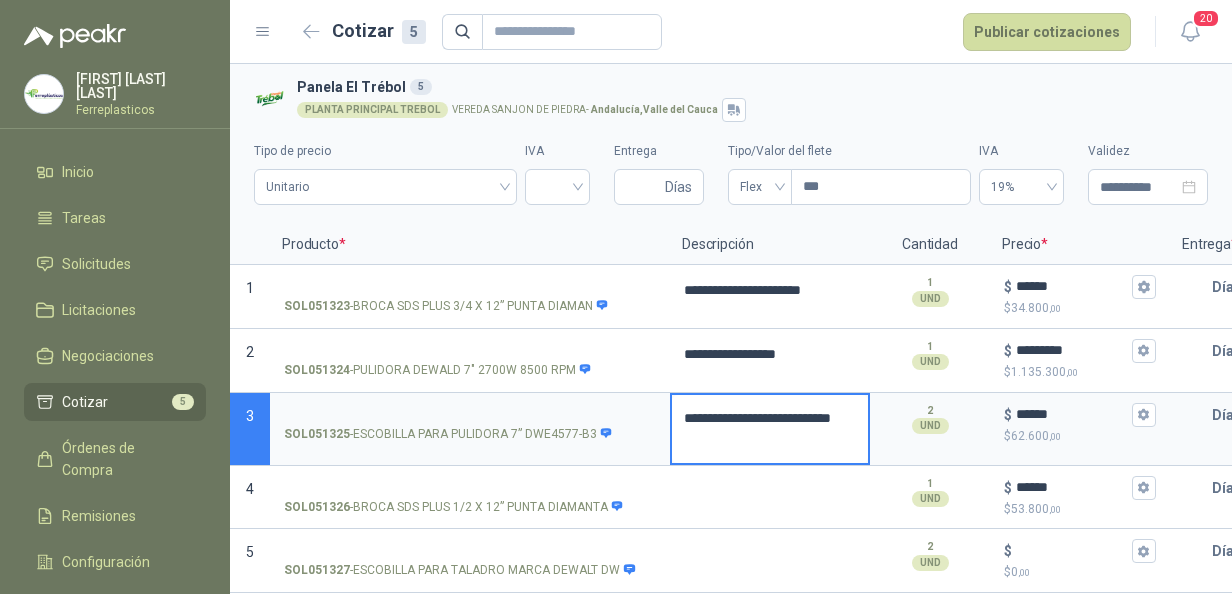 type 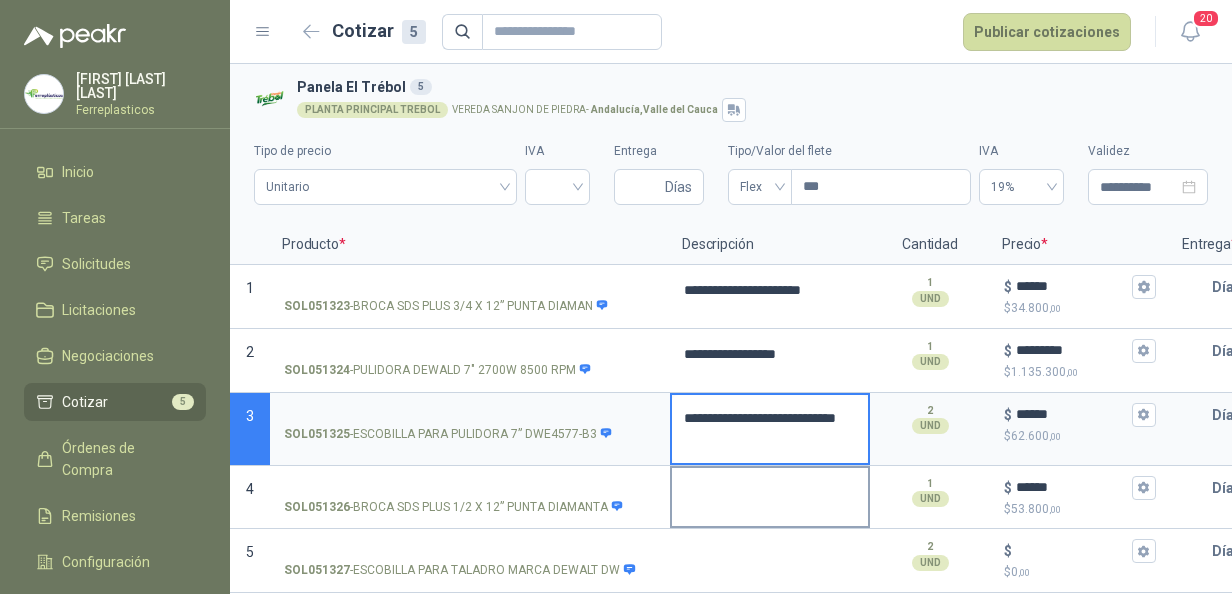 type on "**********" 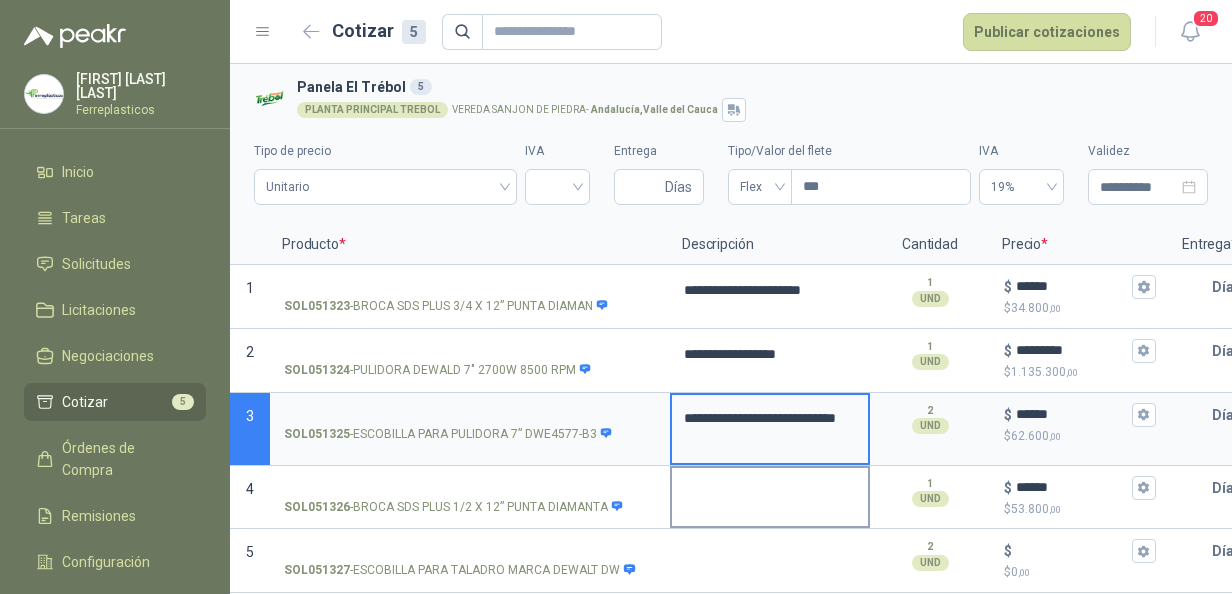click at bounding box center [770, 491] 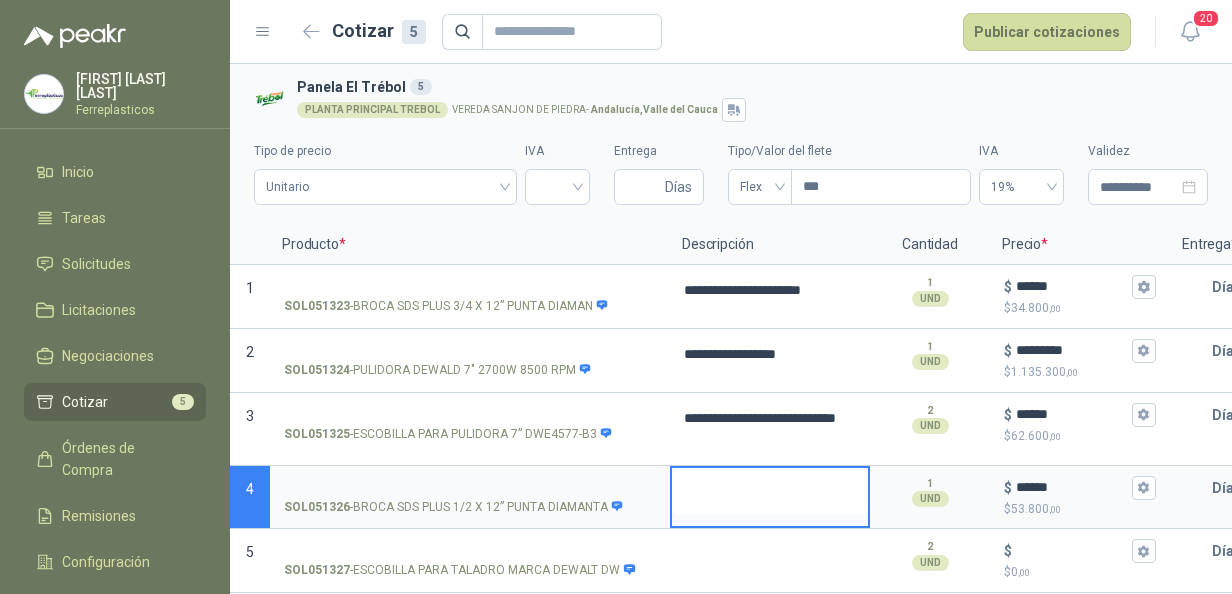 type 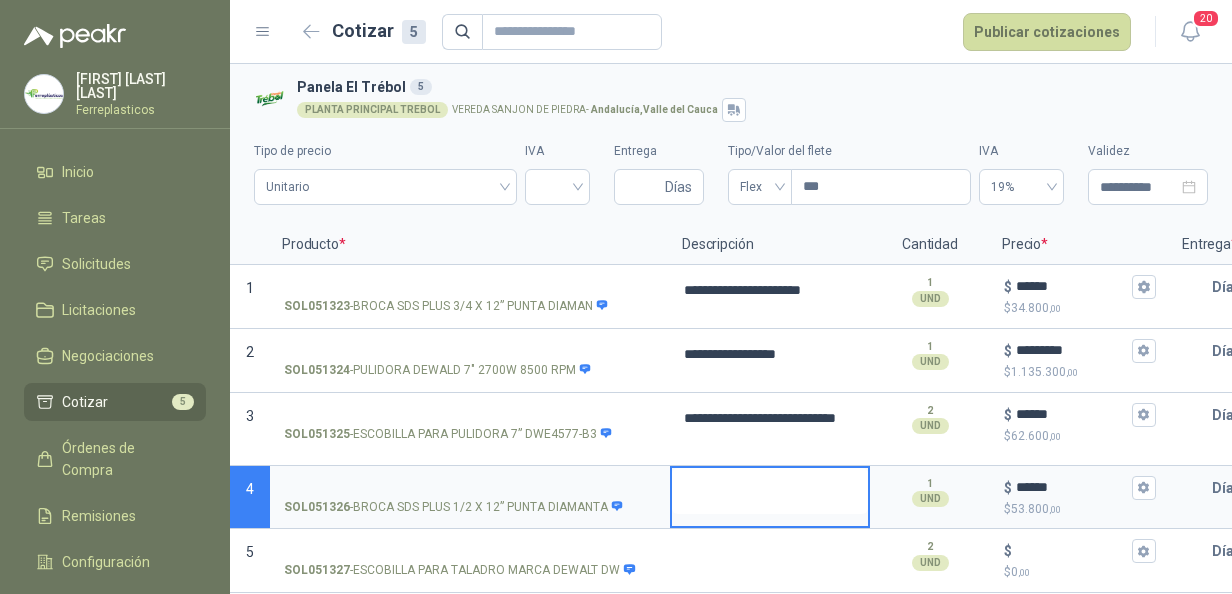 type on "*" 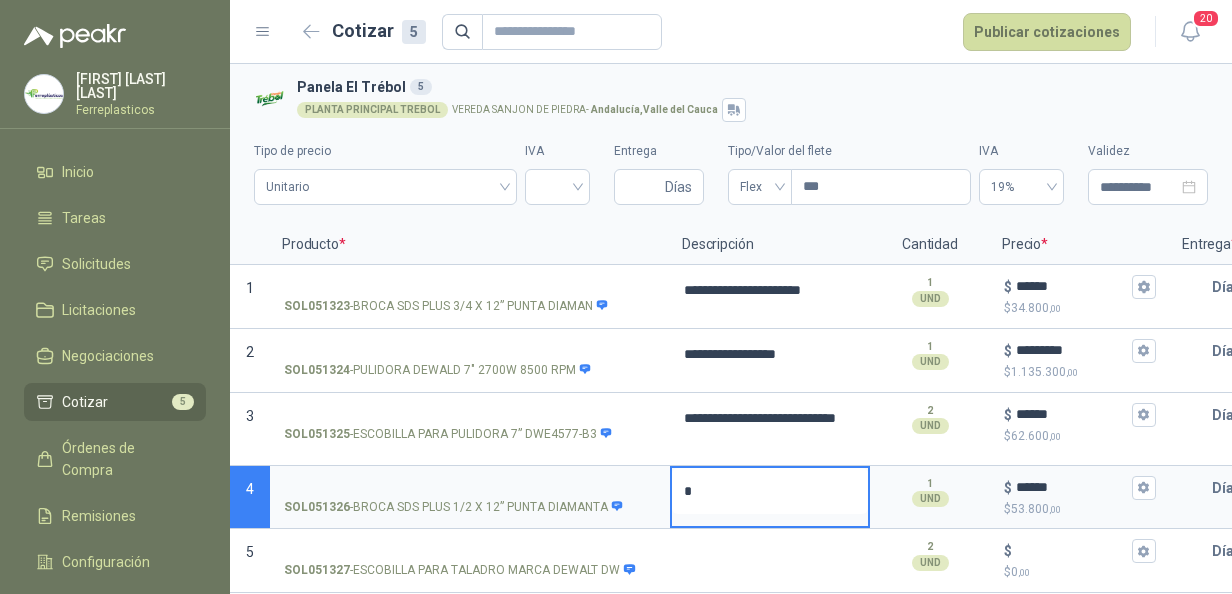 type 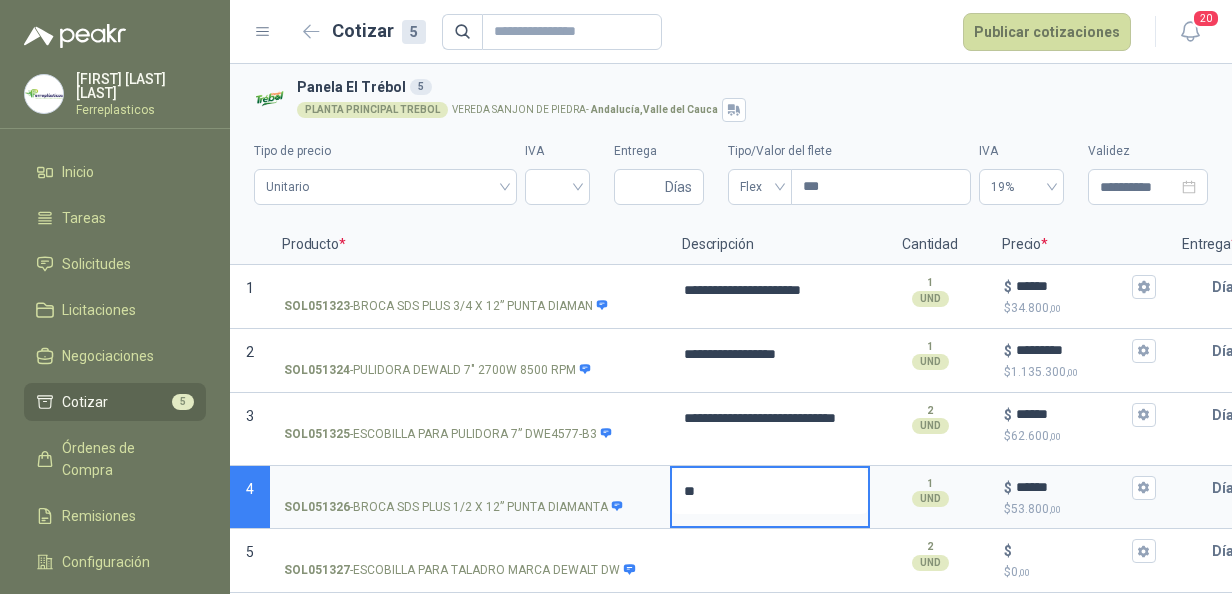 type 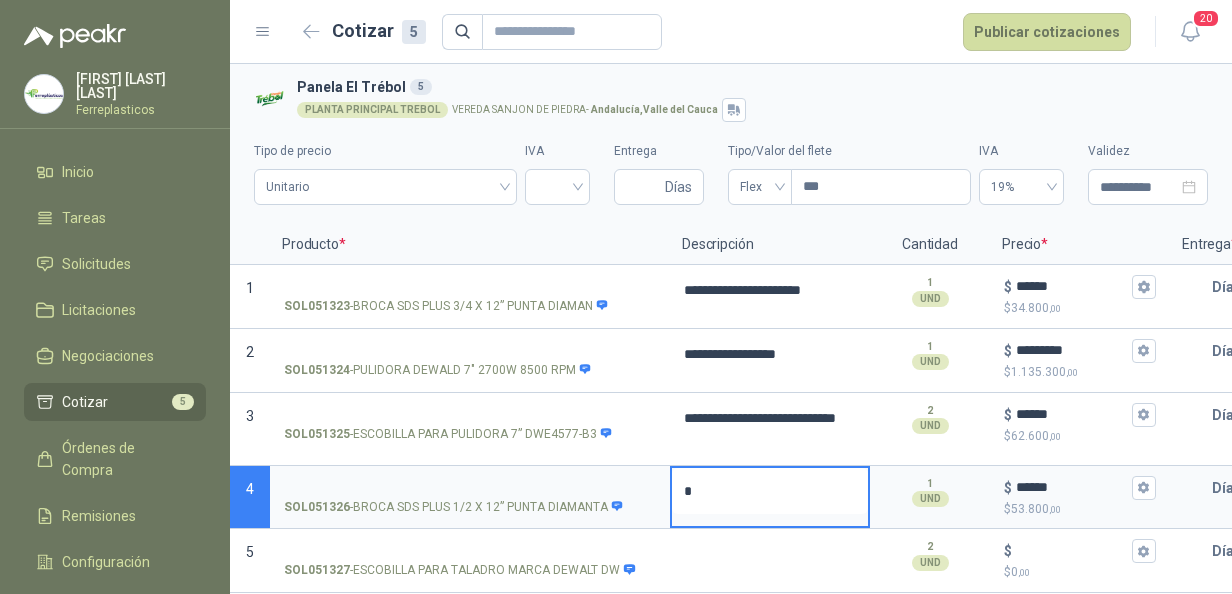 type 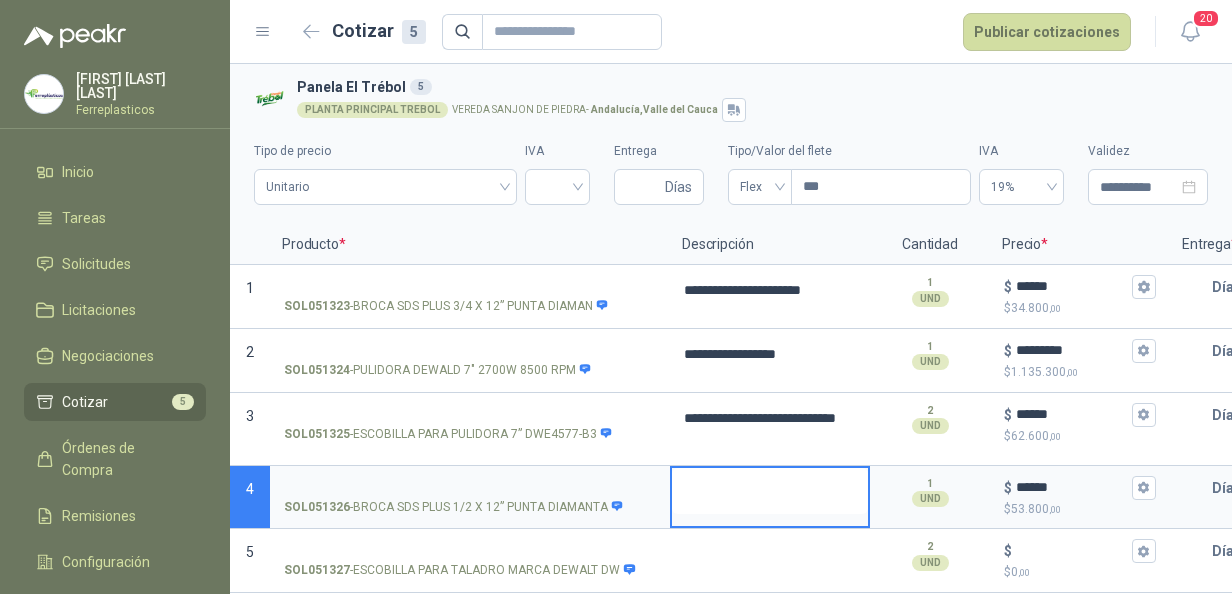 type 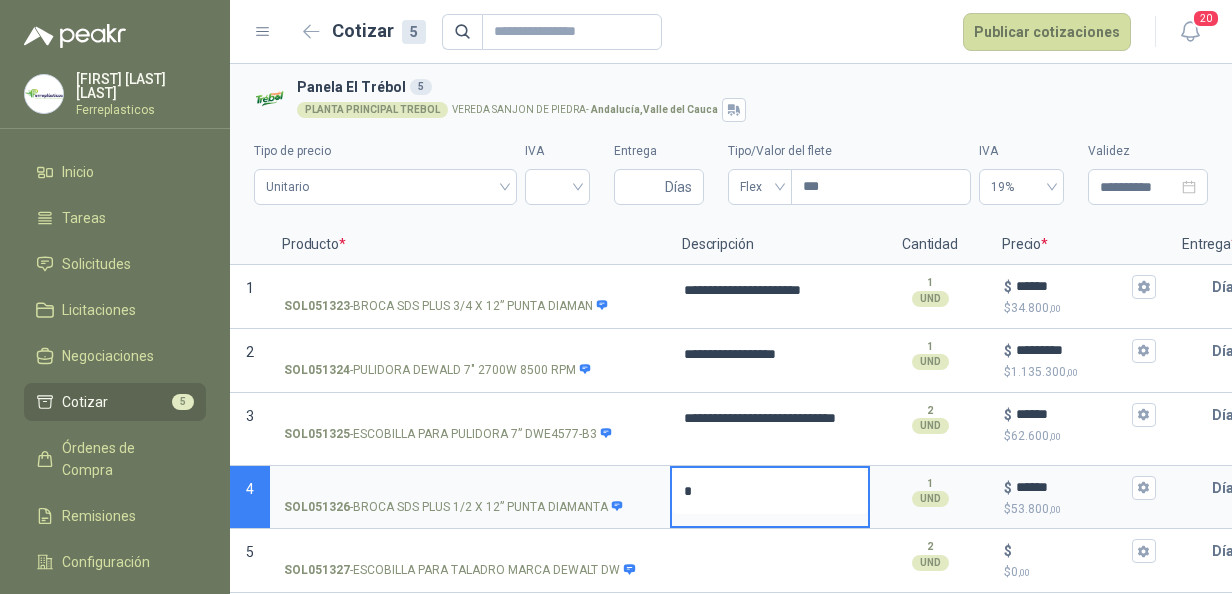 type 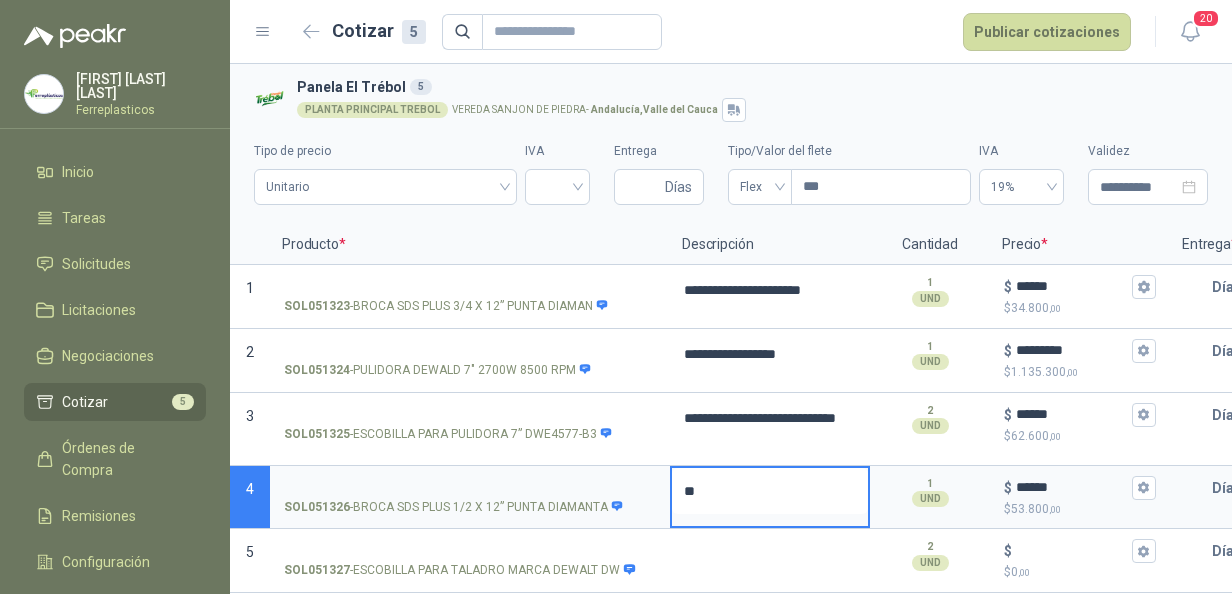 type 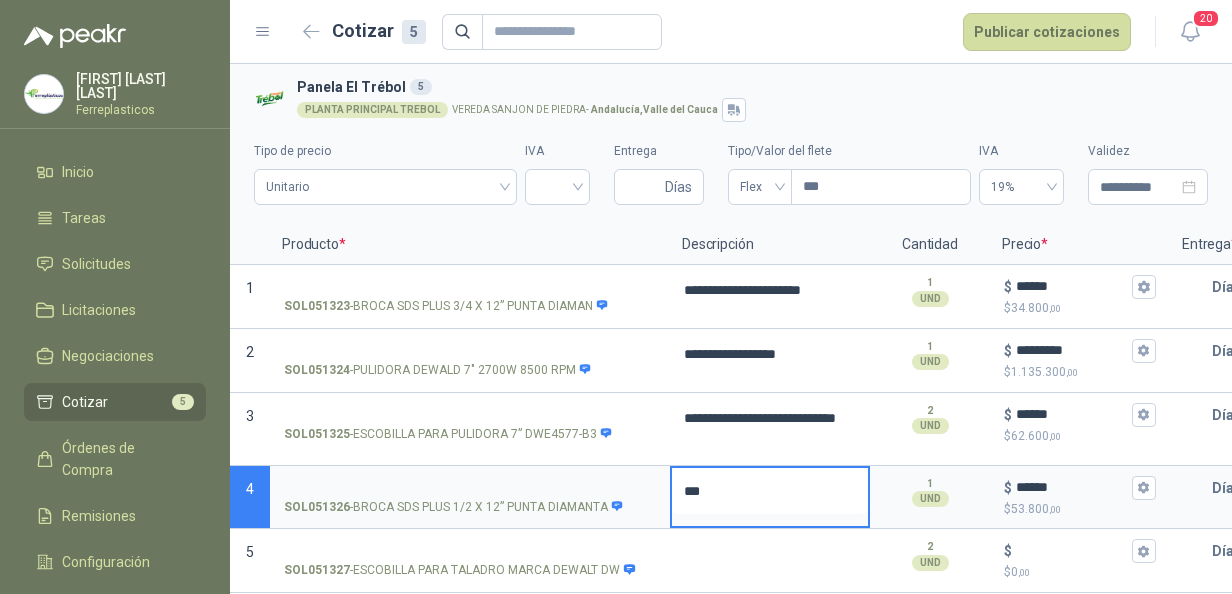 type 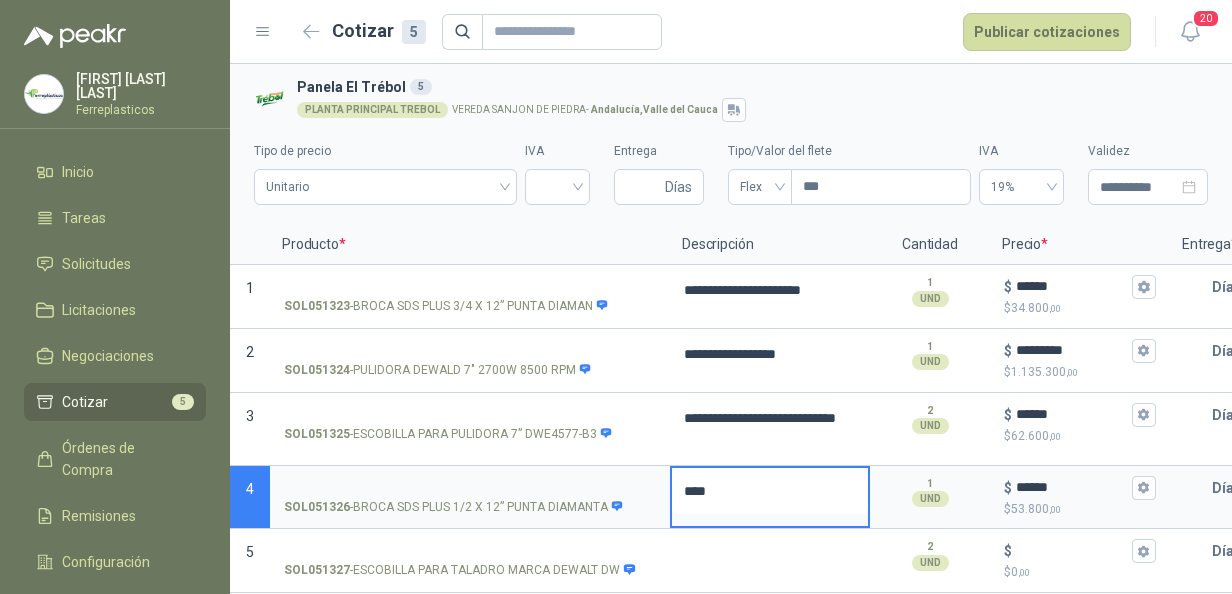 type 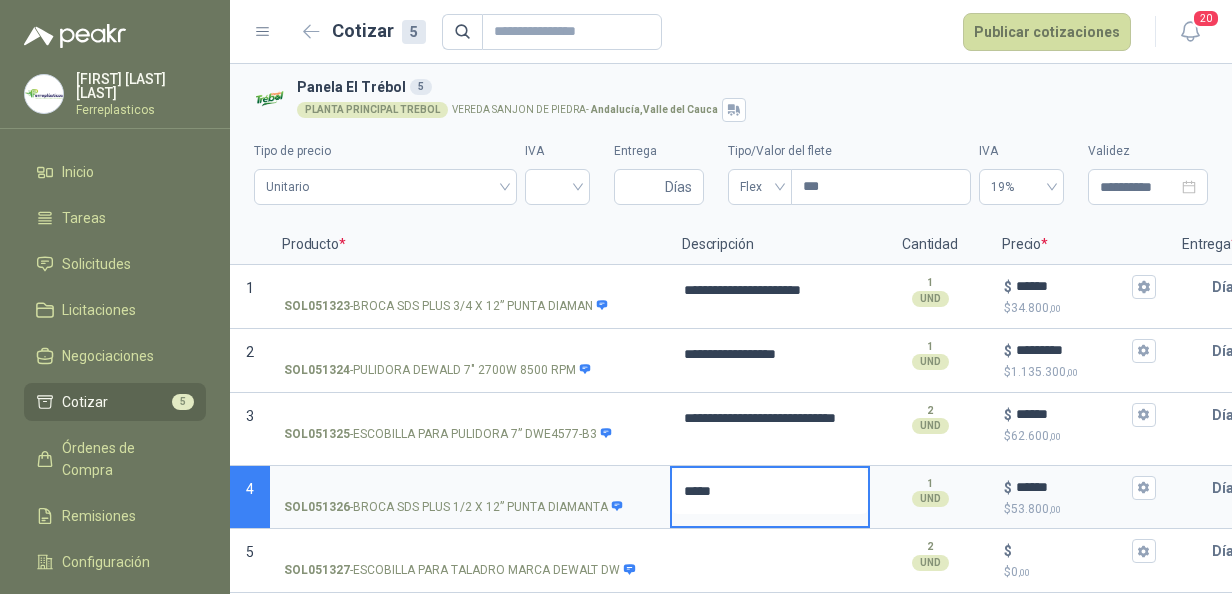 type 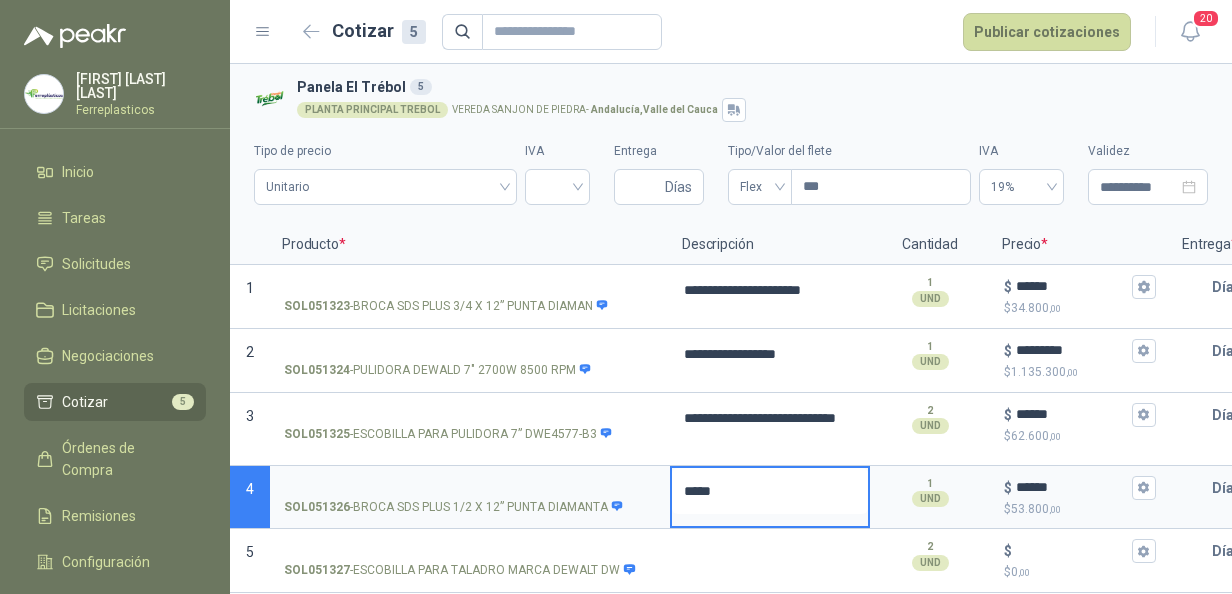 type on "*****" 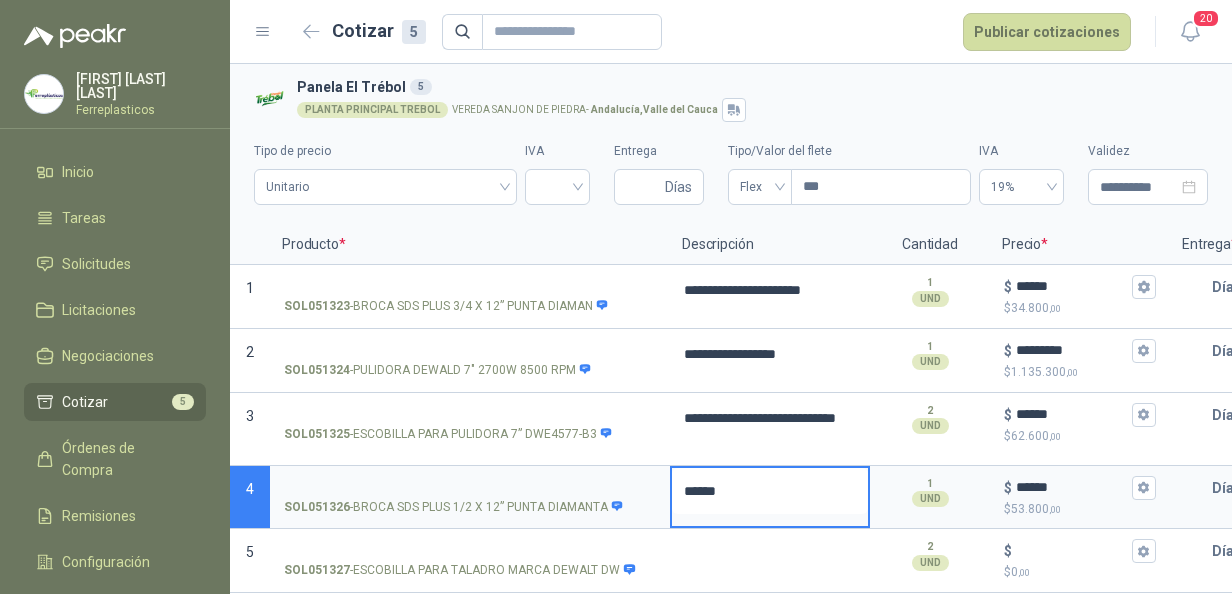 type 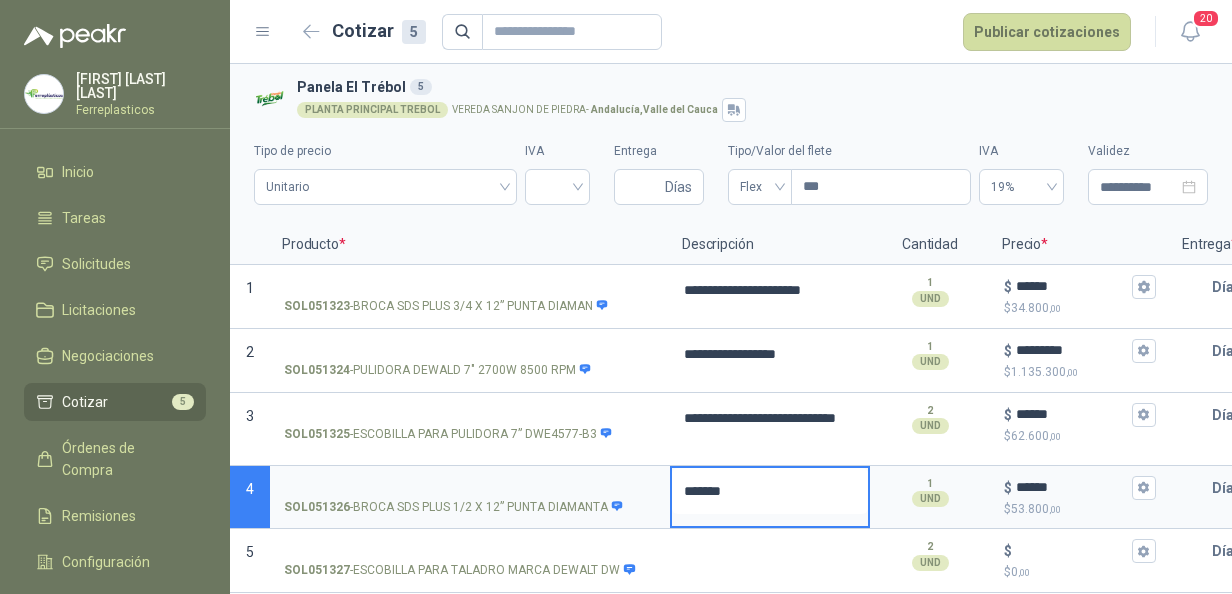 type 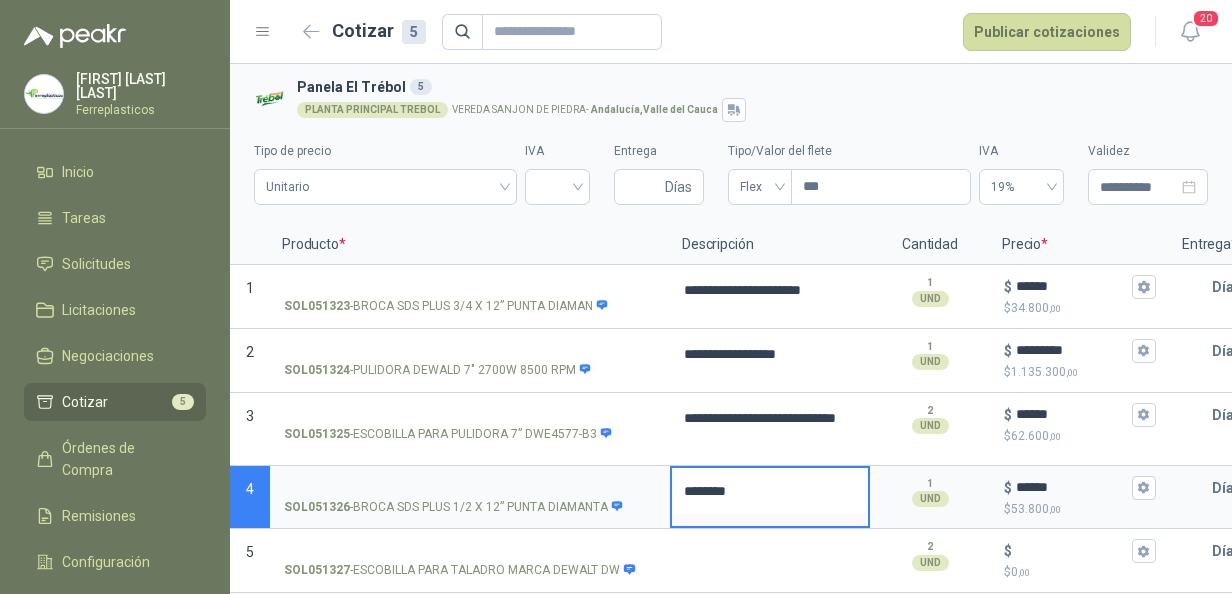 type 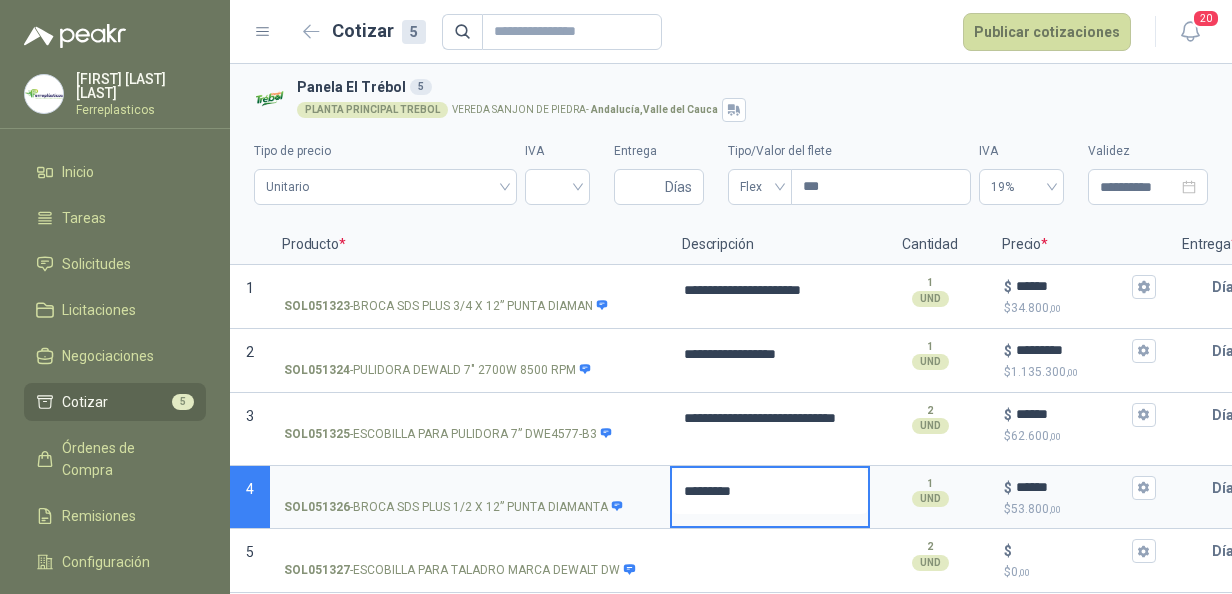 type 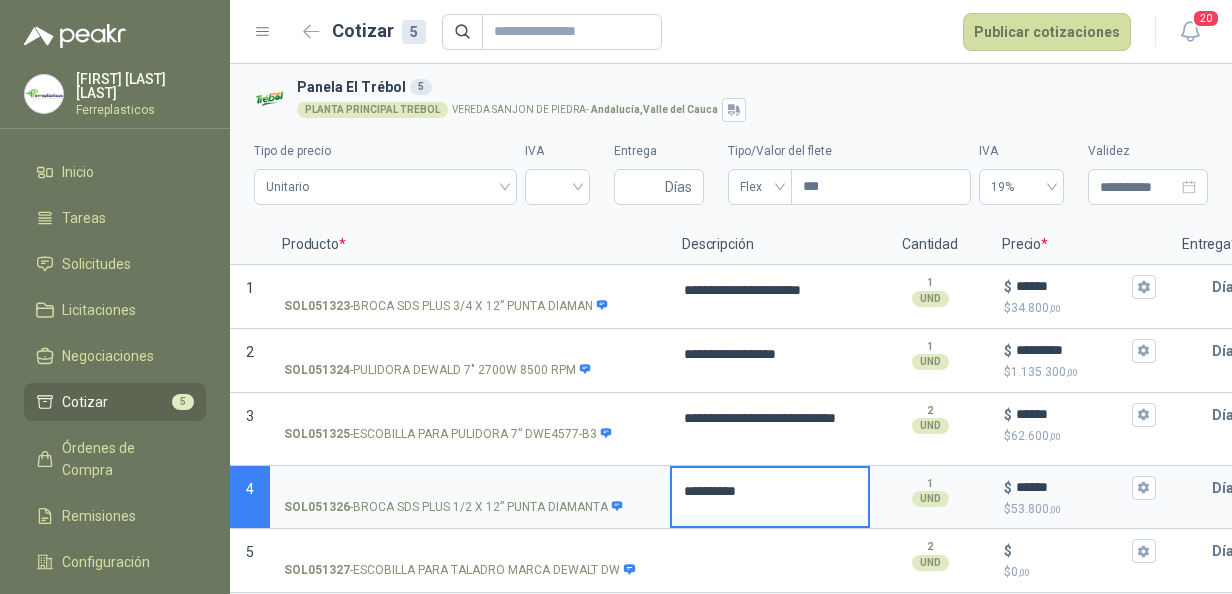 type 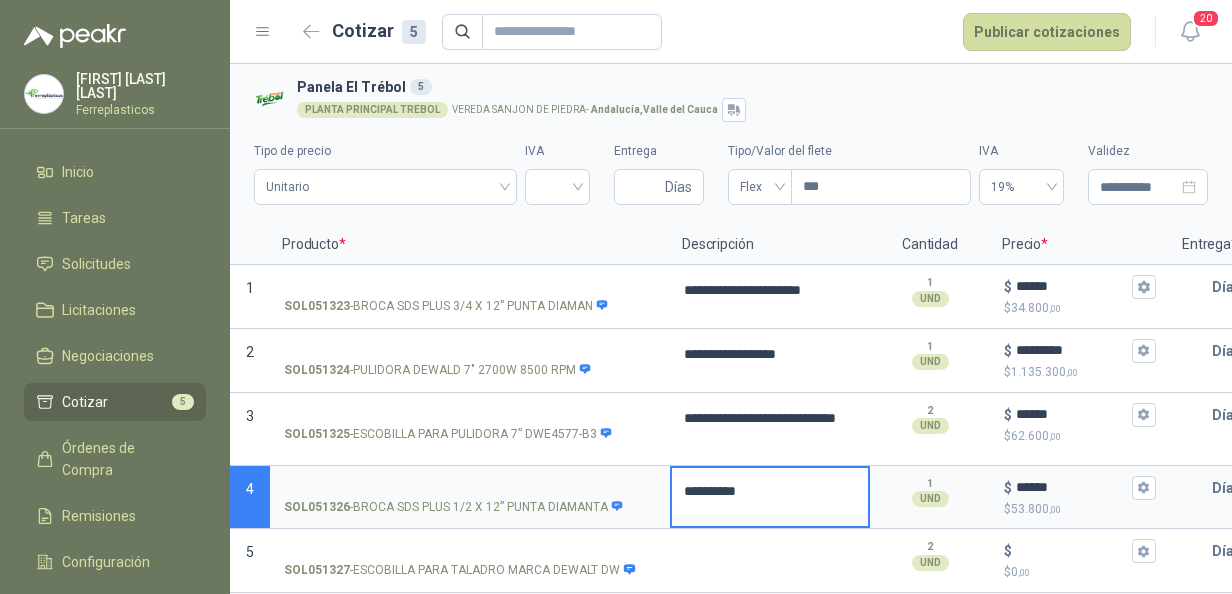 type on "**********" 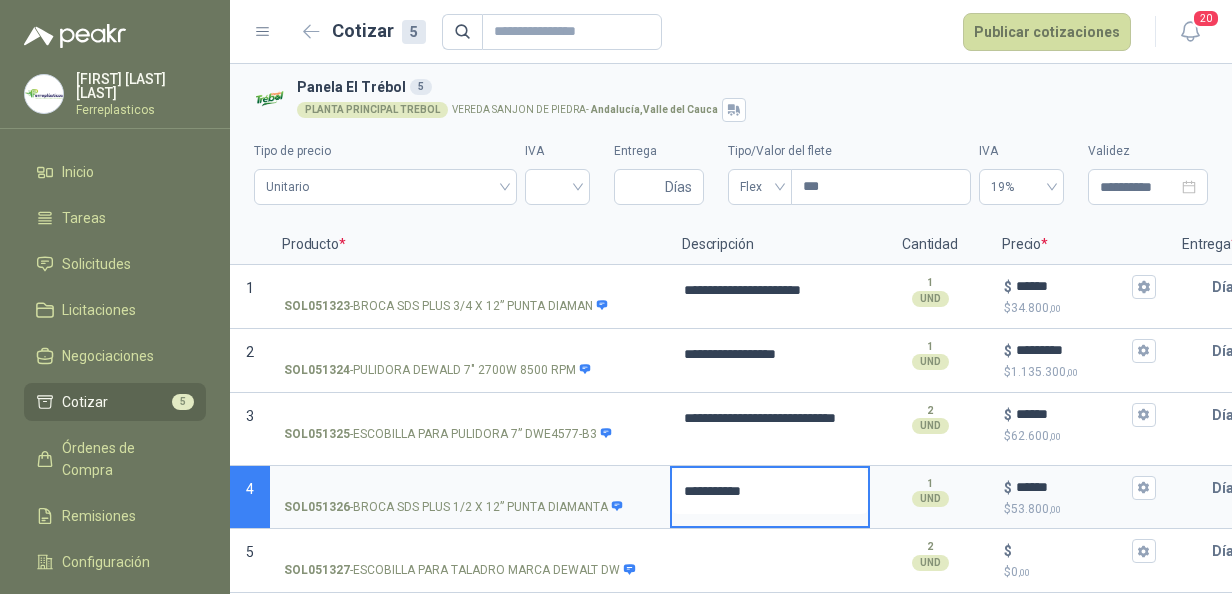 type 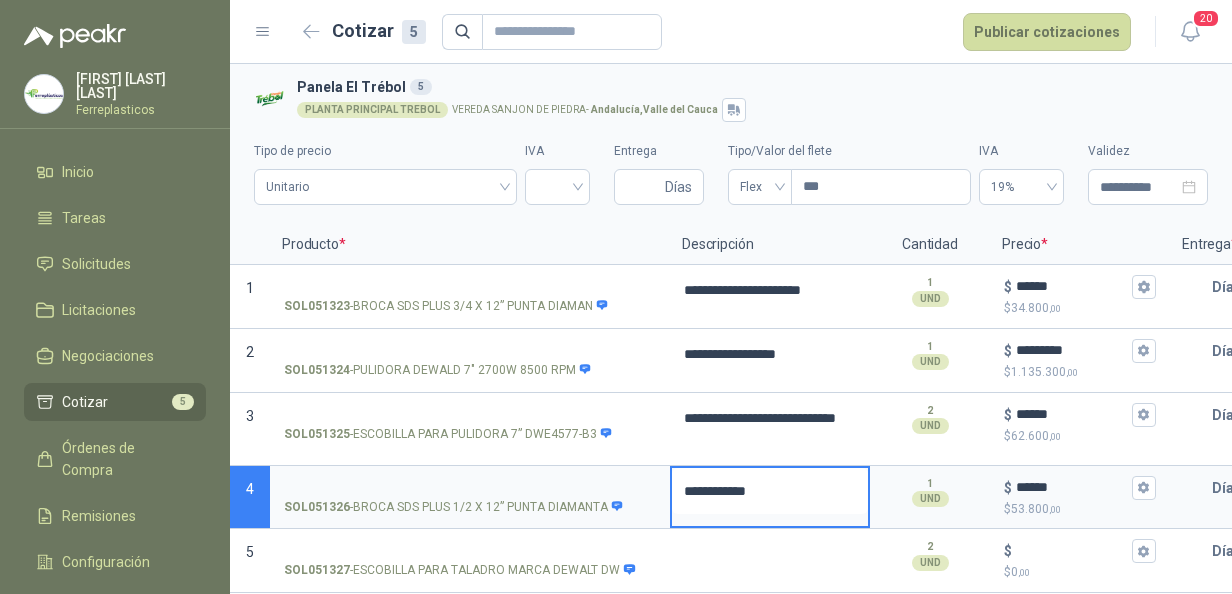 type 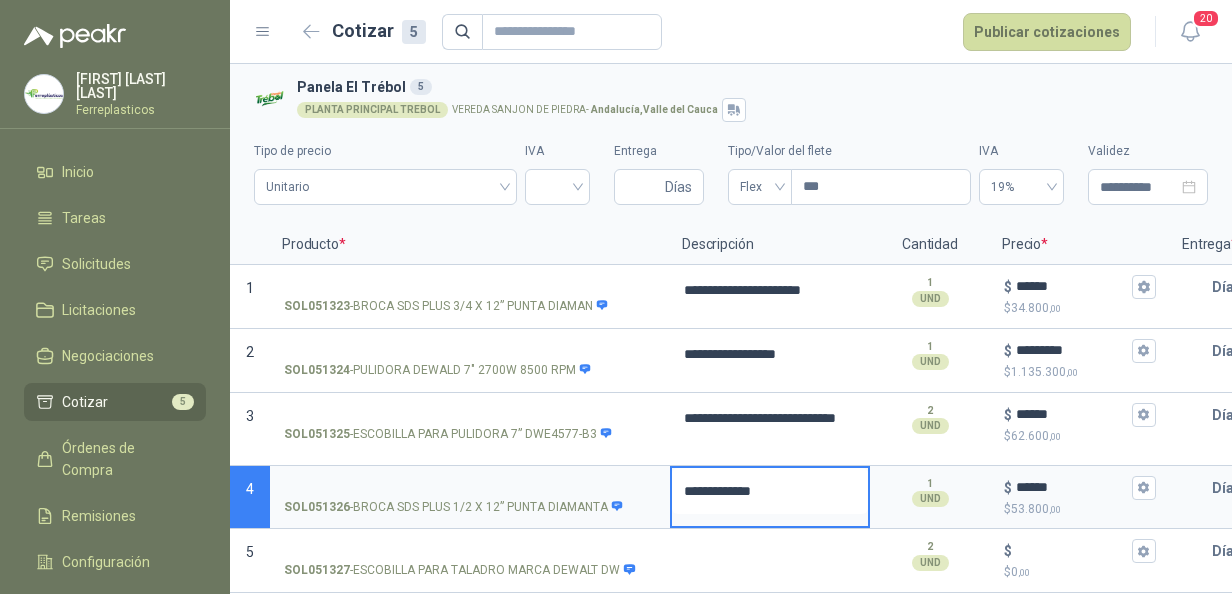 type 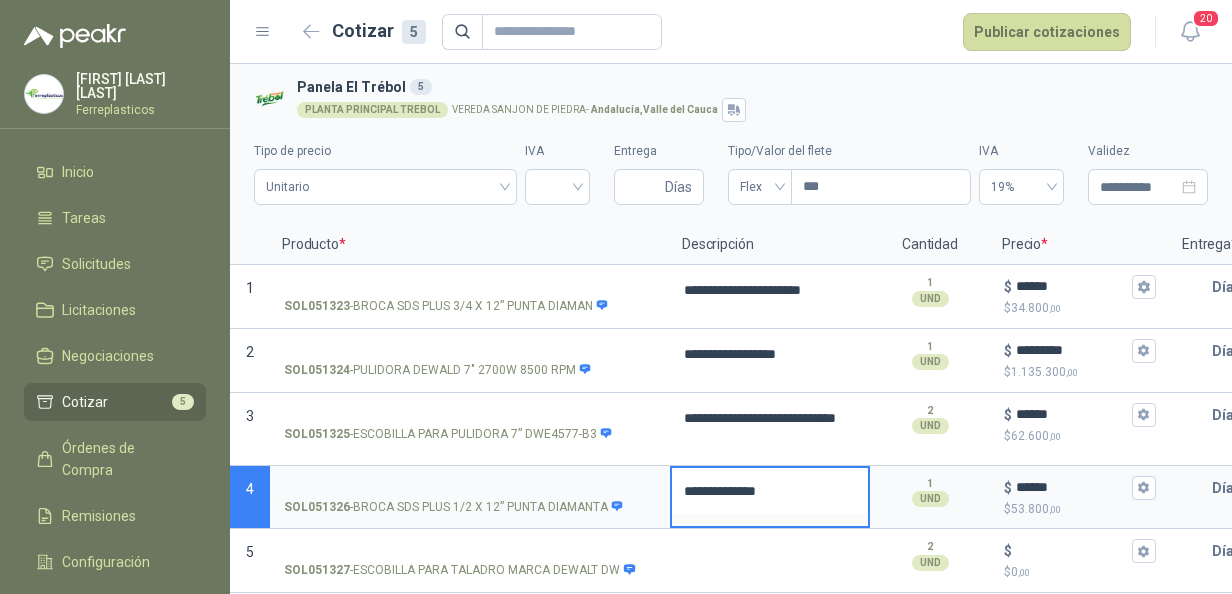 type 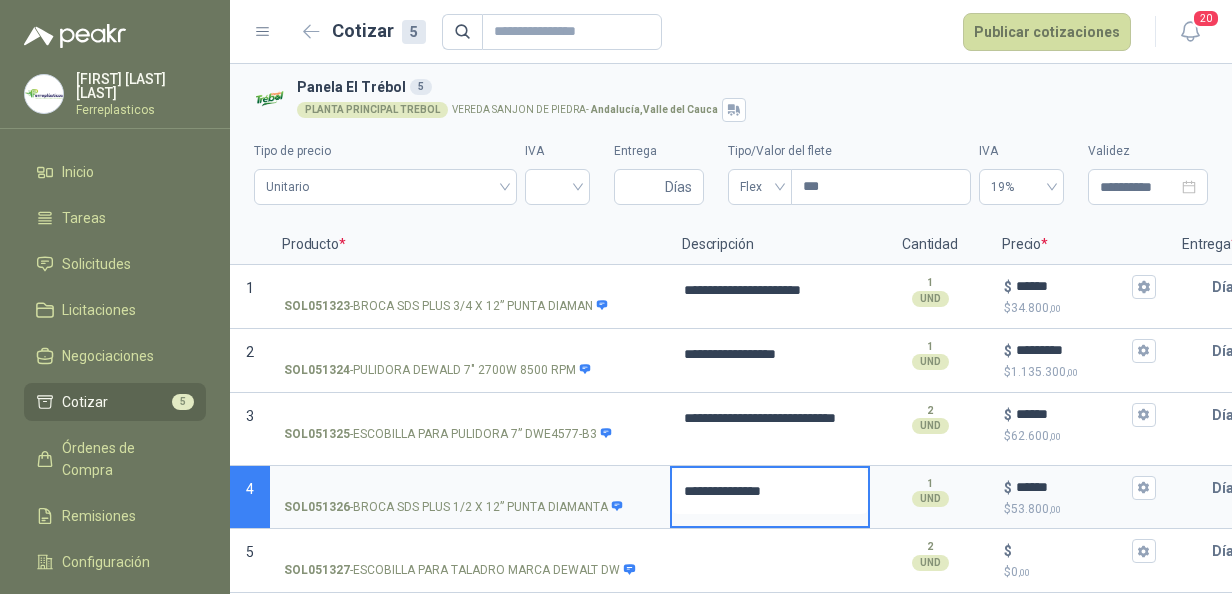 type 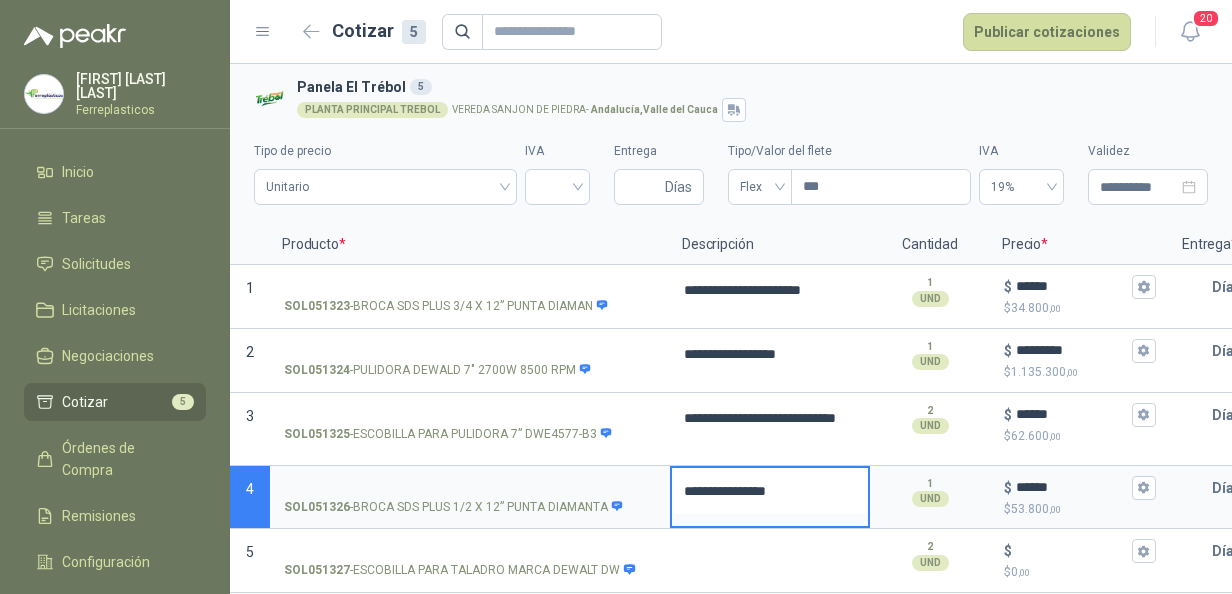 type 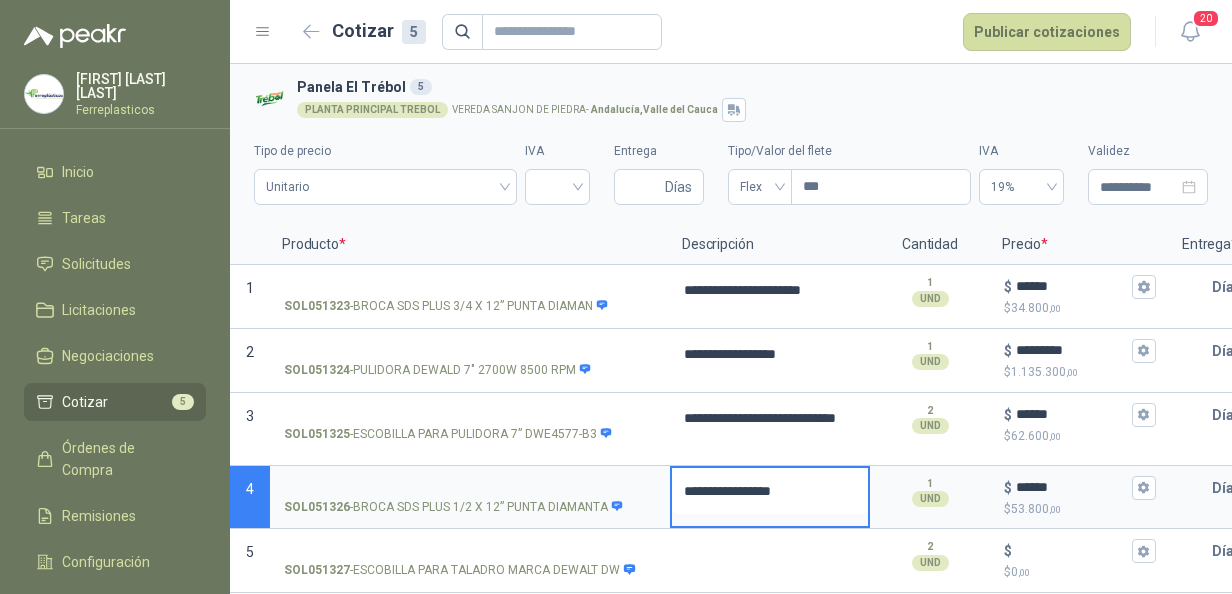 type 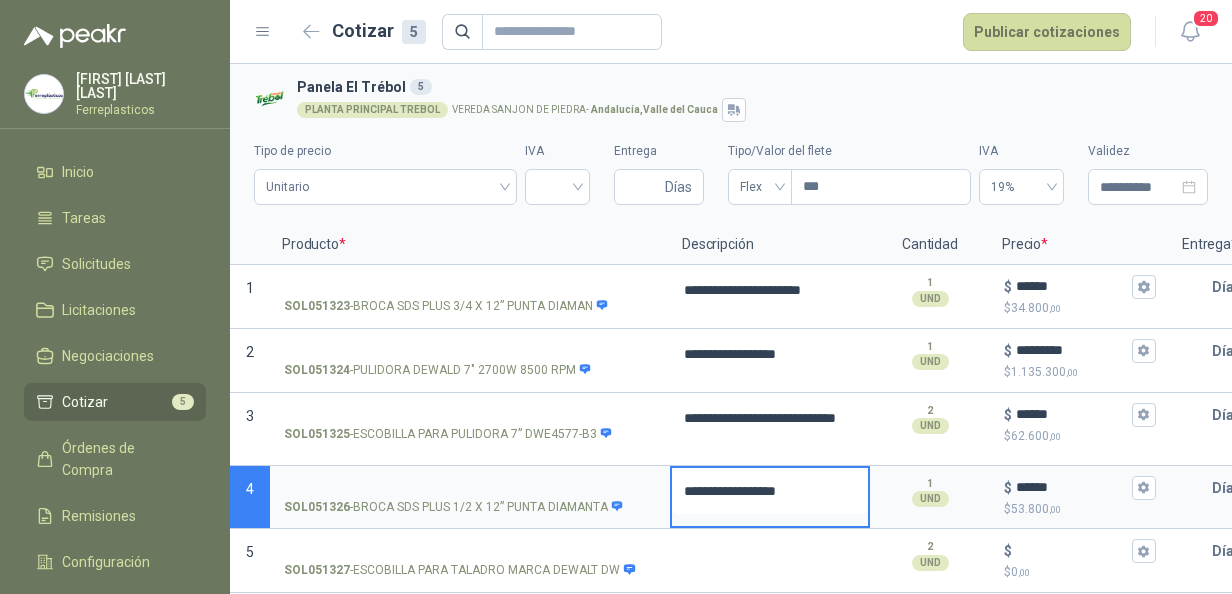 type 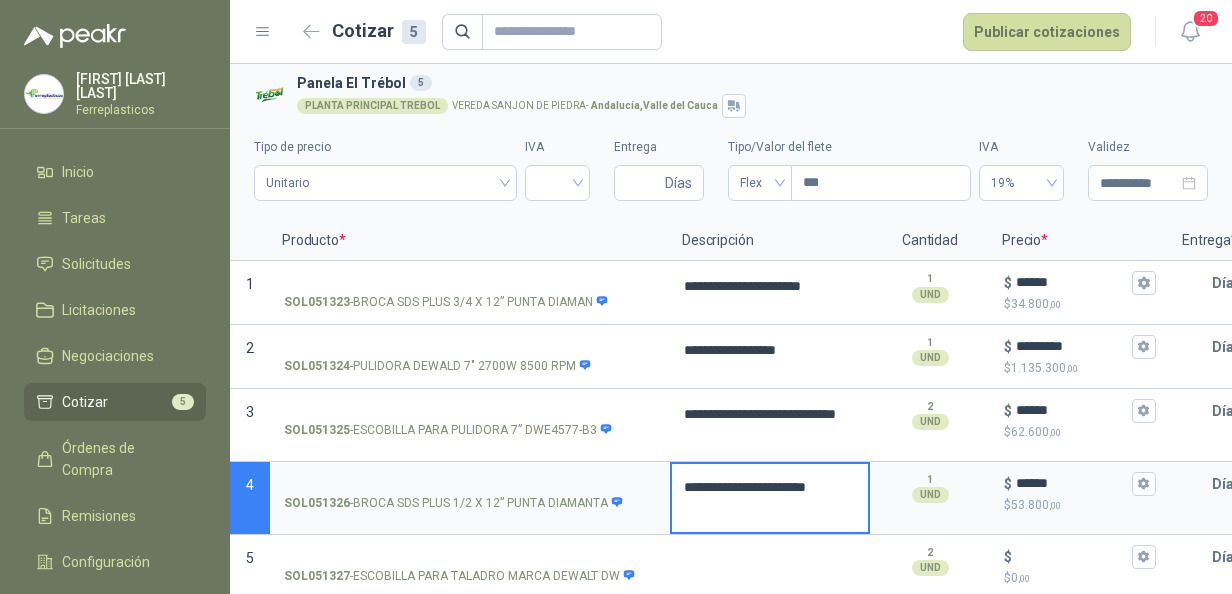 drag, startPoint x: 679, startPoint y: 485, endPoint x: 837, endPoint y: 508, distance: 159.66527 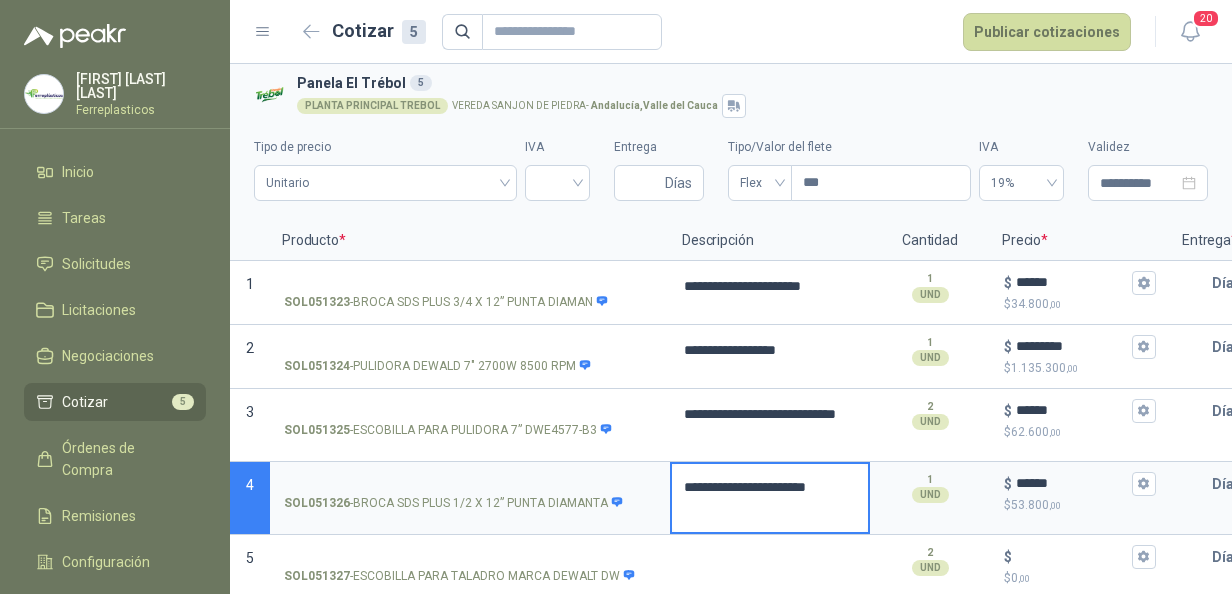 click on "**********" at bounding box center [770, 498] 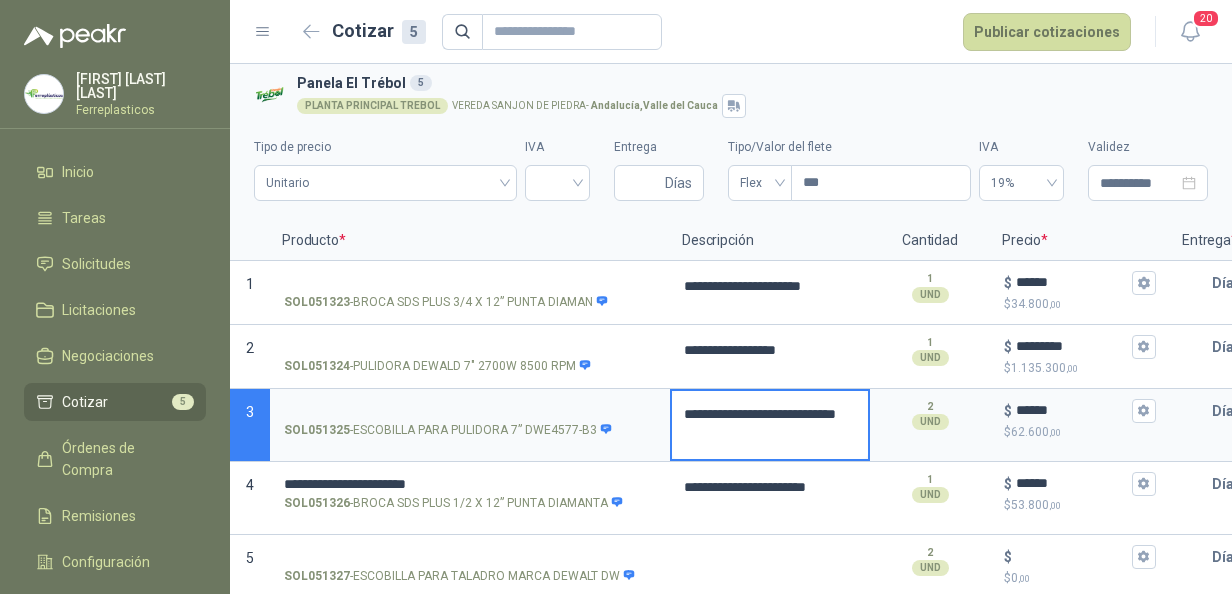 drag, startPoint x: 680, startPoint y: 413, endPoint x: 837, endPoint y: 442, distance: 159.65588 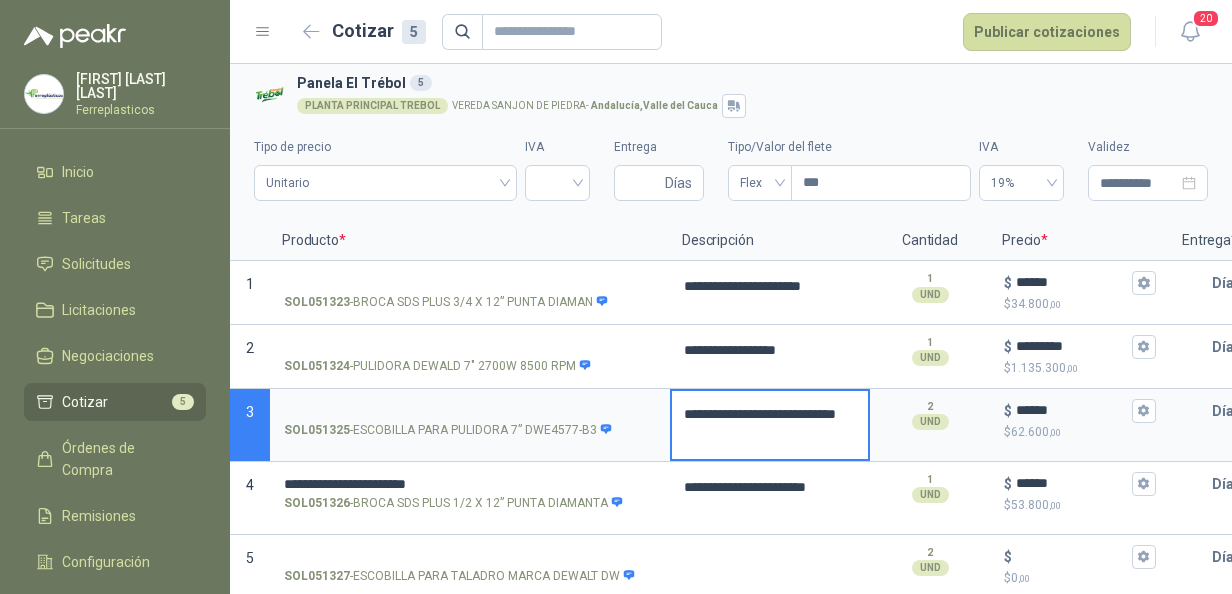 click on "**********" at bounding box center (770, 425) 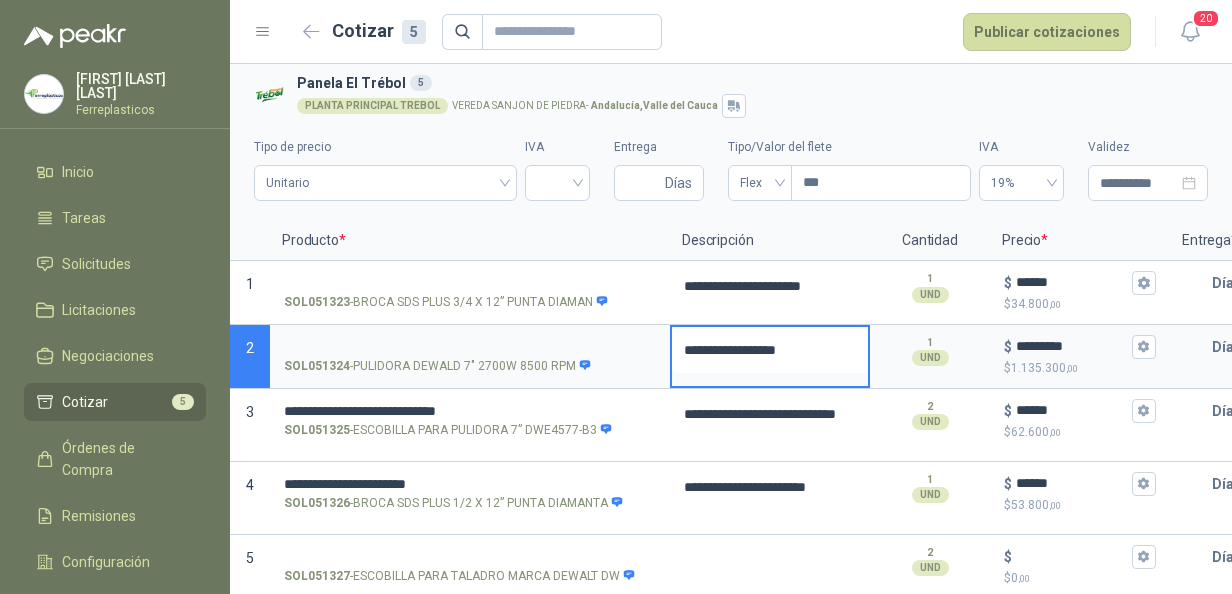 drag, startPoint x: 676, startPoint y: 346, endPoint x: 834, endPoint y: 354, distance: 158.20241 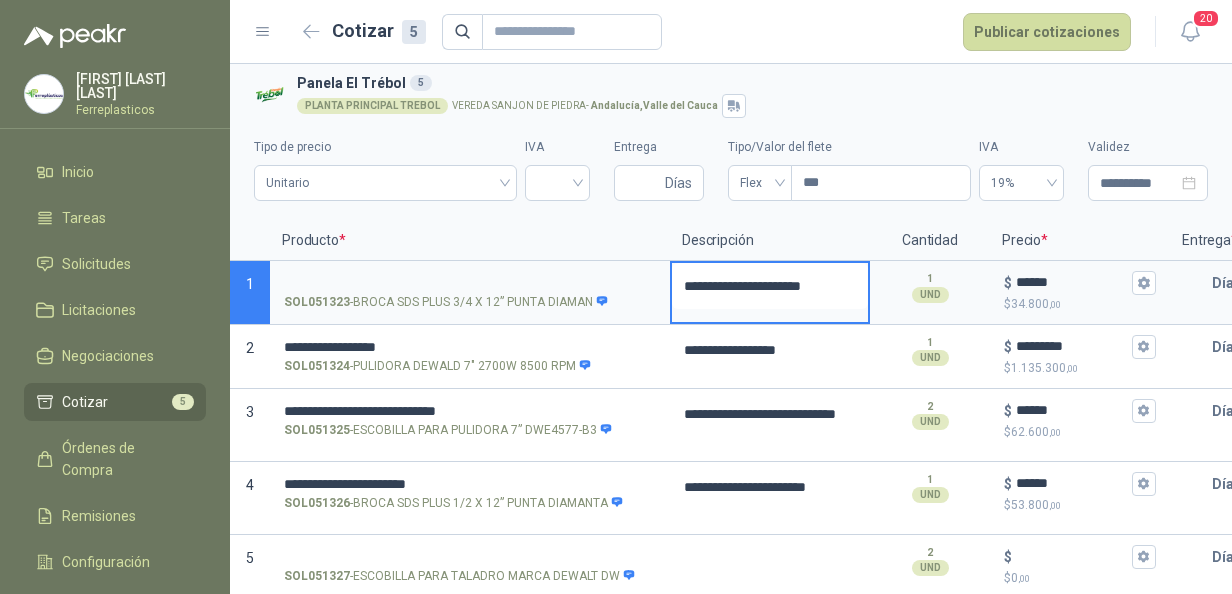 drag, startPoint x: 678, startPoint y: 286, endPoint x: 818, endPoint y: 283, distance: 140.03214 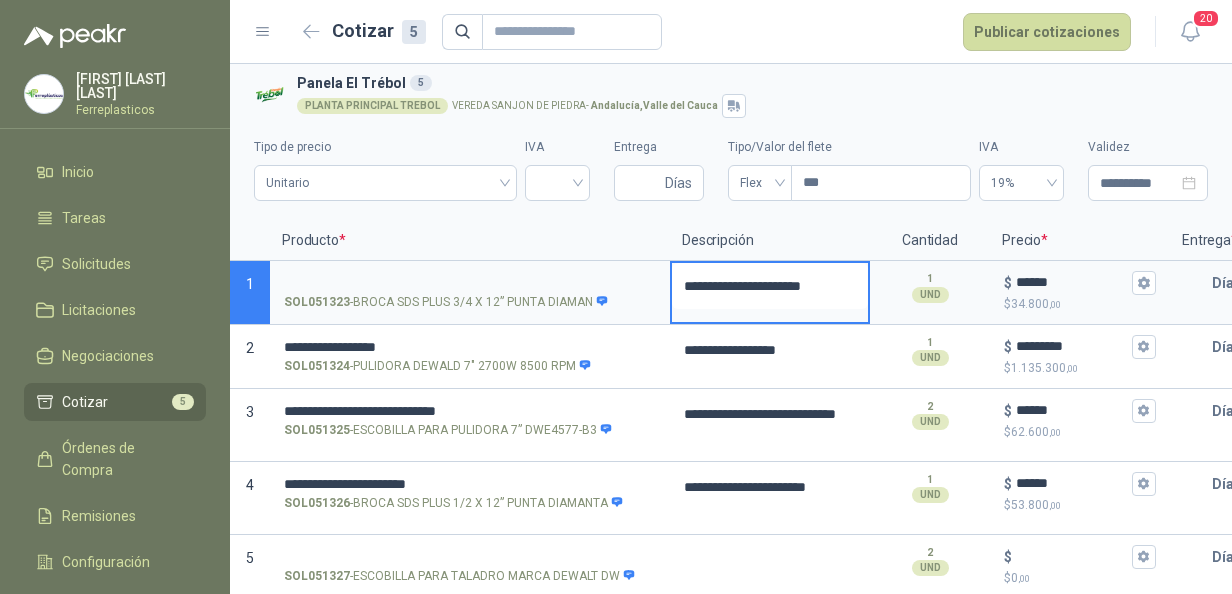 click on "**********" at bounding box center (770, 286) 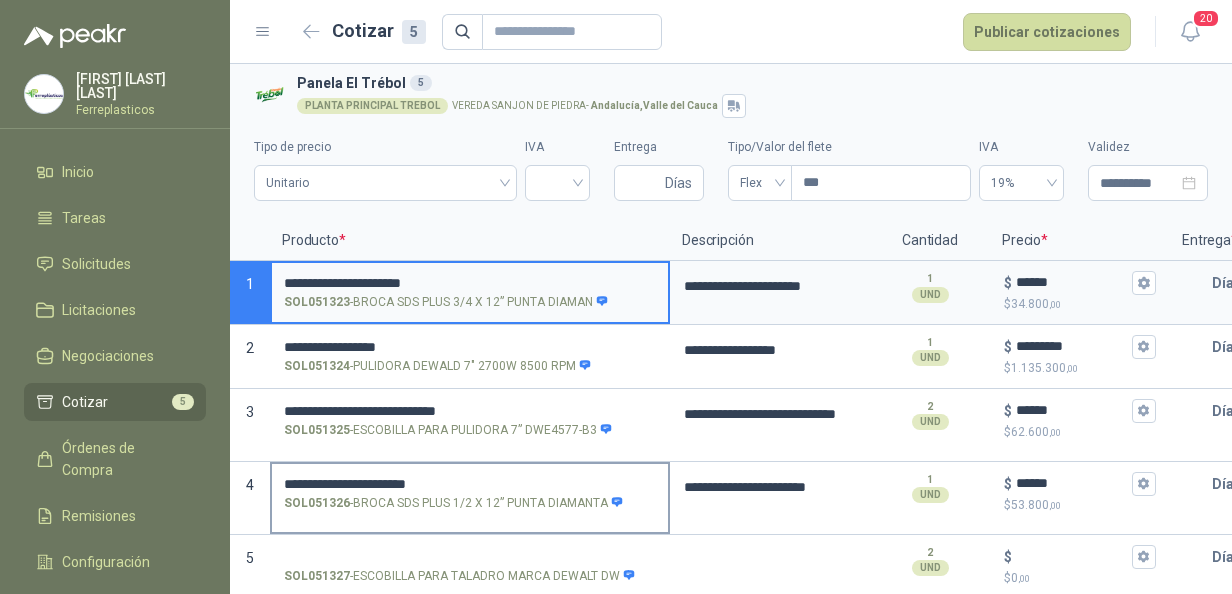scroll, scrollTop: 22, scrollLeft: 0, axis: vertical 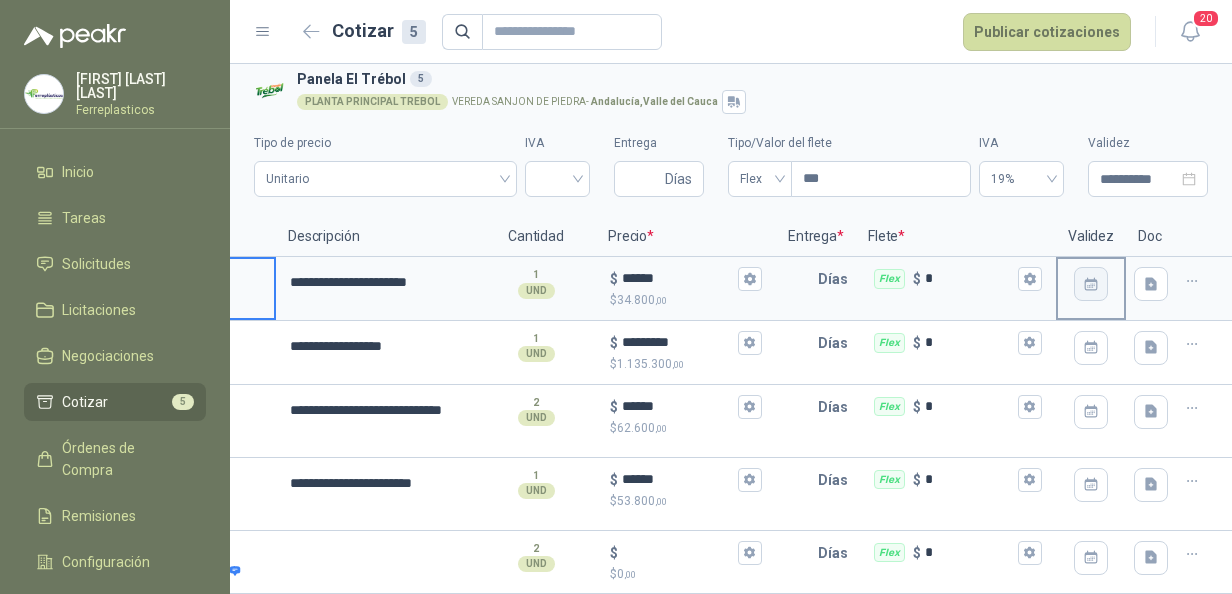 click 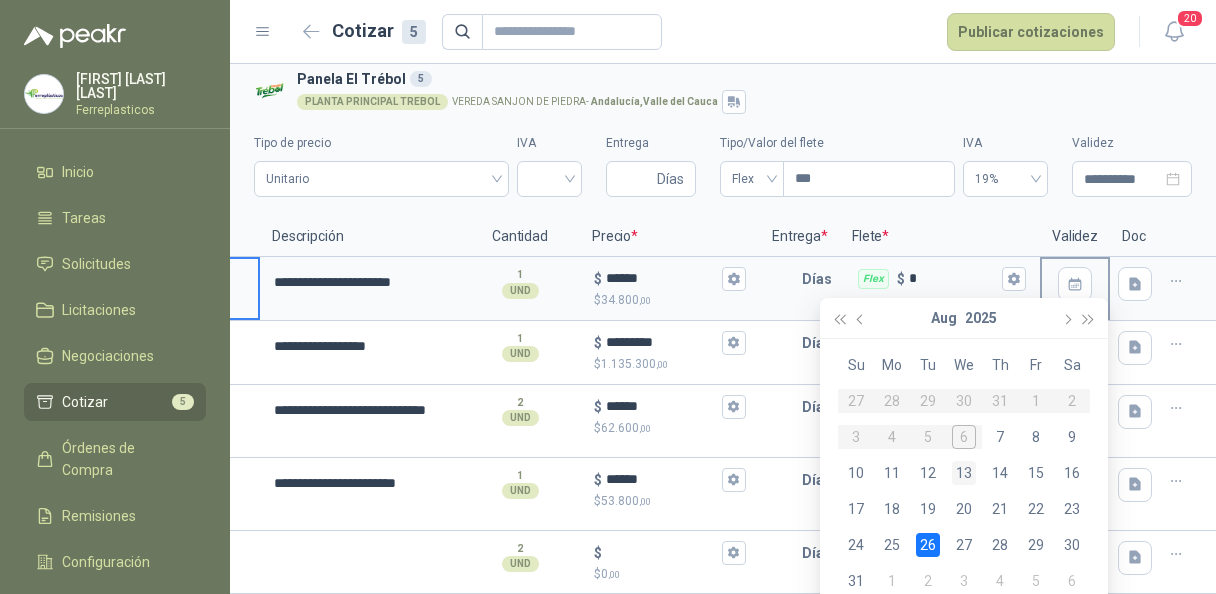 click on "13" at bounding box center [964, 473] 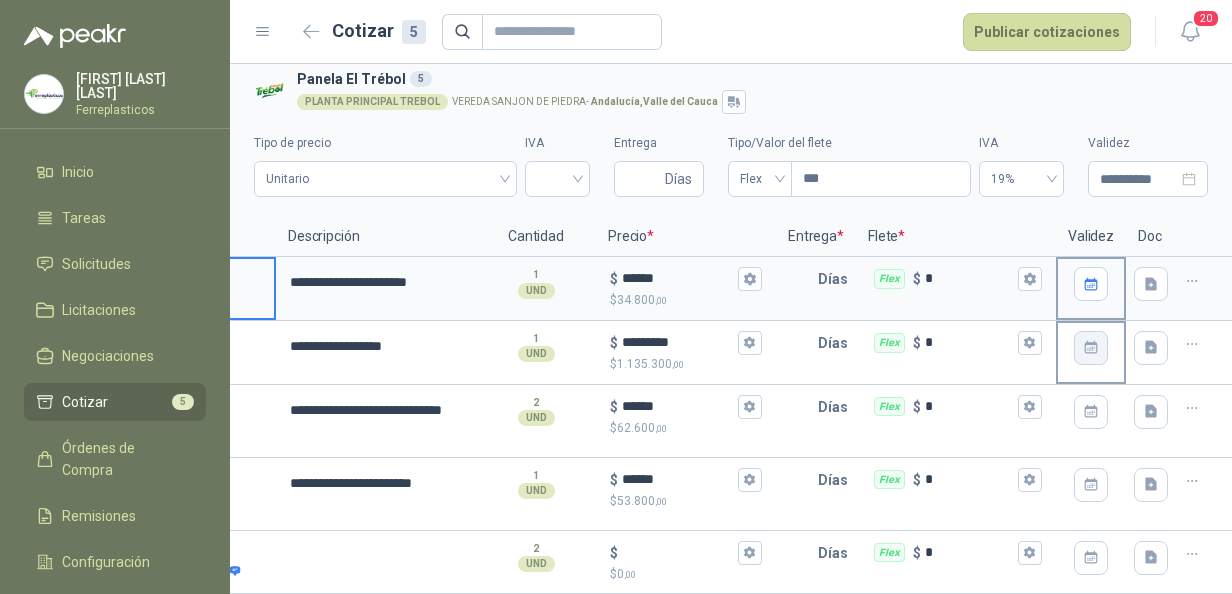 click 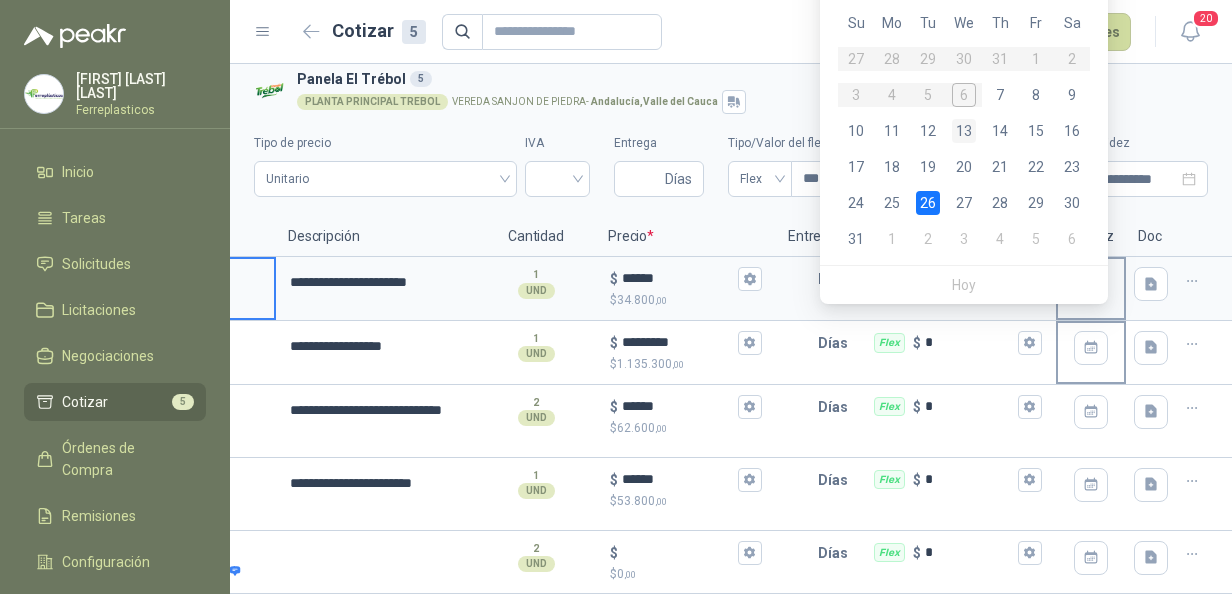 click on "13" at bounding box center (964, 131) 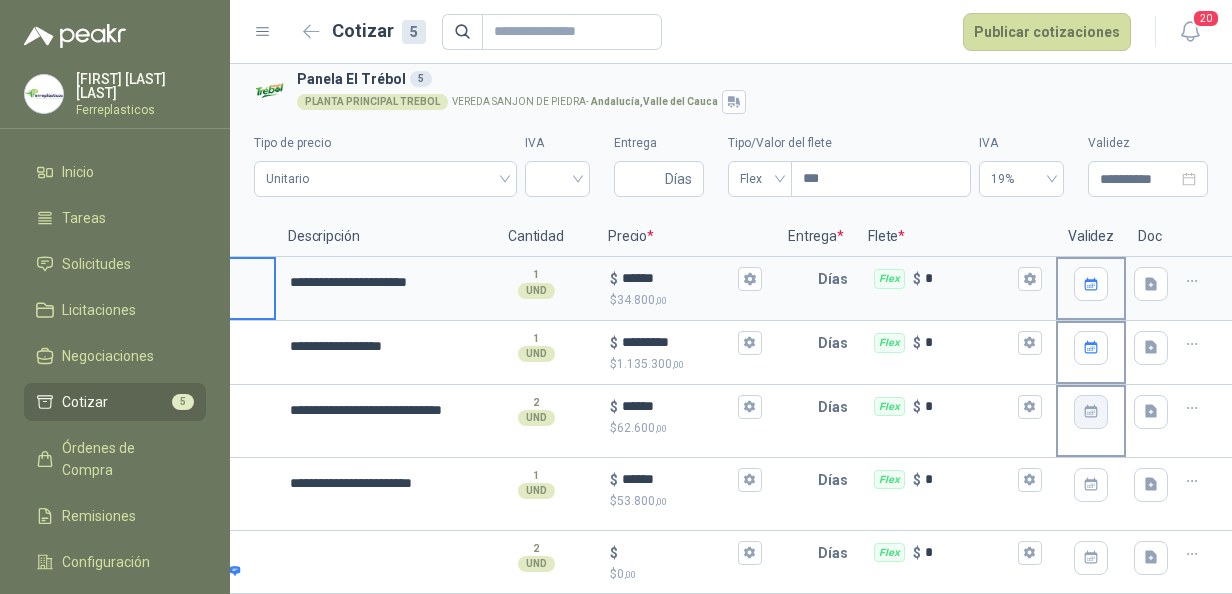 click 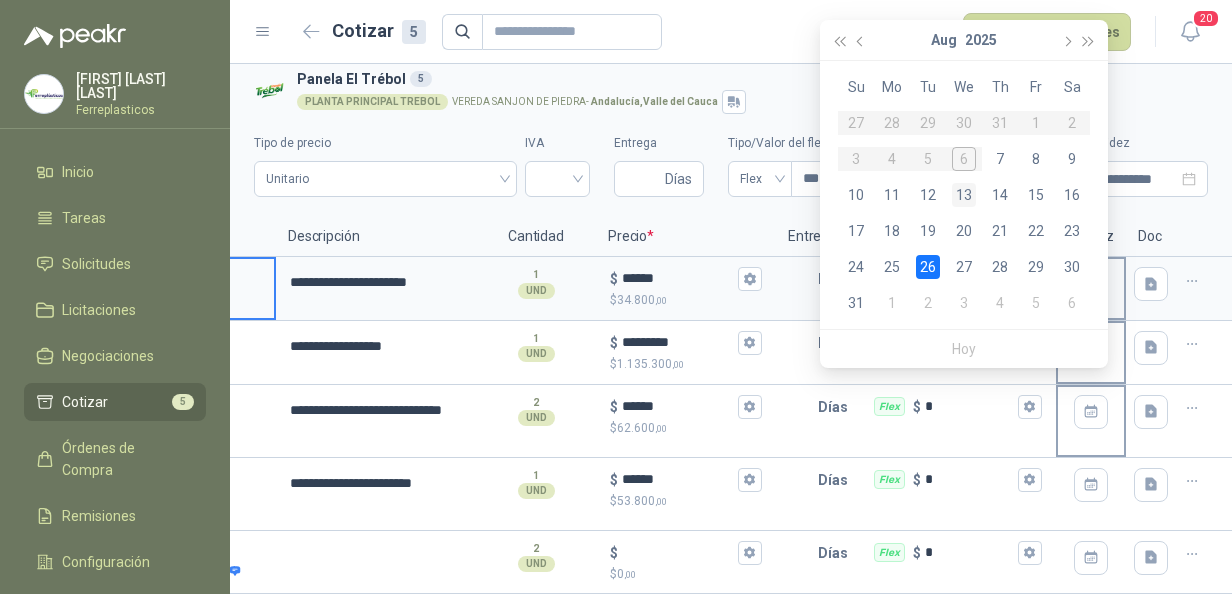 click on "13" at bounding box center [964, 195] 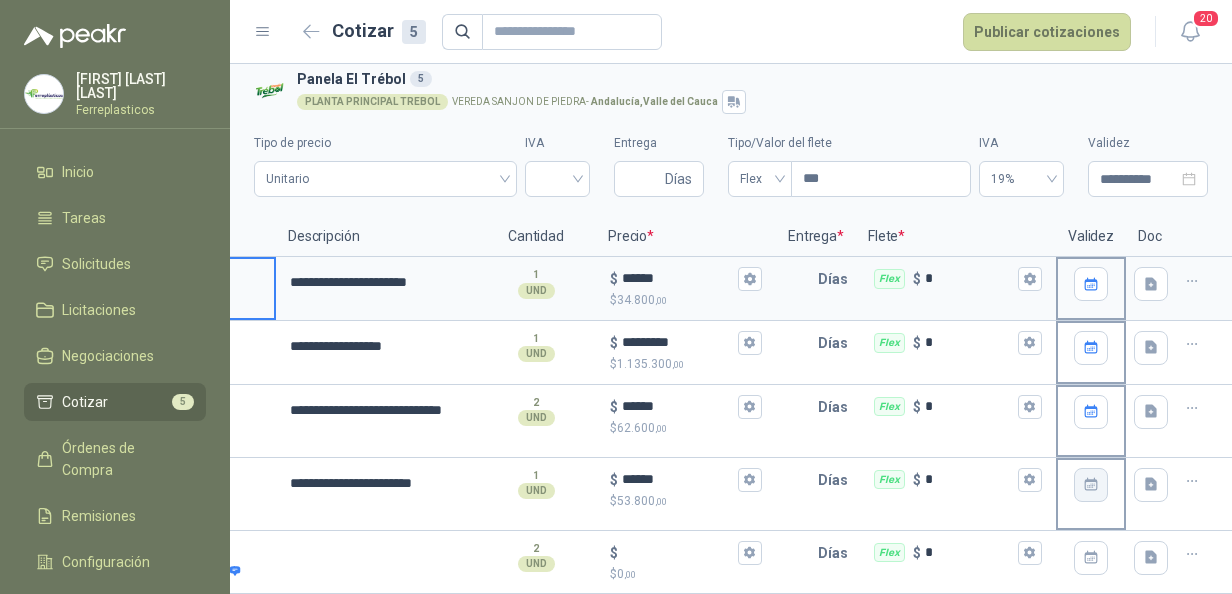 click 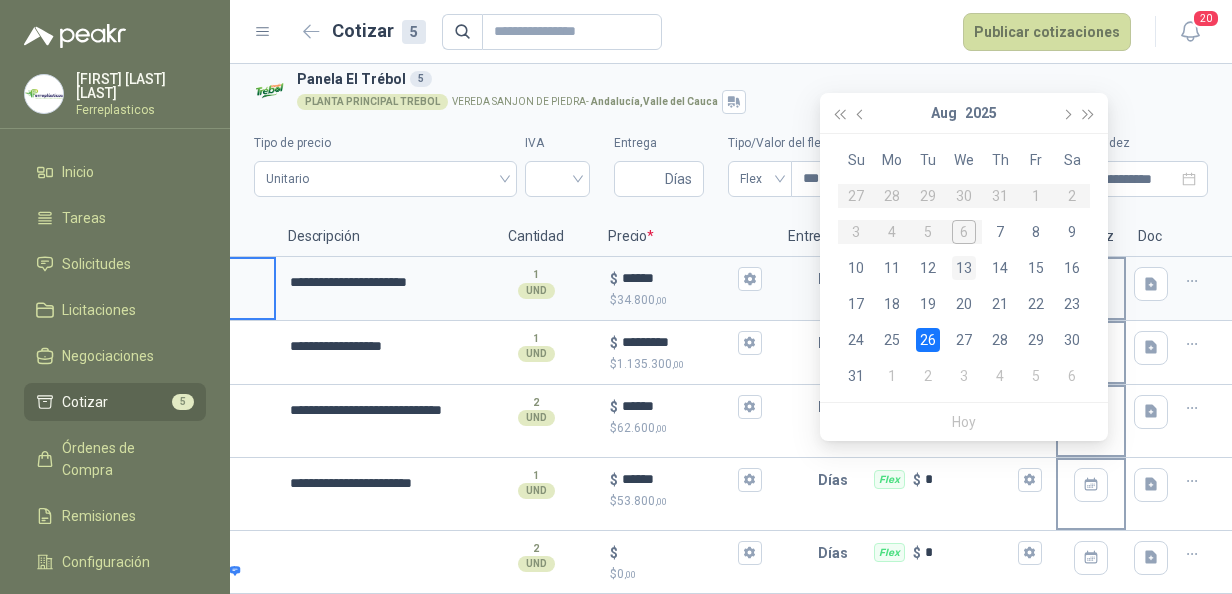 click on "13" at bounding box center [964, 268] 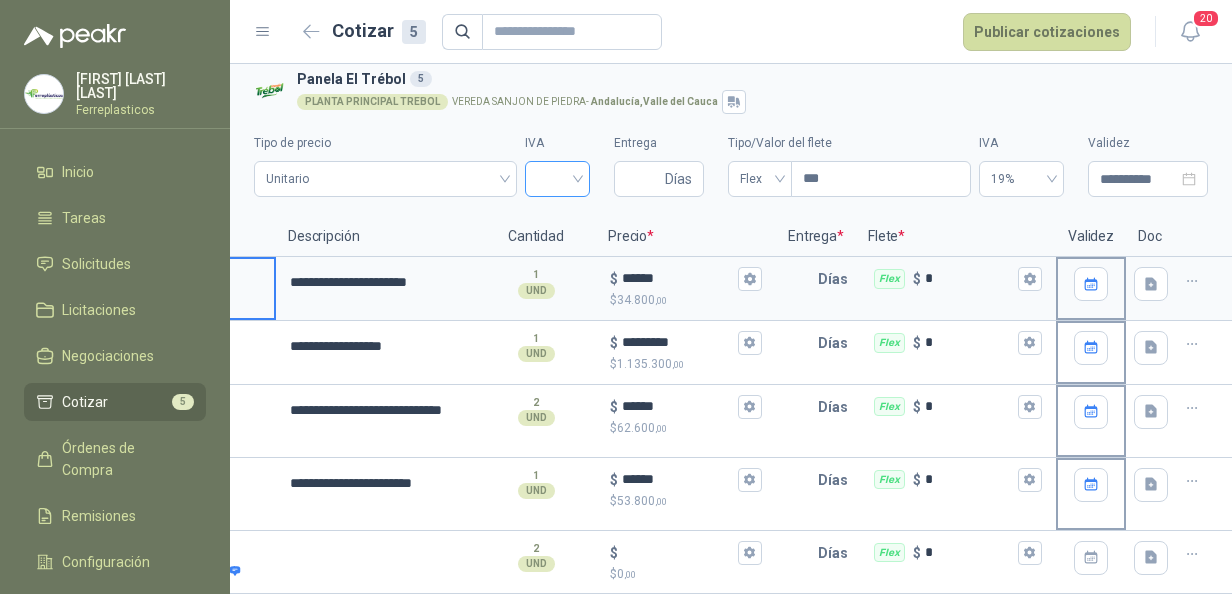 click at bounding box center (557, 177) 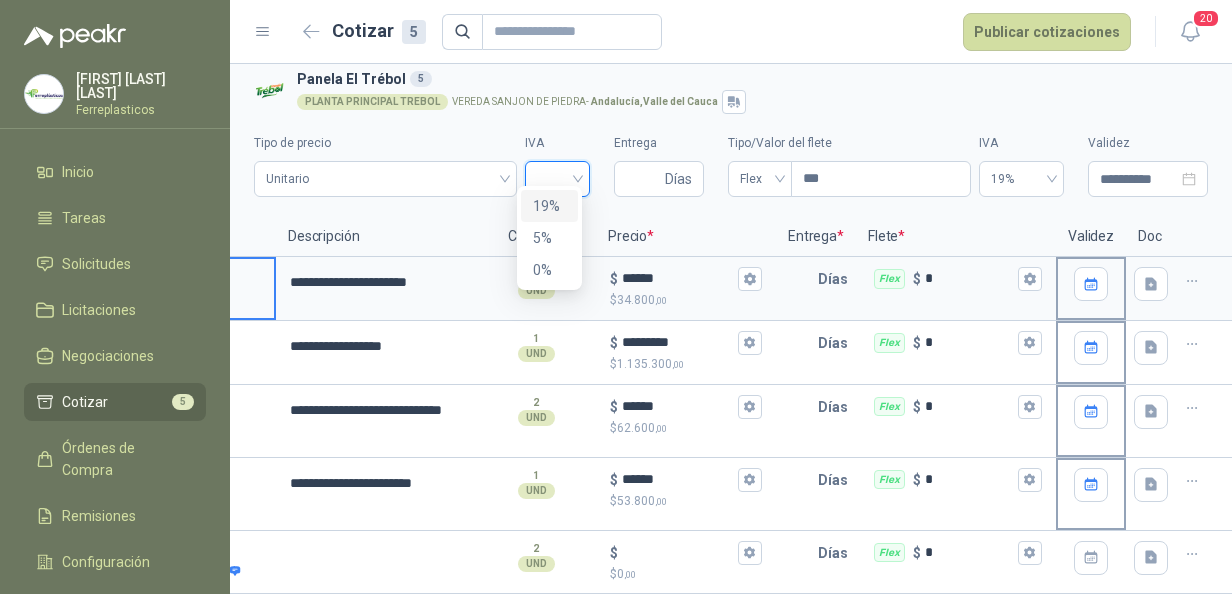 click on "19%" at bounding box center (549, 206) 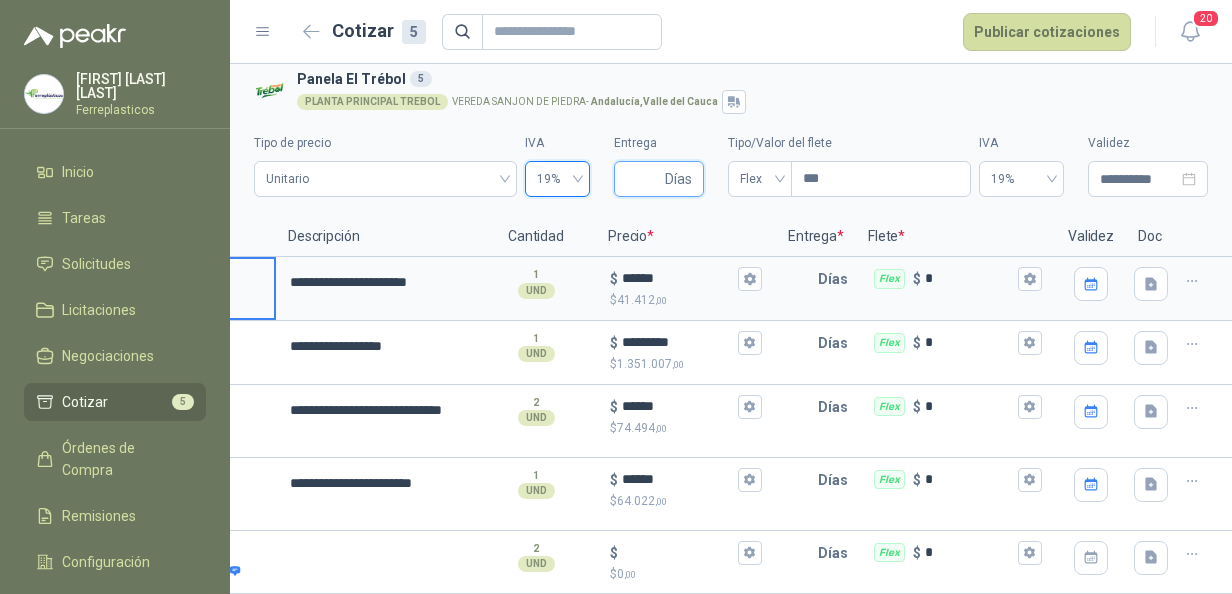click on "Entrega" at bounding box center (643, 179) 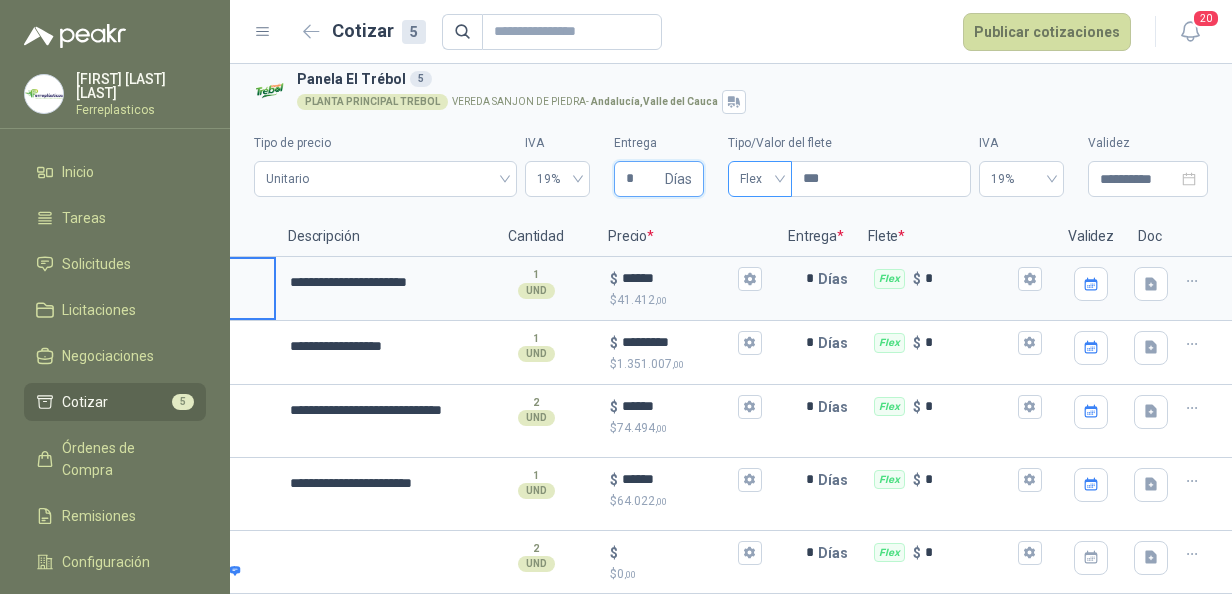 click on "Flex" at bounding box center (760, 179) 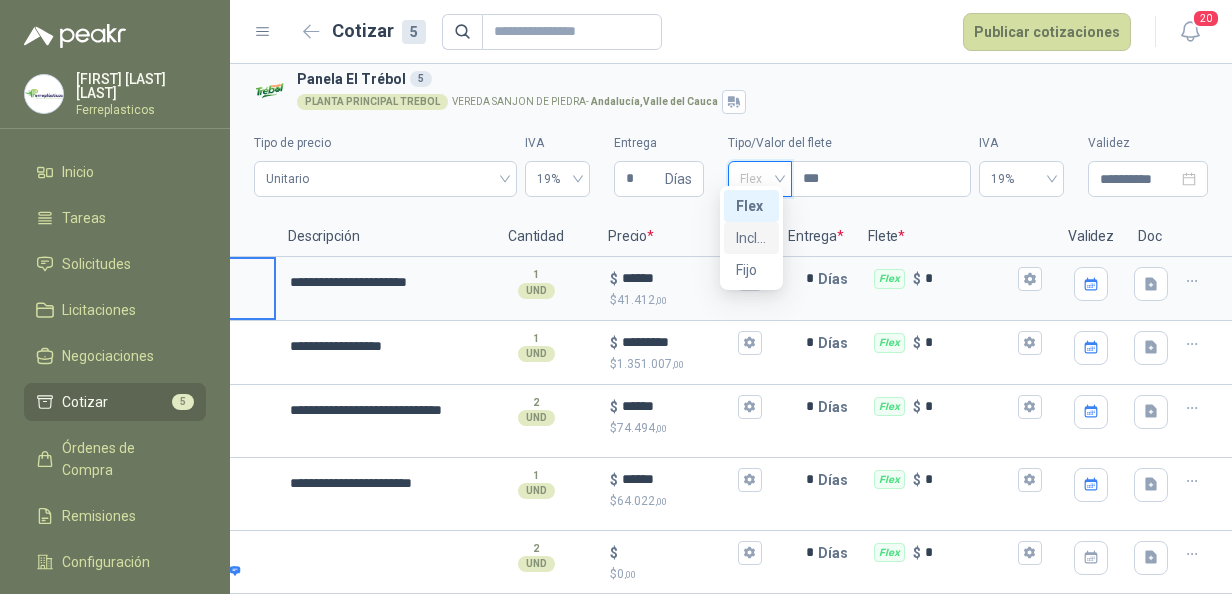 click on "Incluido" at bounding box center [751, 238] 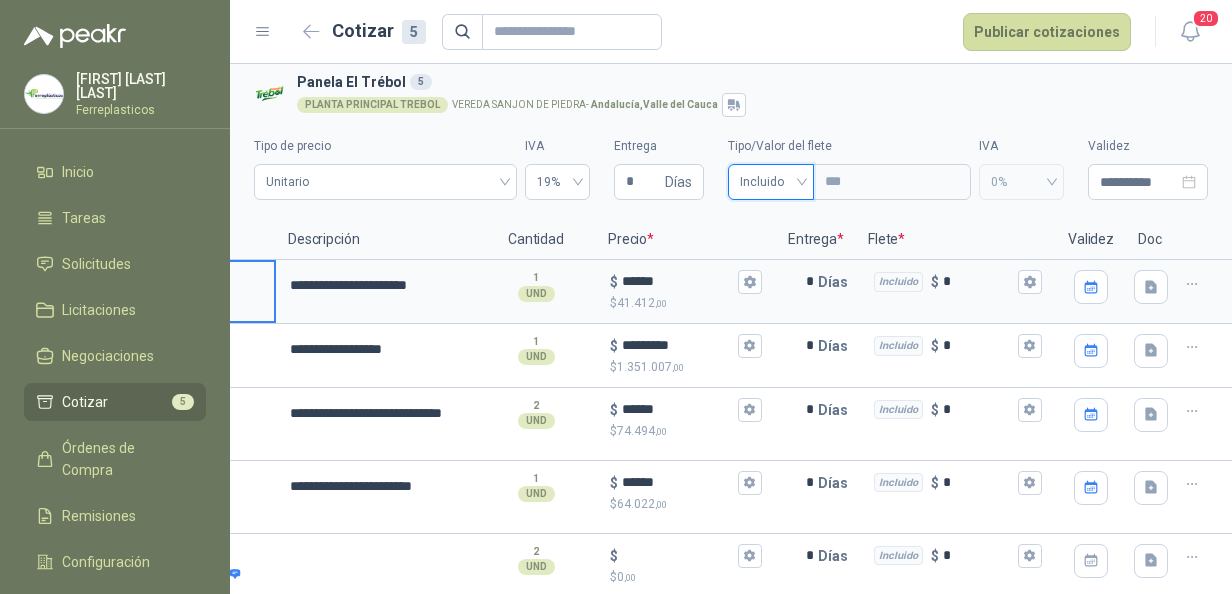 scroll, scrollTop: 0, scrollLeft: 0, axis: both 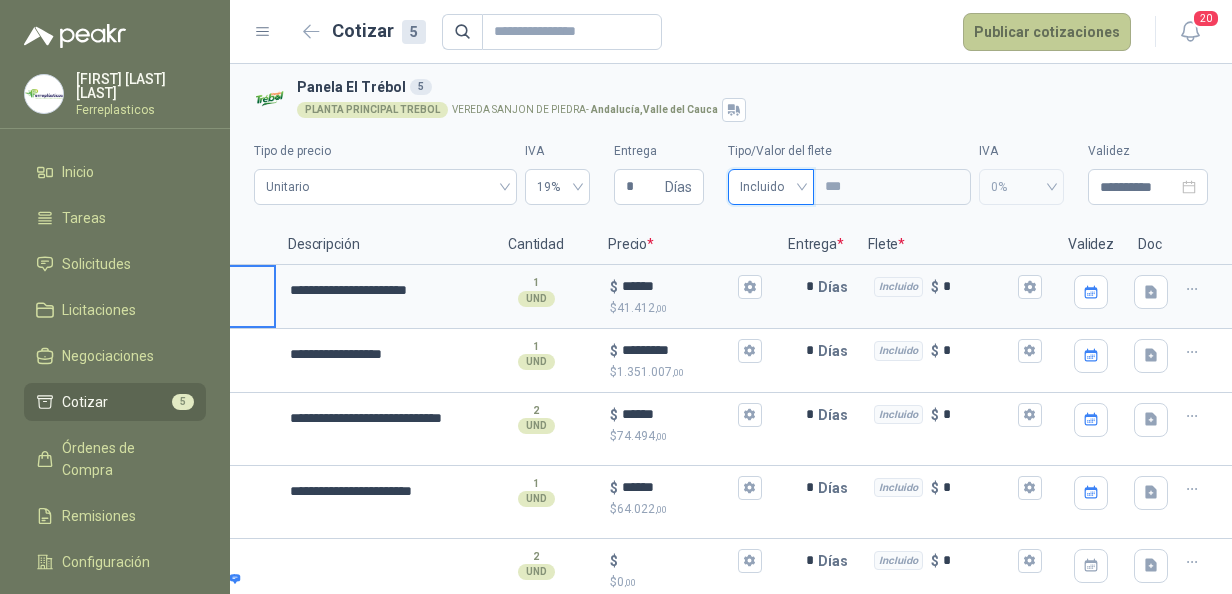 click on "Publicar cotizaciones" at bounding box center [1047, 32] 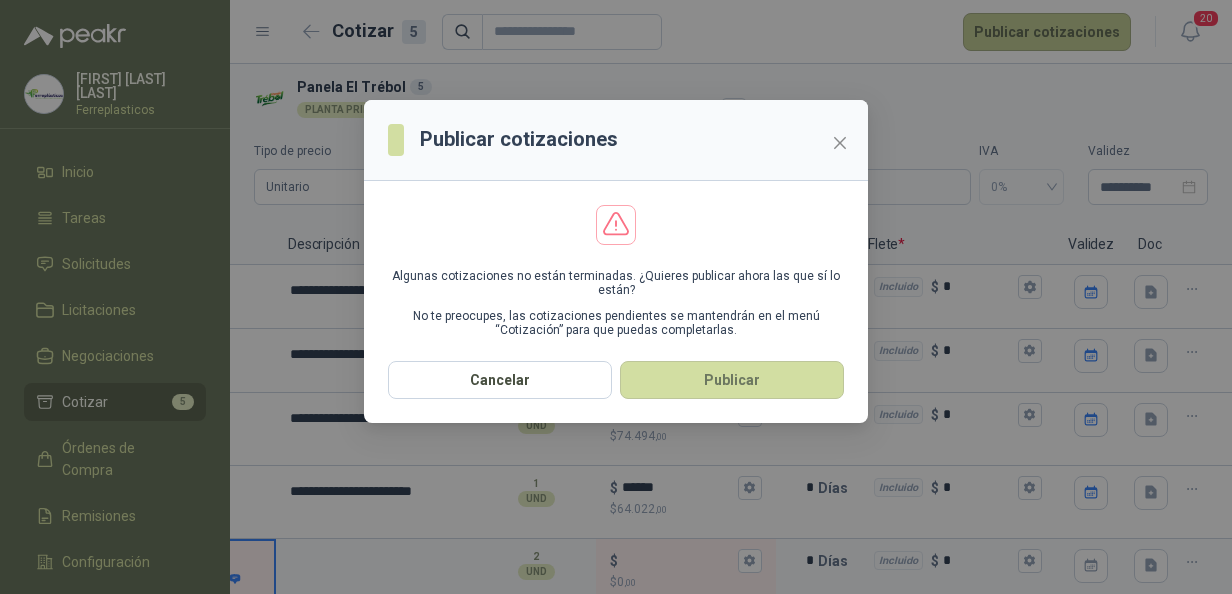 scroll, scrollTop: 0, scrollLeft: 54, axis: horizontal 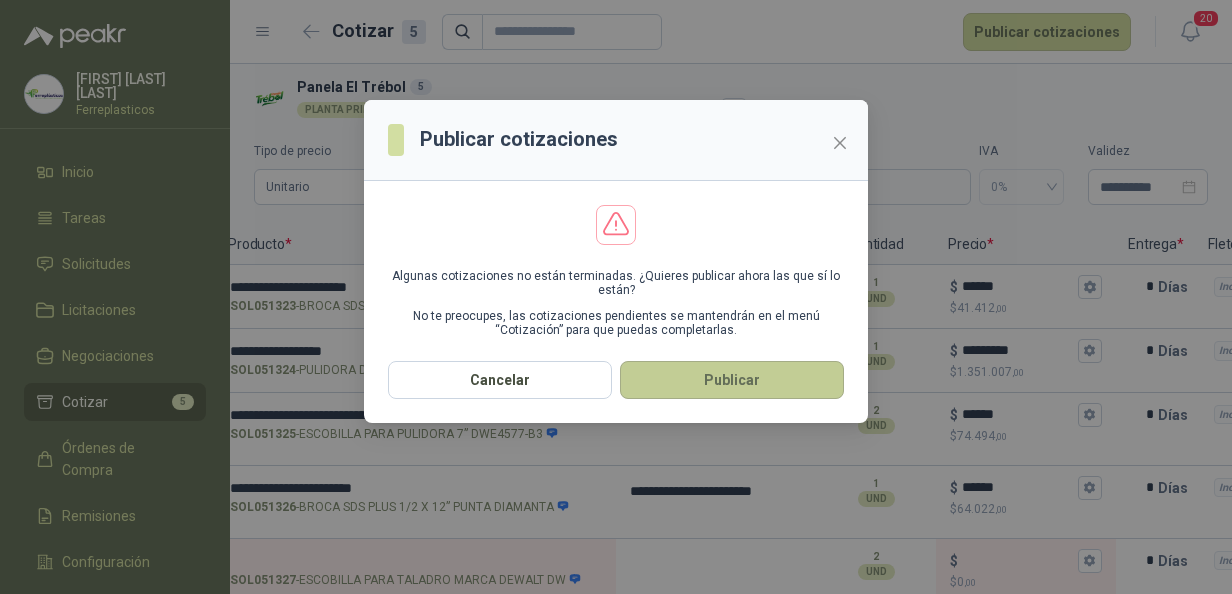 click on "Publicar" at bounding box center [732, 380] 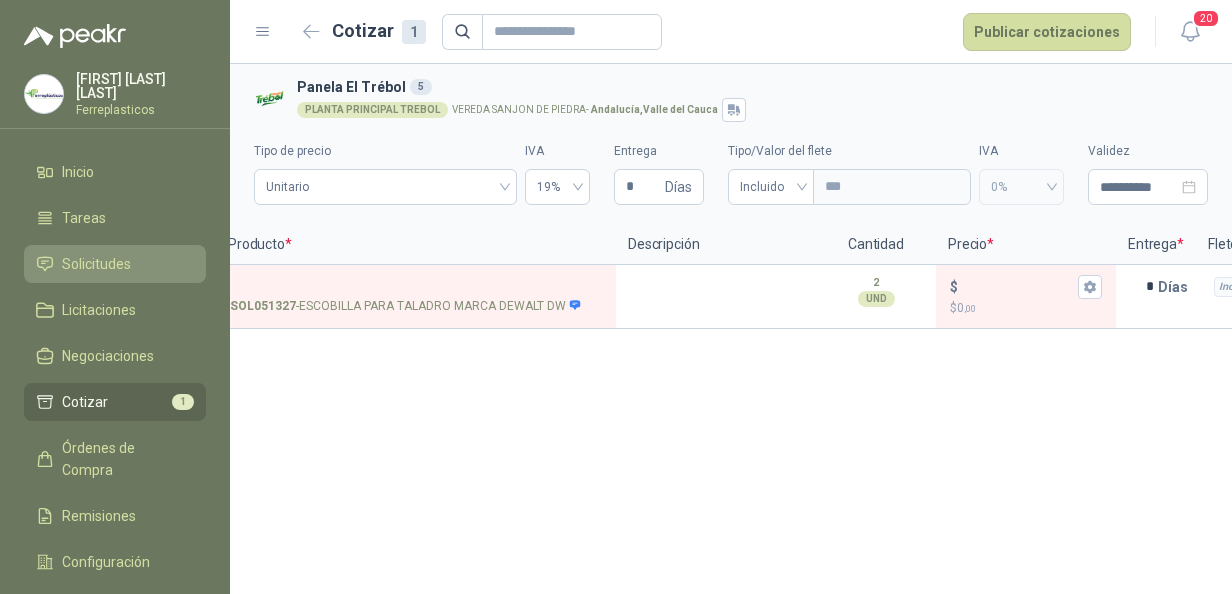 click on "Solicitudes" at bounding box center (115, 264) 